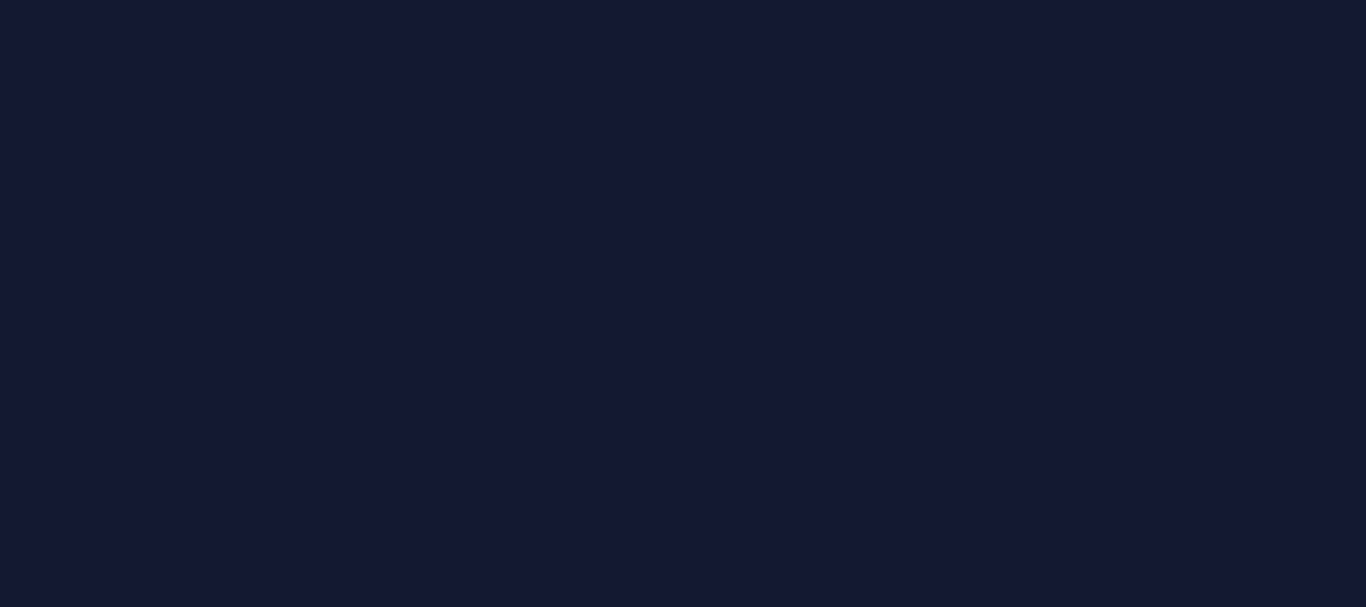 scroll, scrollTop: 0, scrollLeft: 0, axis: both 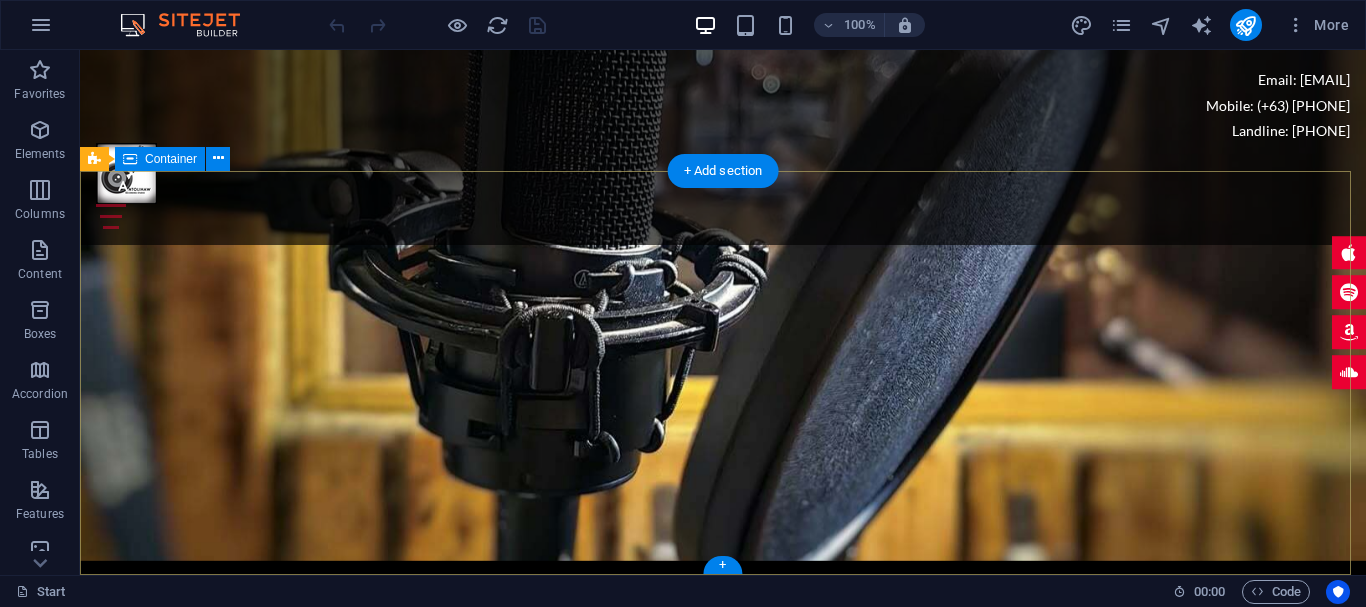 click on "Address      [NUMBER] [STREET] [HOUSES], [CITY], [COUNTRY] CONTACT NUMBER     Mobile: (+63) [PHONE]      Landline: [PHONE] email      [EMAIL]" at bounding box center (723, 14554) 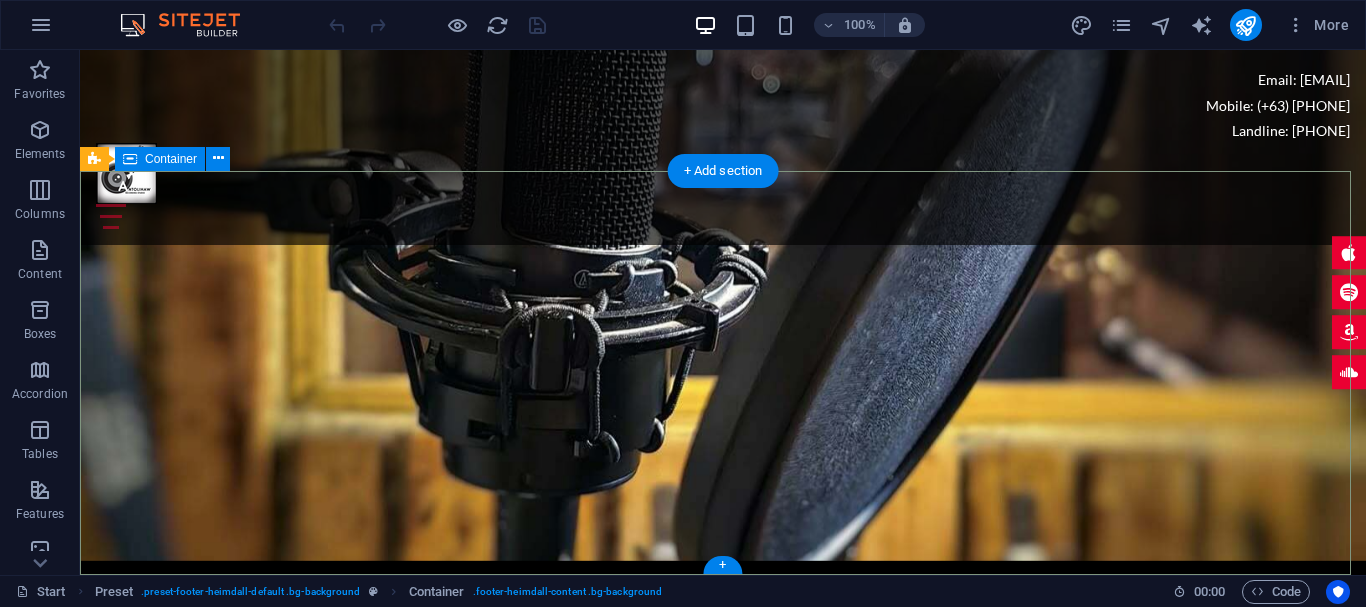 click on "Address      [NUMBER] [STREET] [HOUSES], [CITY], [COUNTRY] CONTACT NUMBER     Mobile: (+63) [PHONE]      Landline: [PHONE] email      [EMAIL]" at bounding box center [723, 14554] 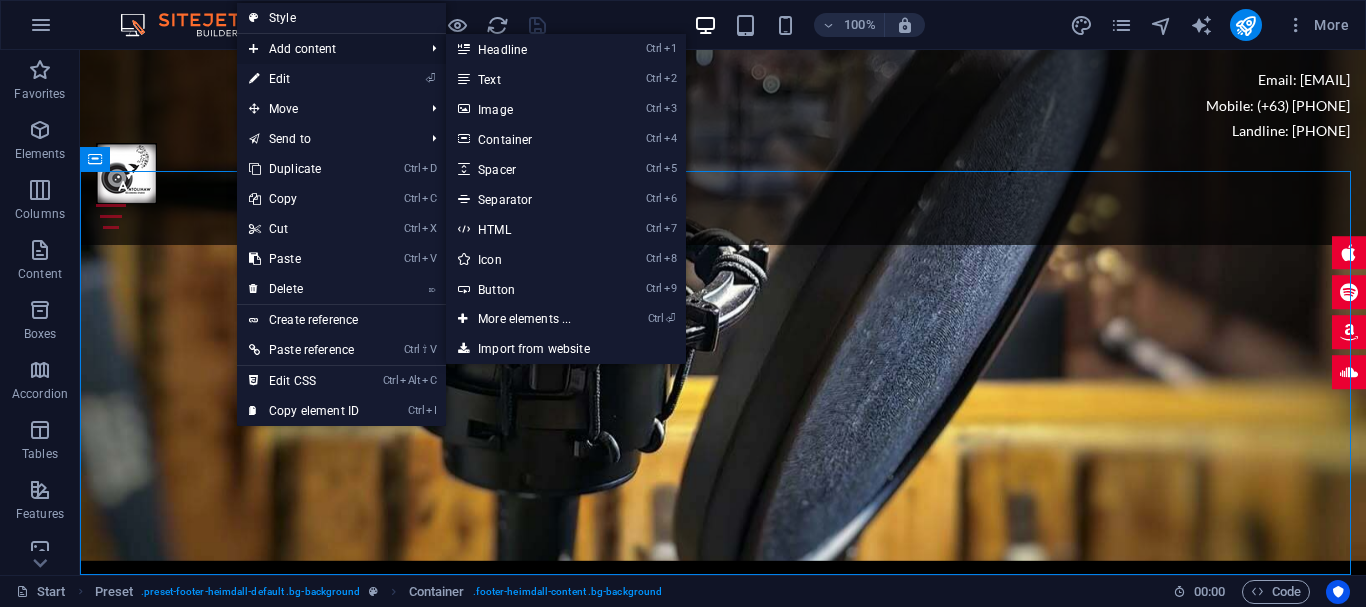 click on "Add content" at bounding box center [326, 49] 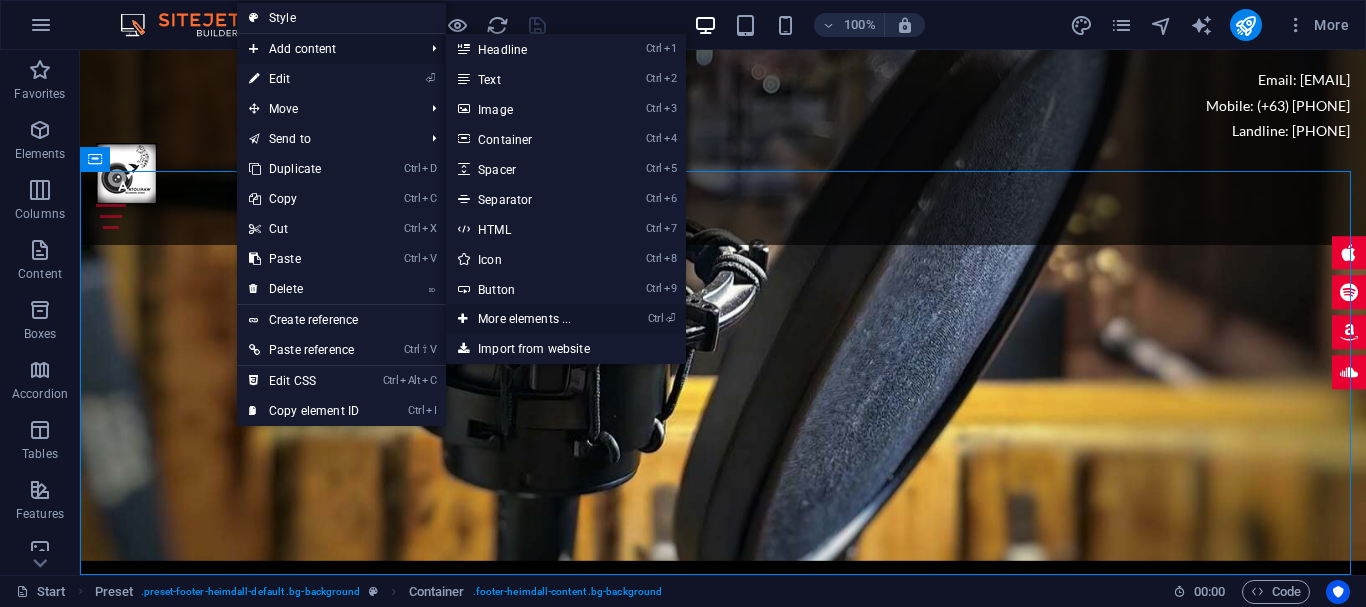 click on "Ctrl ⏎  More elements ..." at bounding box center (528, 319) 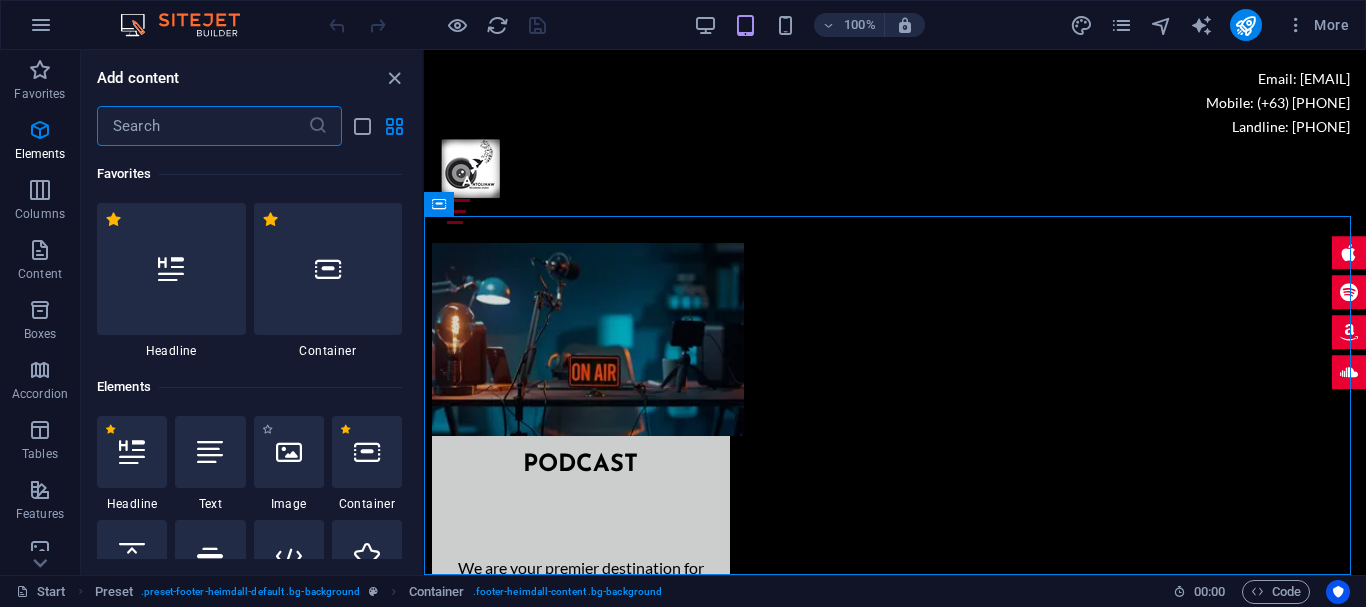 scroll, scrollTop: 213, scrollLeft: 0, axis: vertical 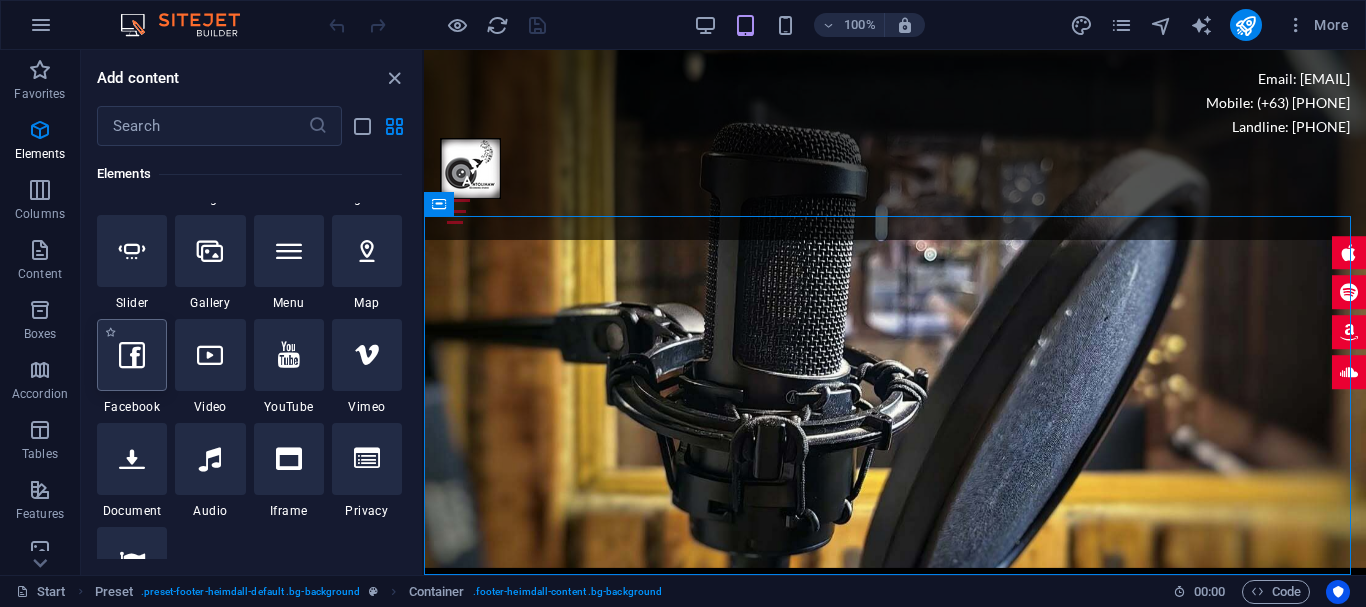 click at bounding box center [132, 355] 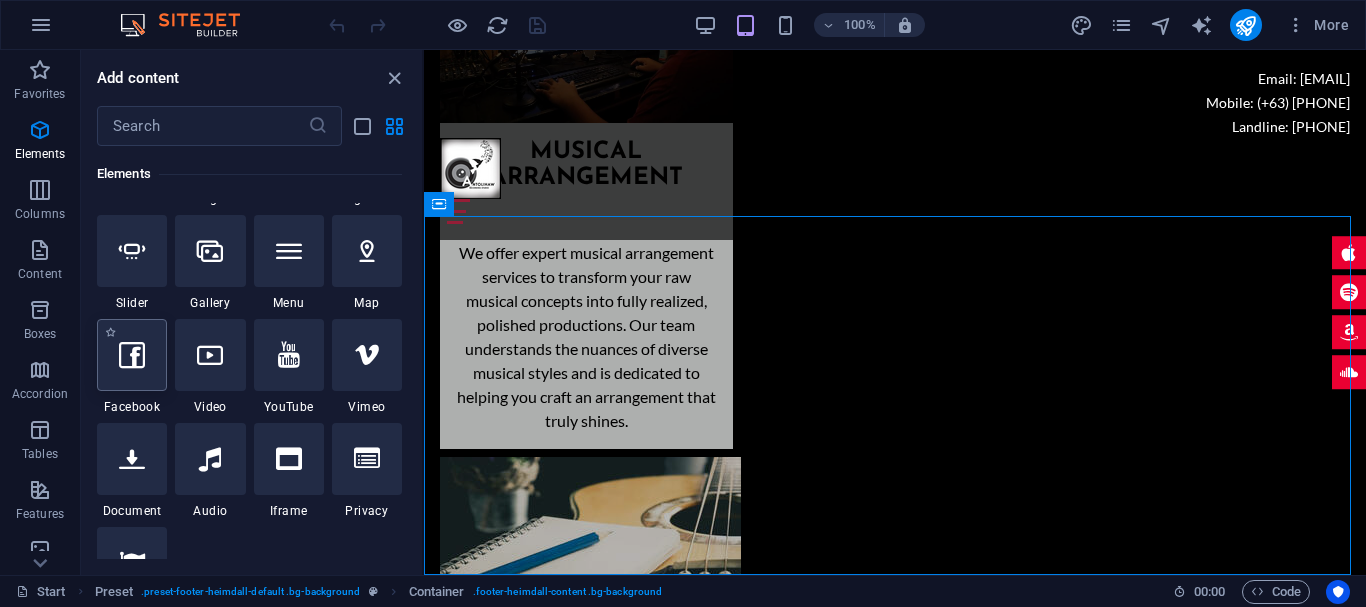 select on "%" 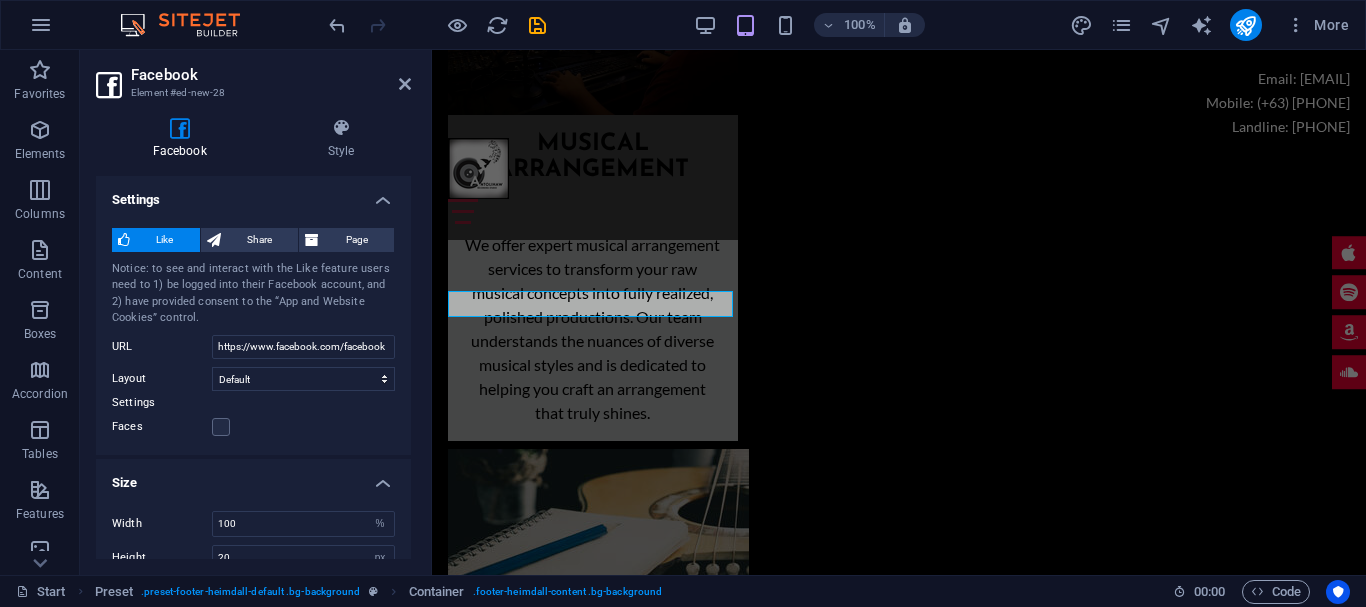 scroll, scrollTop: 7951, scrollLeft: 0, axis: vertical 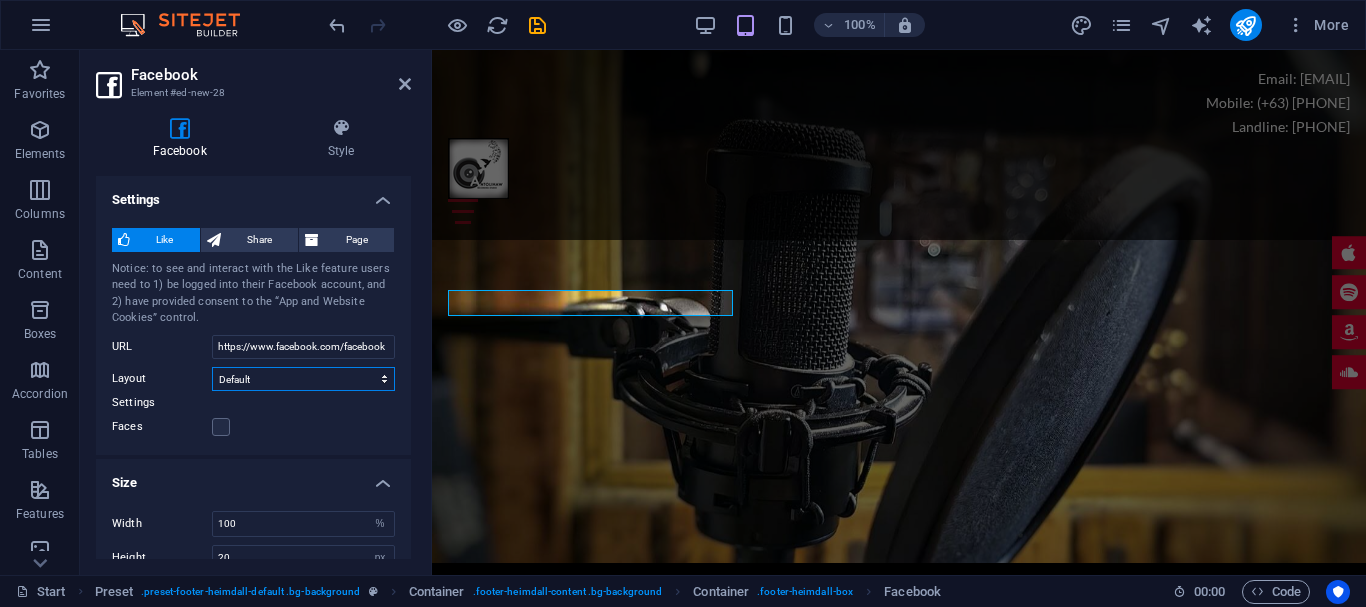 click on "Default Button Box counter Button counter" at bounding box center [303, 379] 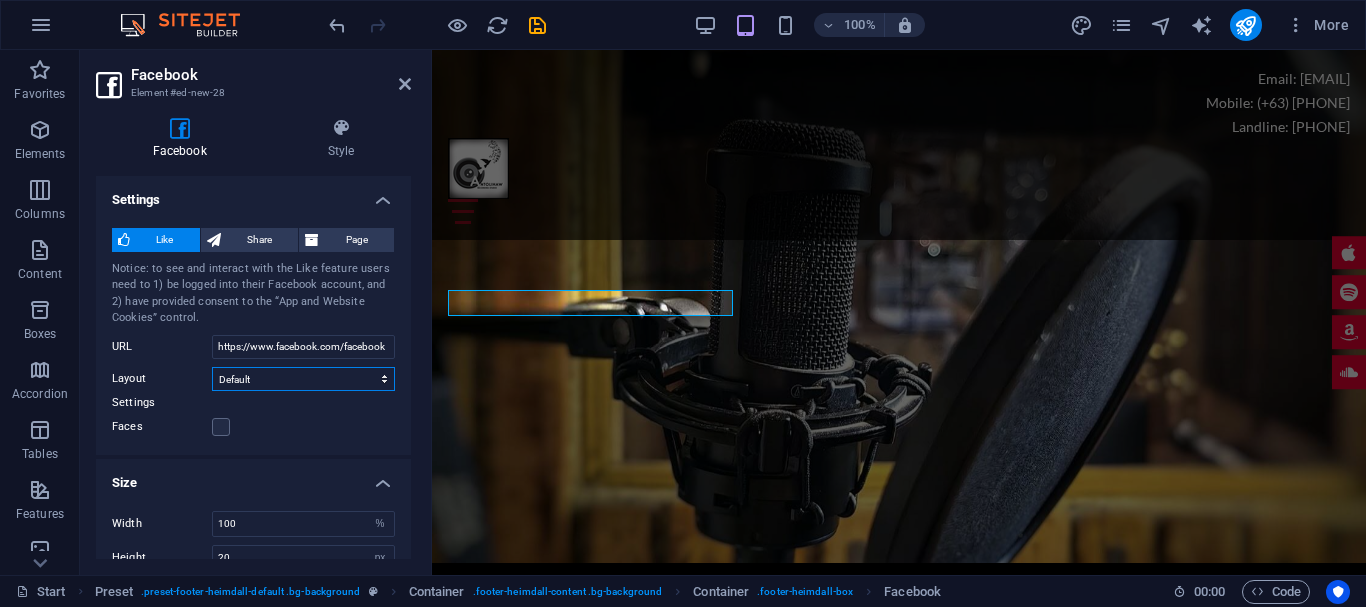click on "Default Button Box counter Button counter" at bounding box center [303, 379] 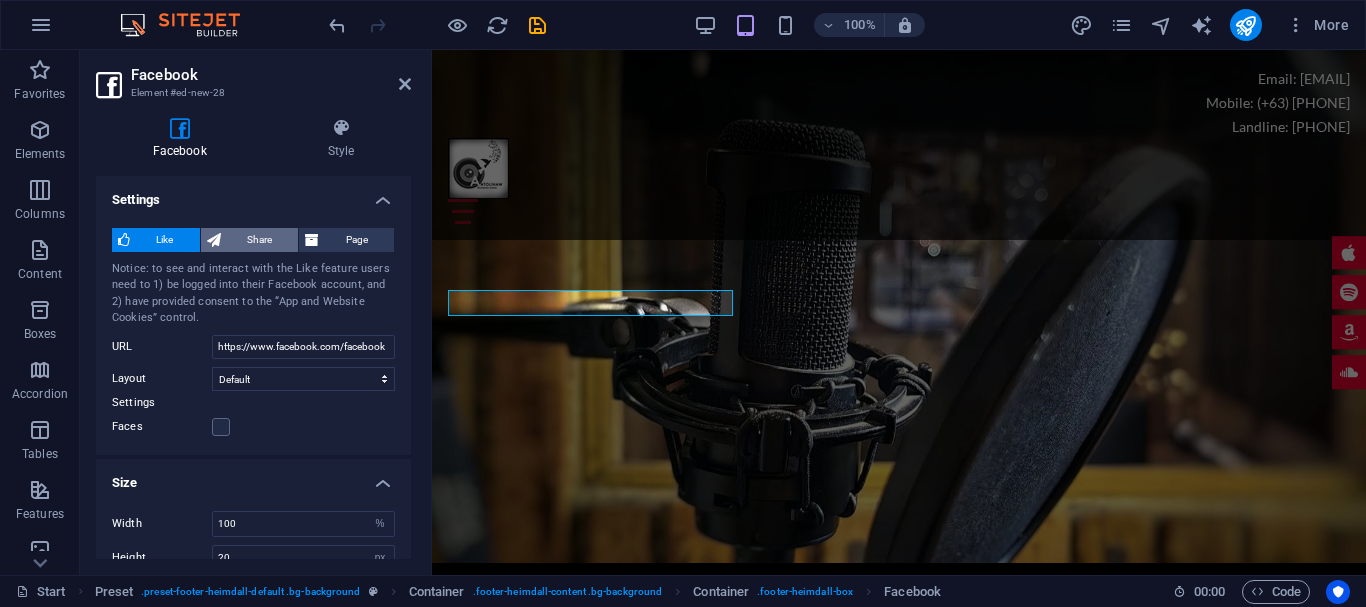click on "Share" at bounding box center [260, 240] 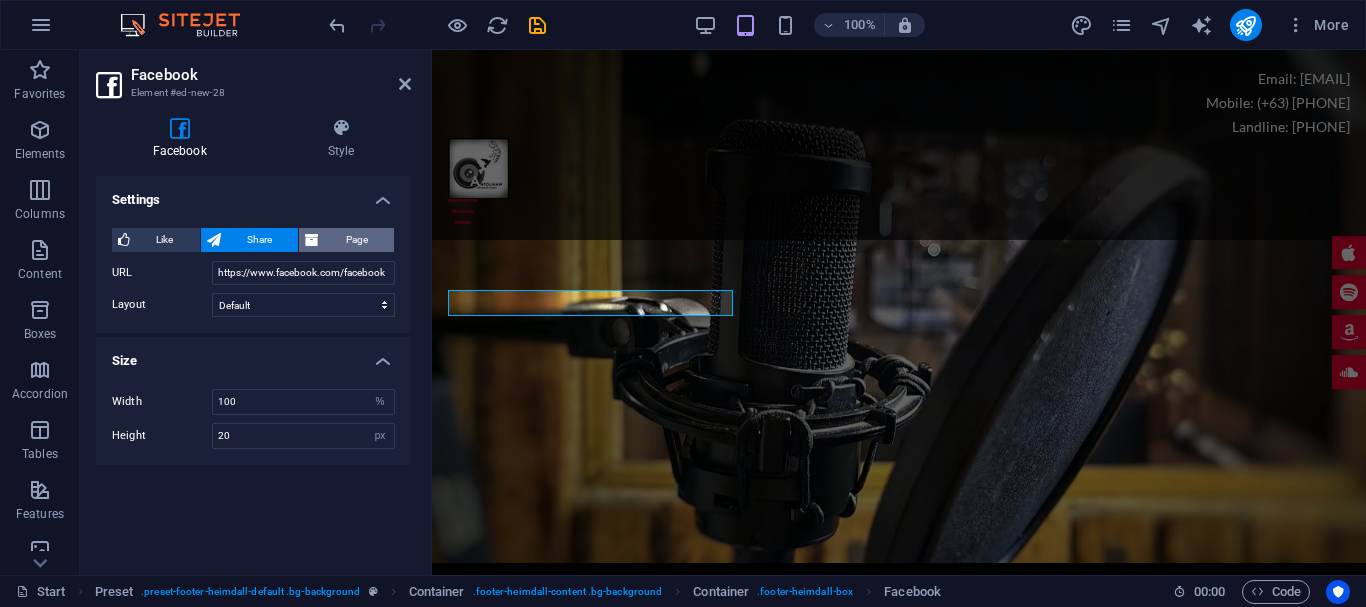 click on "Page" at bounding box center [346, 240] 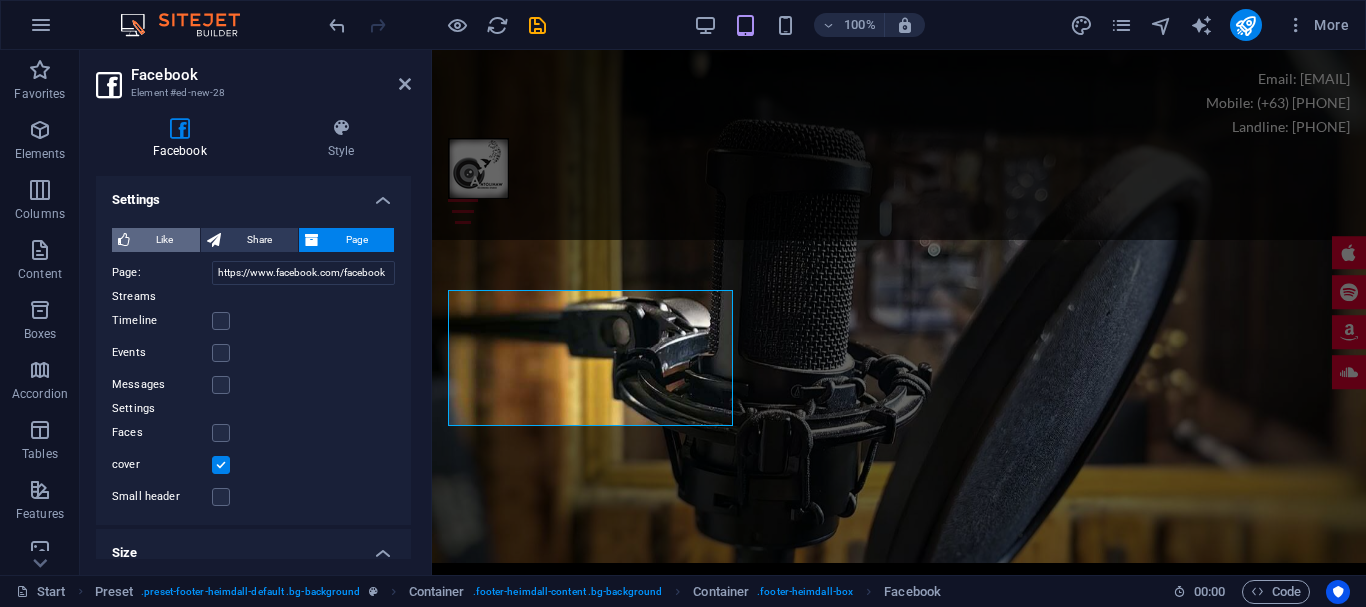 click at bounding box center (124, 240) 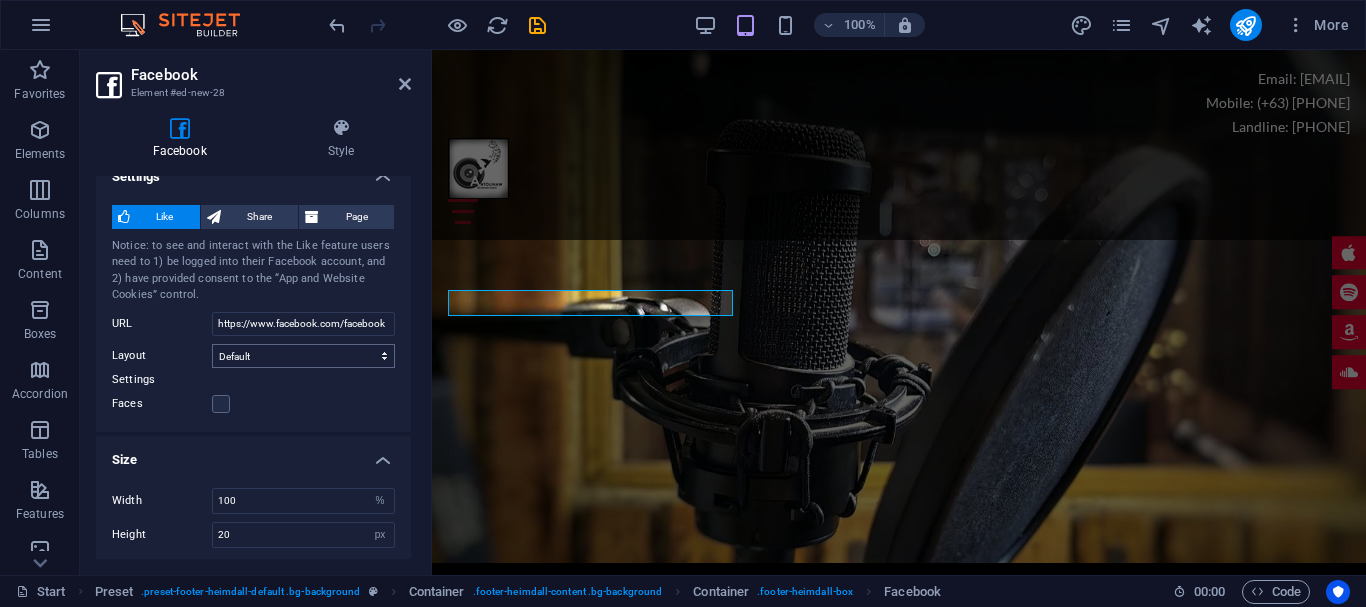 scroll, scrollTop: 28, scrollLeft: 0, axis: vertical 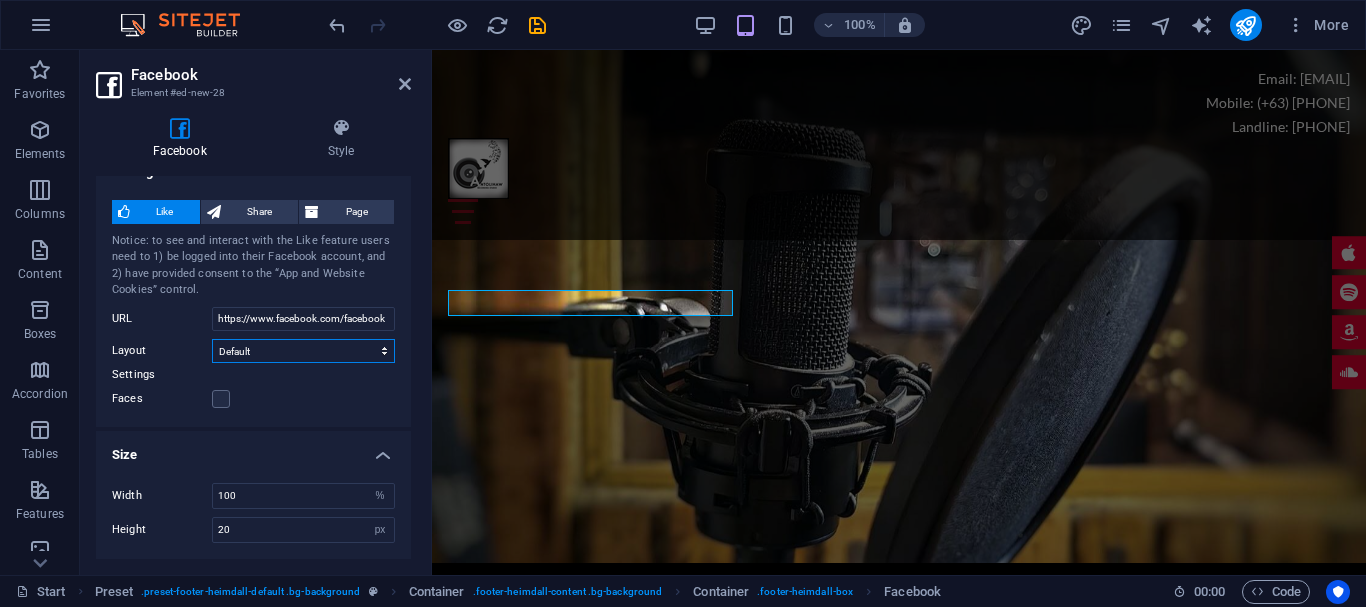 click on "Default Button Box counter Button counter" at bounding box center [303, 351] 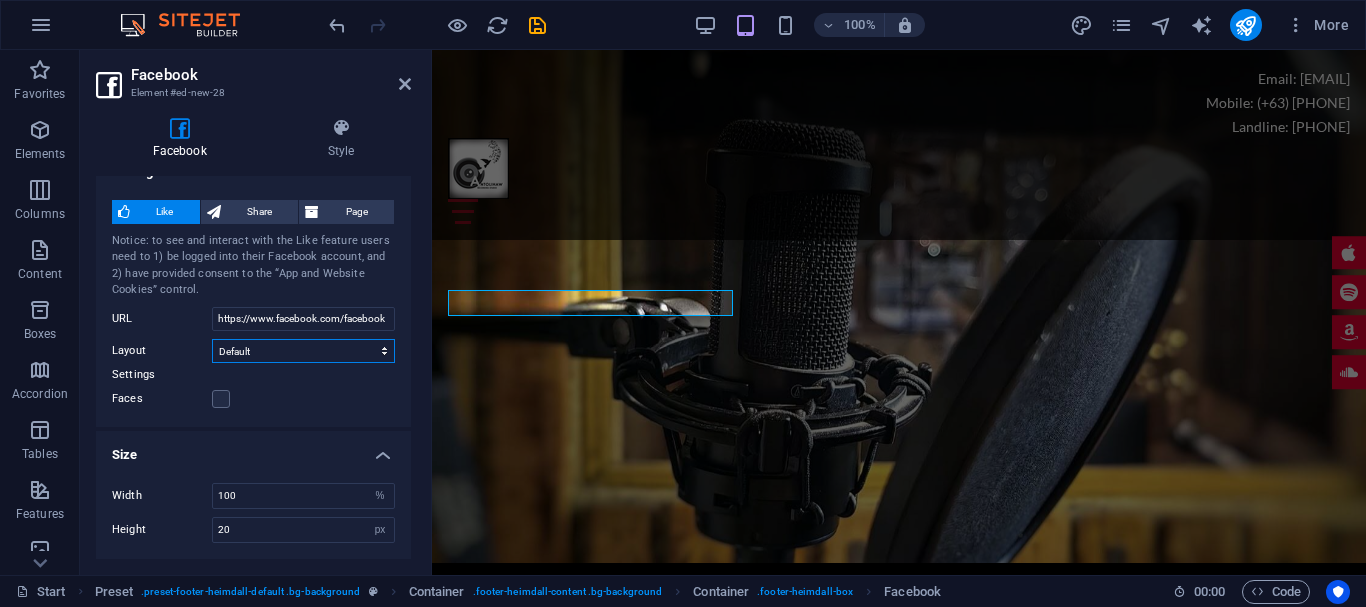 click on "Default Button Box counter Button counter" at bounding box center (303, 351) 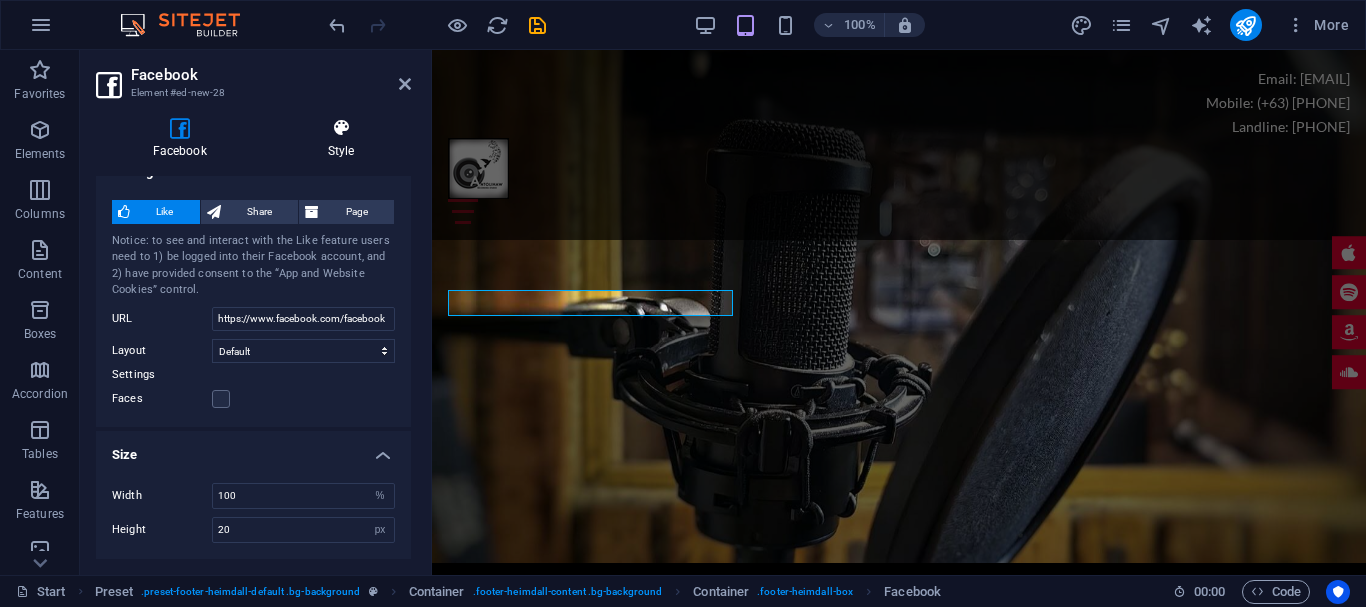 click at bounding box center [341, 128] 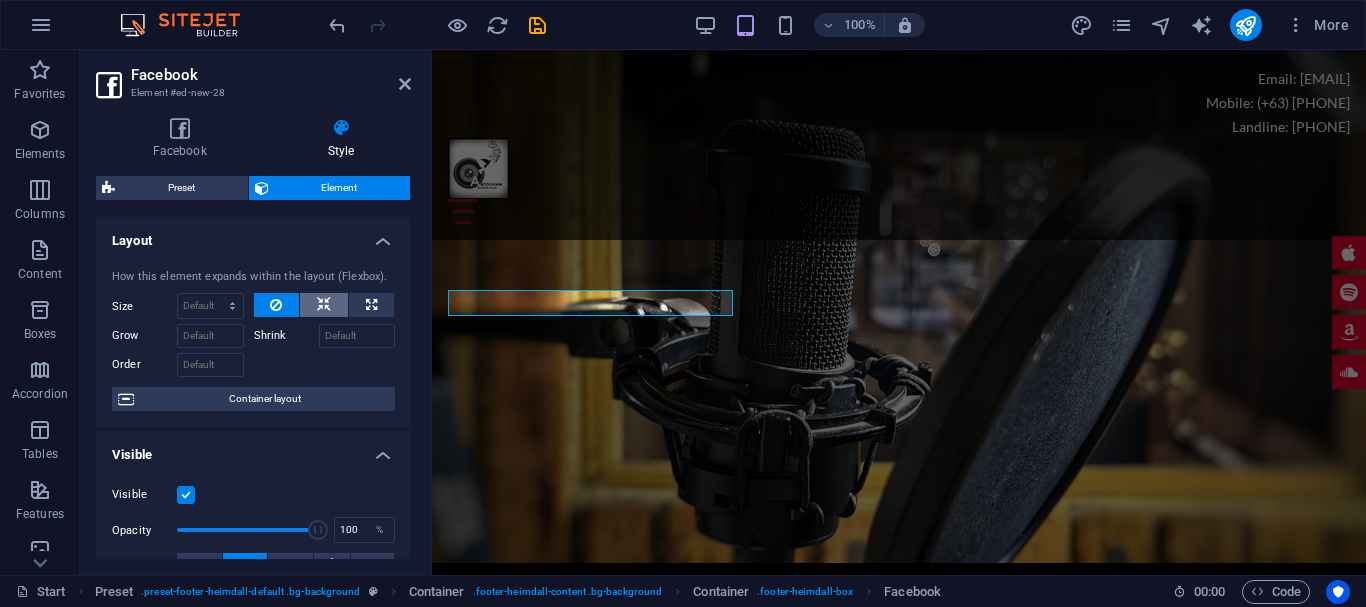 click at bounding box center [324, 305] 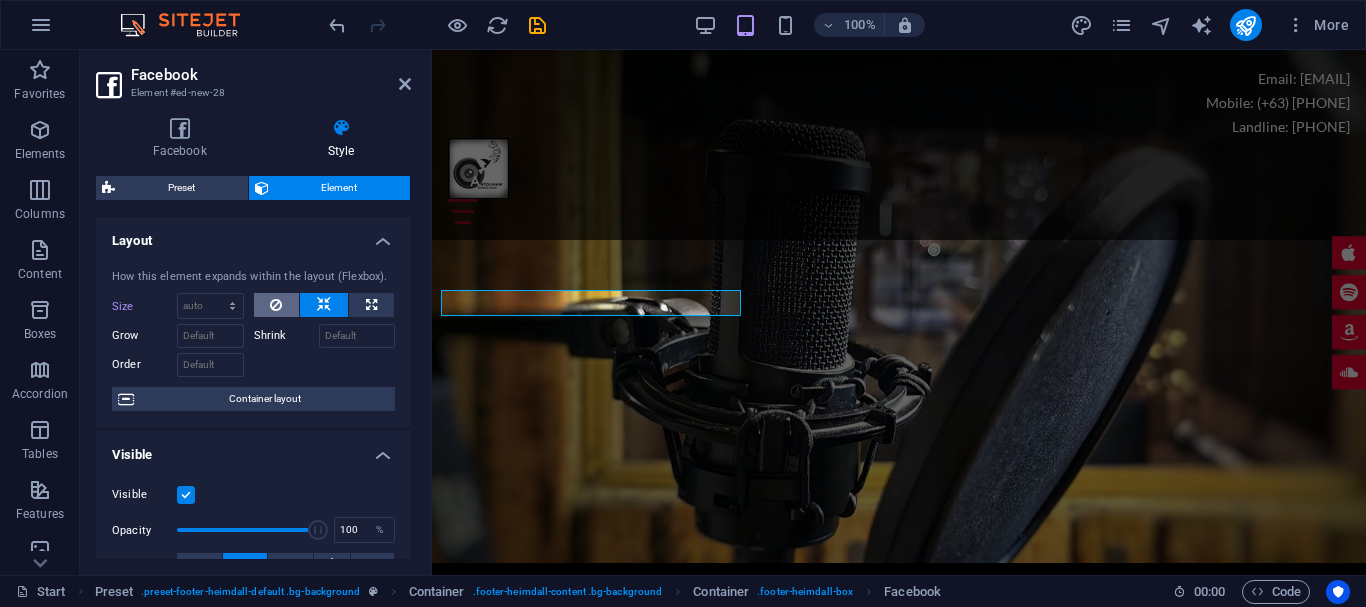 click at bounding box center (276, 305) 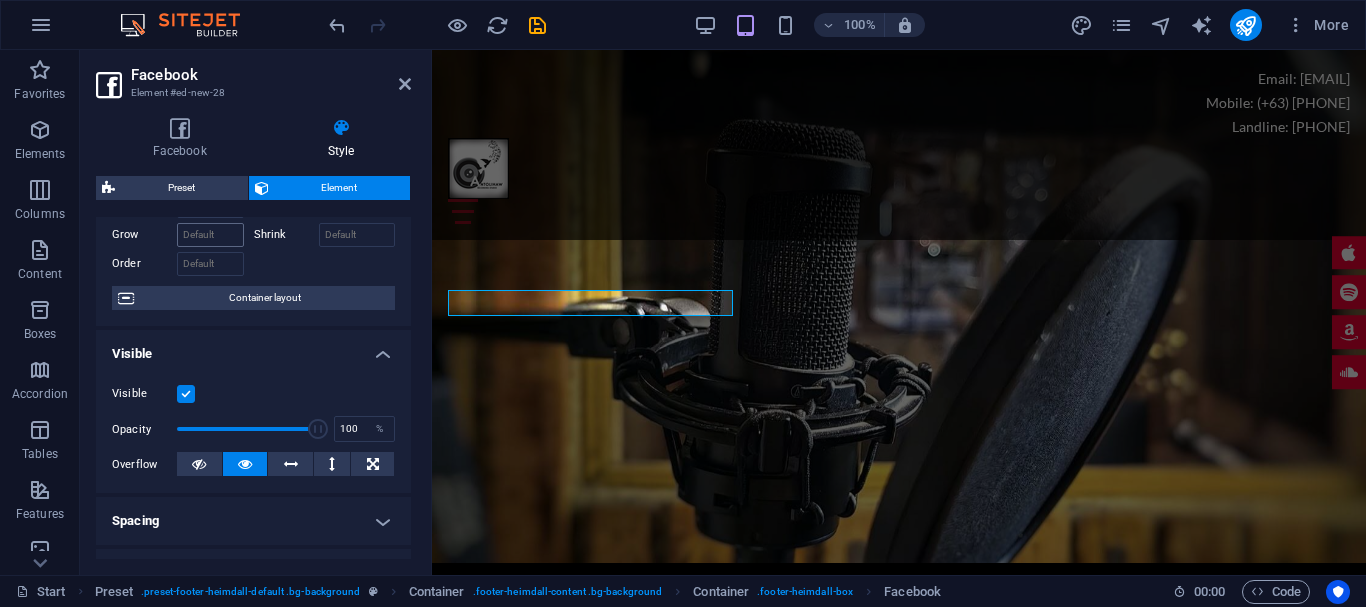 scroll, scrollTop: 100, scrollLeft: 0, axis: vertical 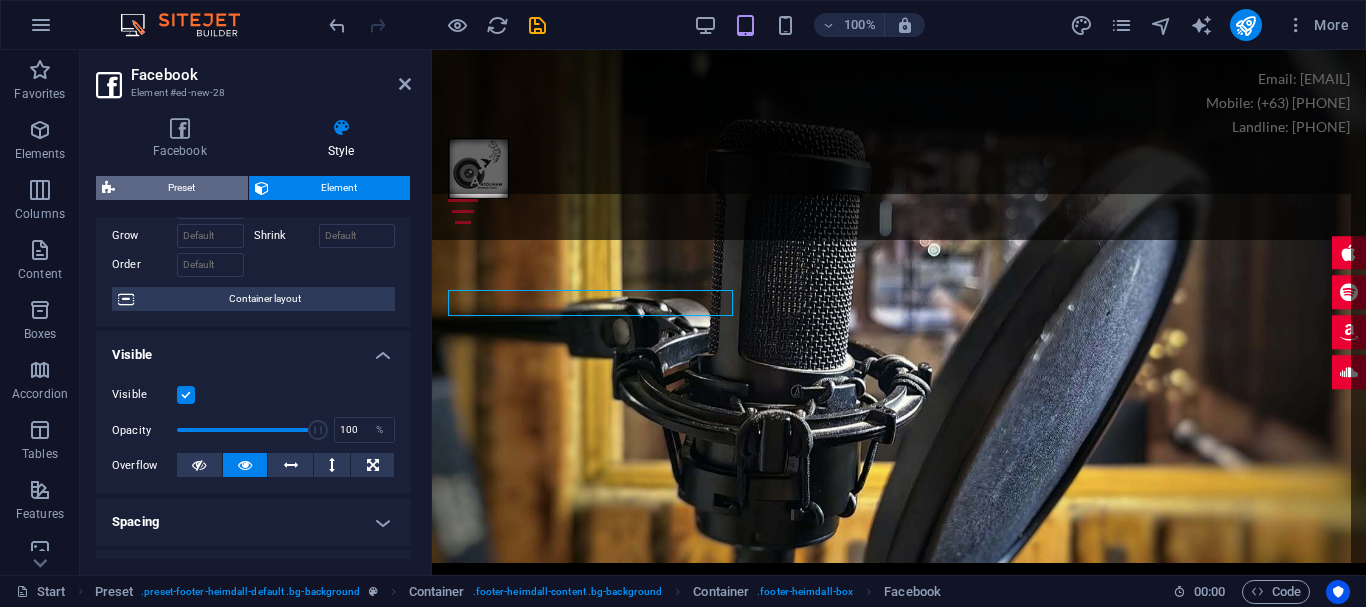 click on "Preset" at bounding box center (181, 188) 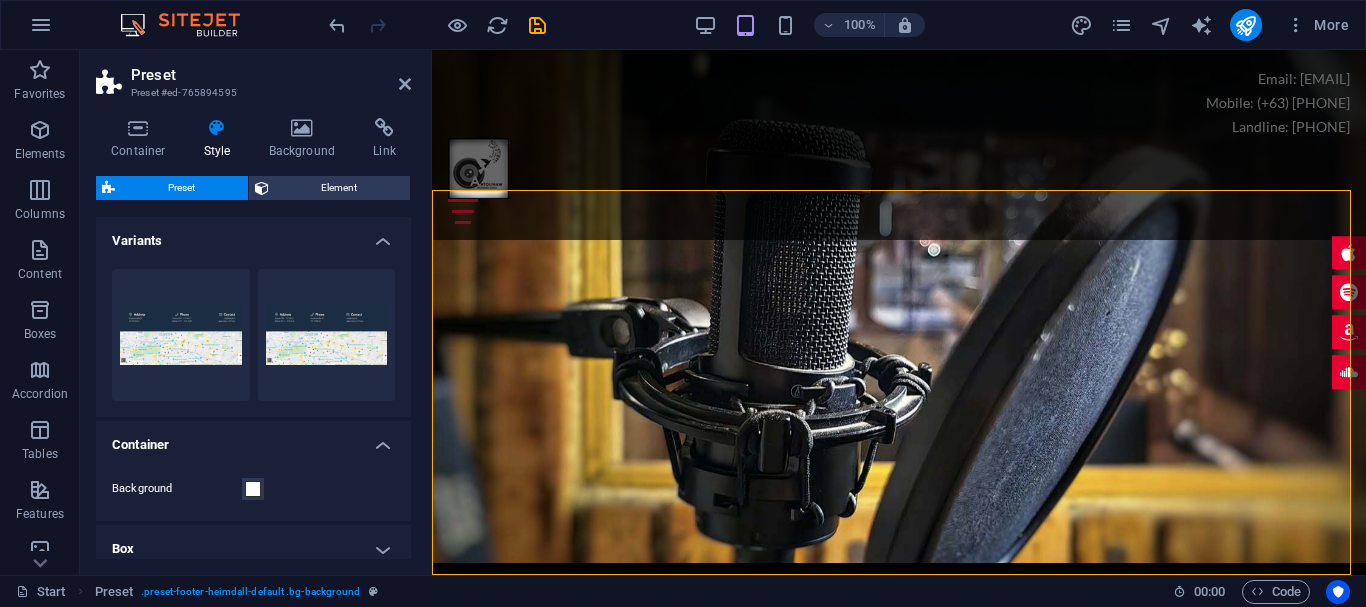 scroll, scrollTop: 7955, scrollLeft: 0, axis: vertical 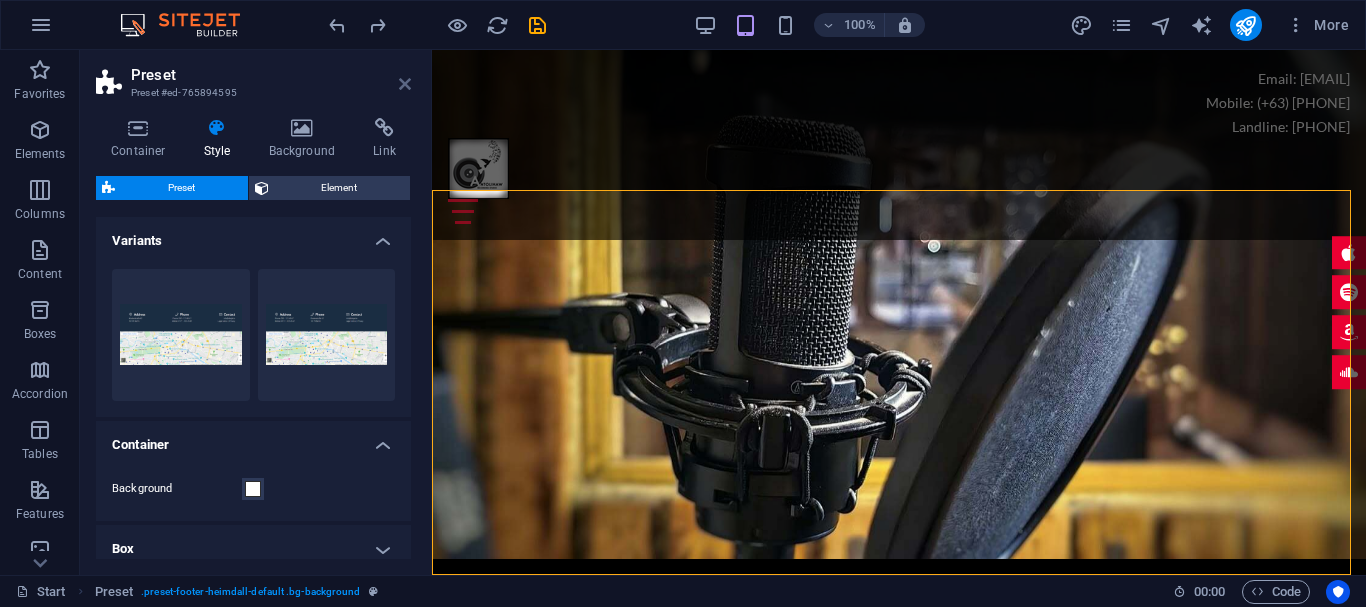 click at bounding box center (405, 84) 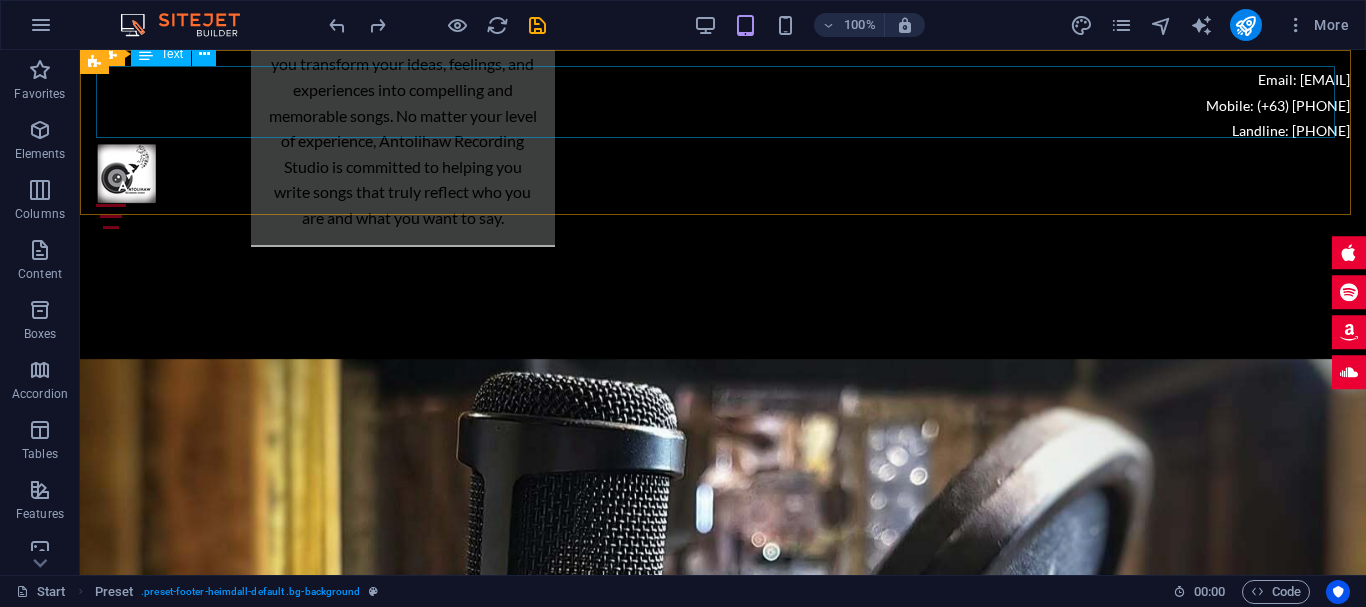 scroll, scrollTop: 8514, scrollLeft: 0, axis: vertical 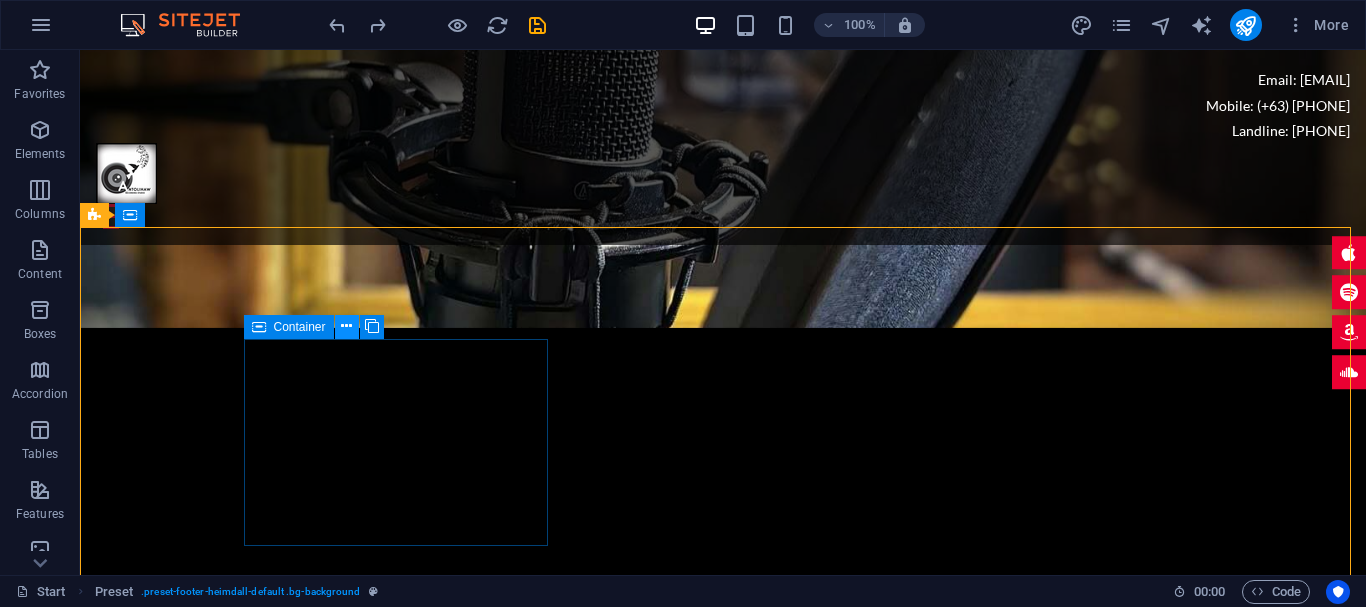 click at bounding box center [346, 326] 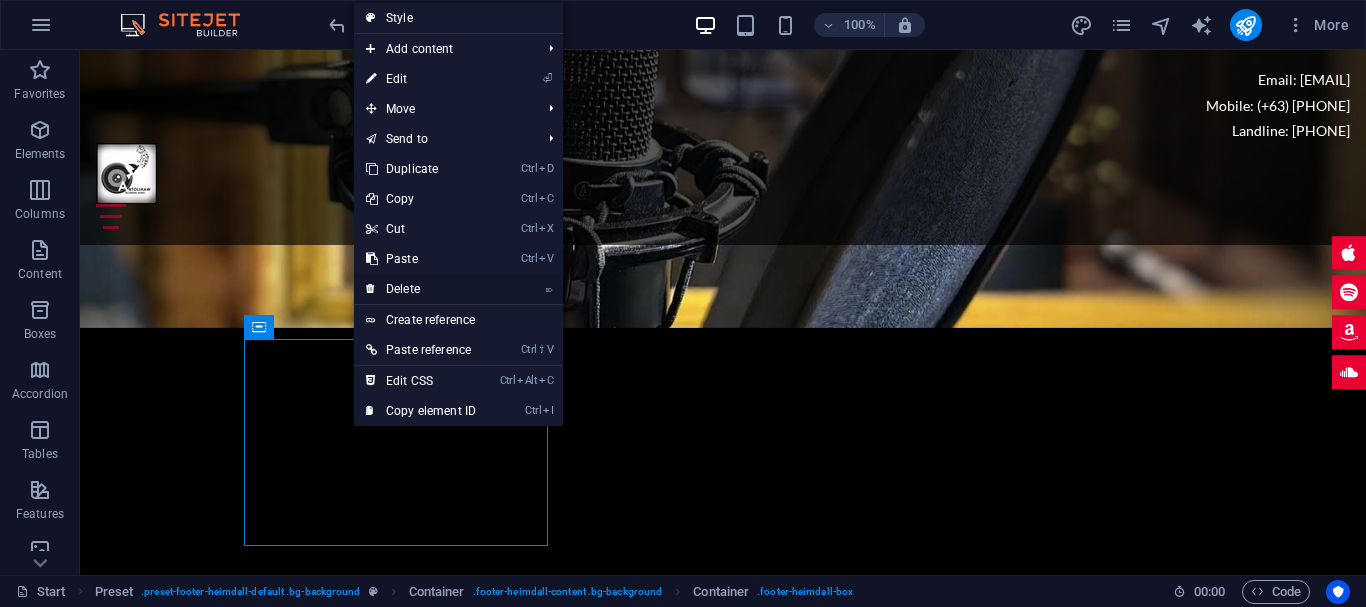 click on "⌦  Delete" at bounding box center [421, 289] 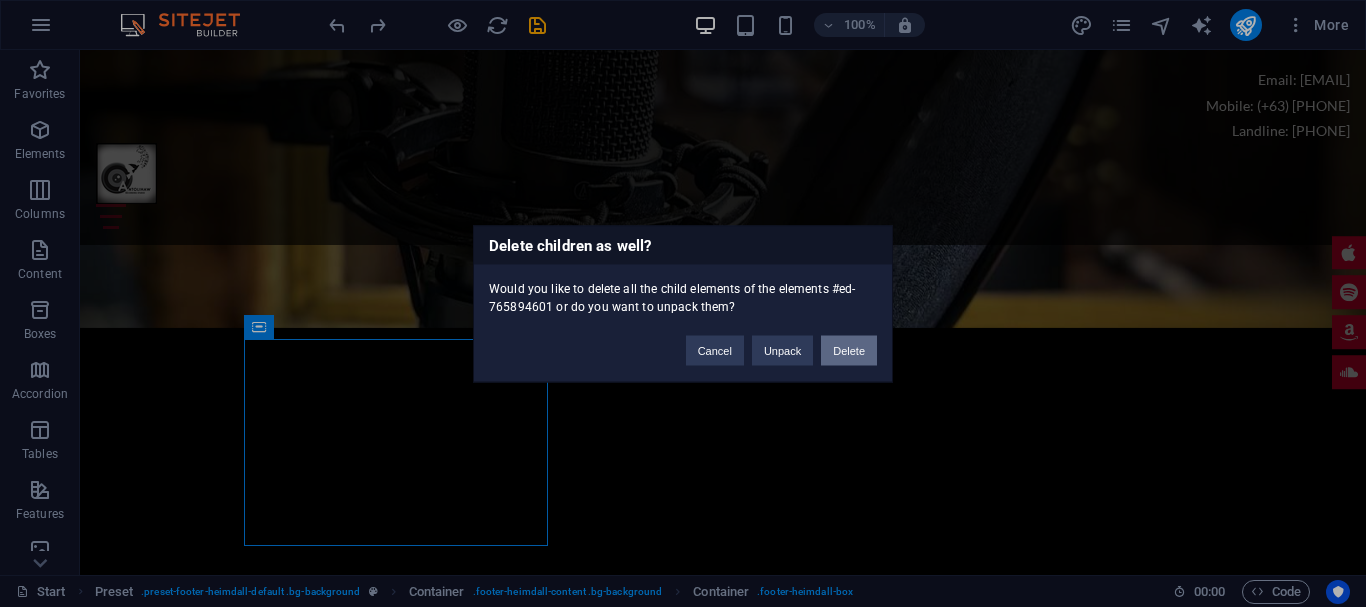 click on "Delete" at bounding box center [849, 350] 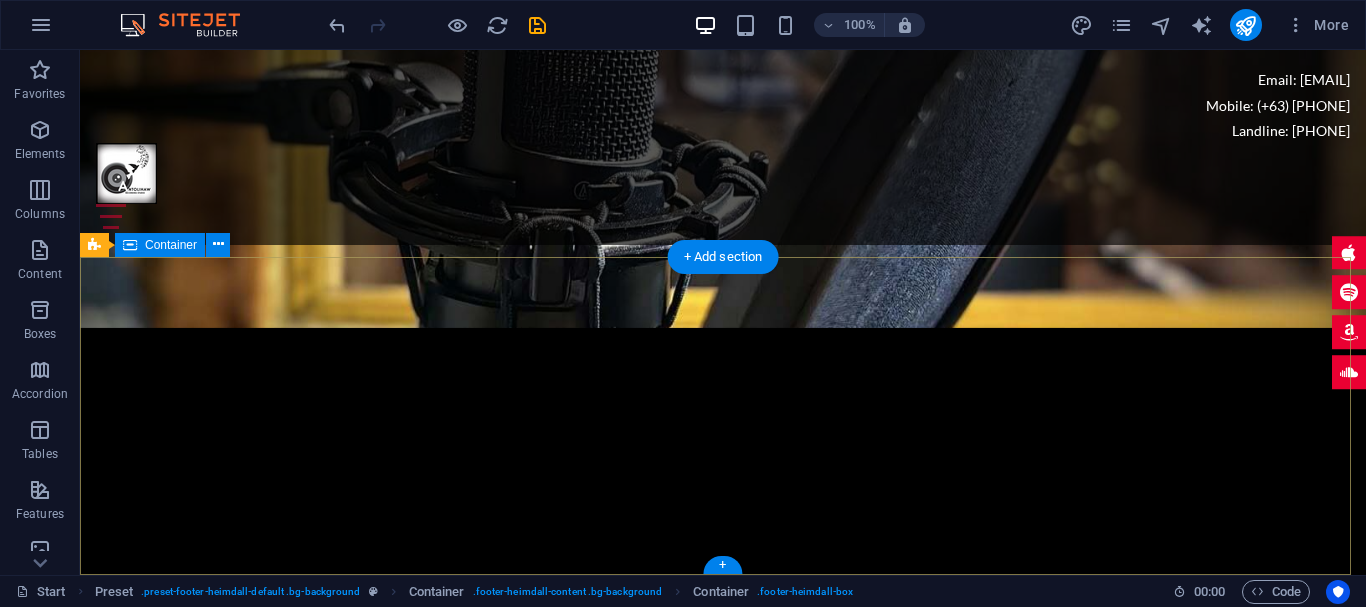 scroll, scrollTop: 8484, scrollLeft: 0, axis: vertical 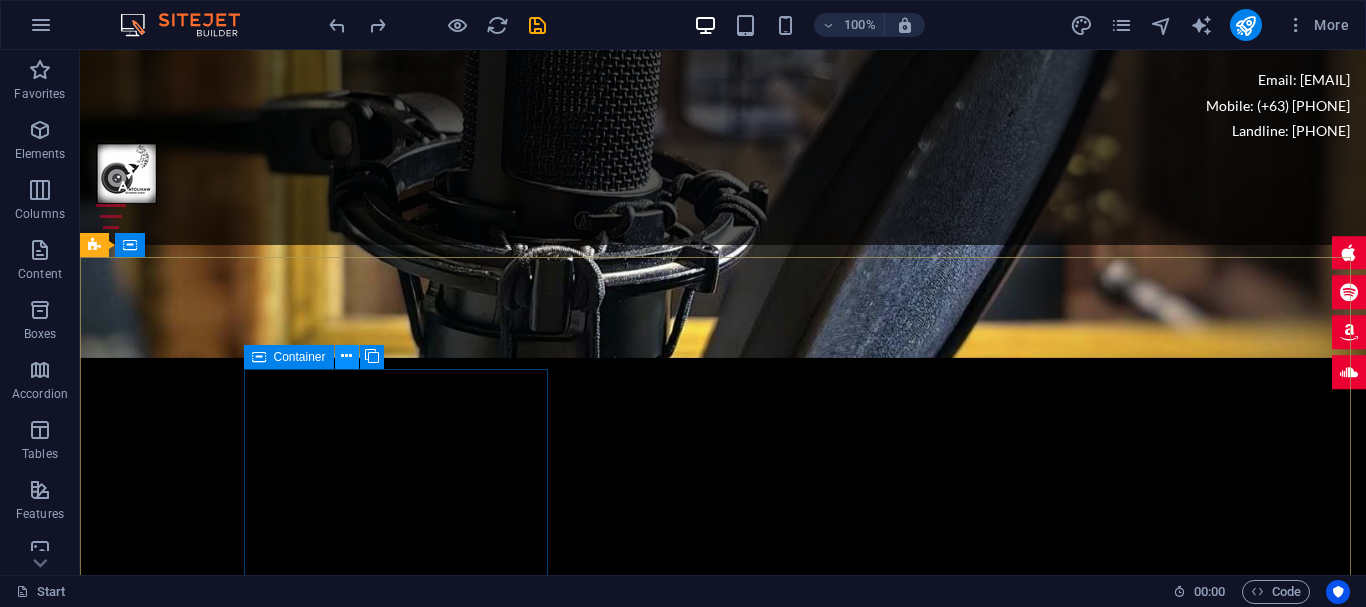 click at bounding box center (346, 356) 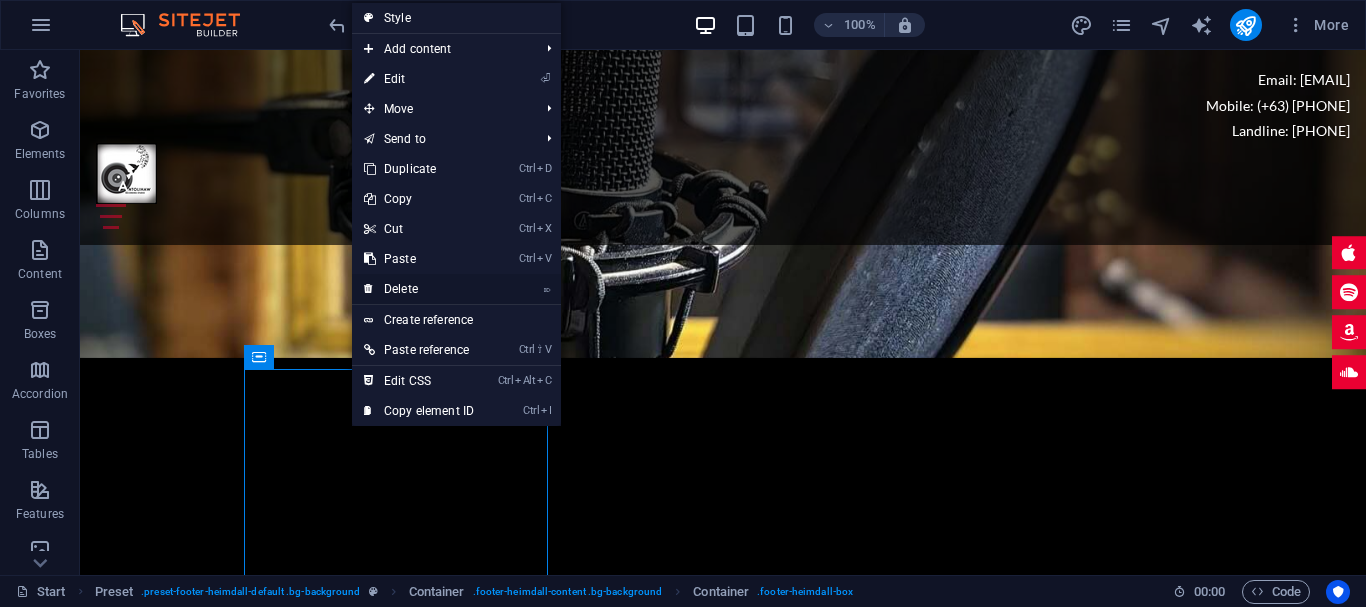 click on "⌦  Delete" at bounding box center (419, 289) 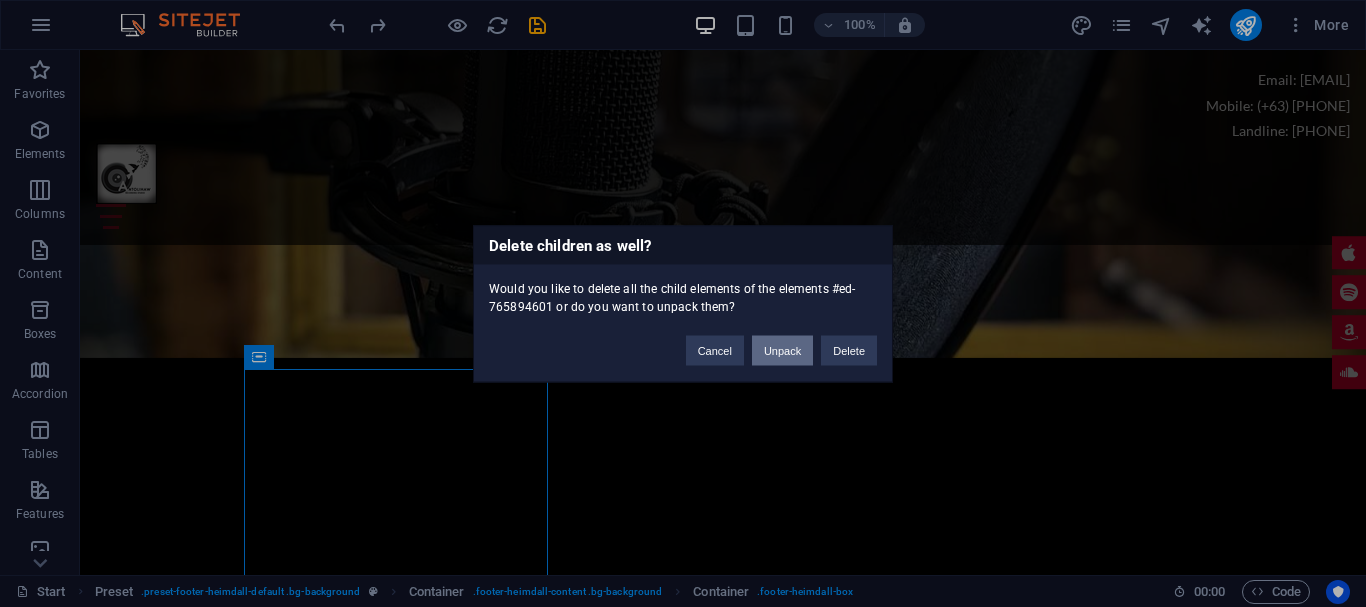 click on "Unpack" at bounding box center (782, 350) 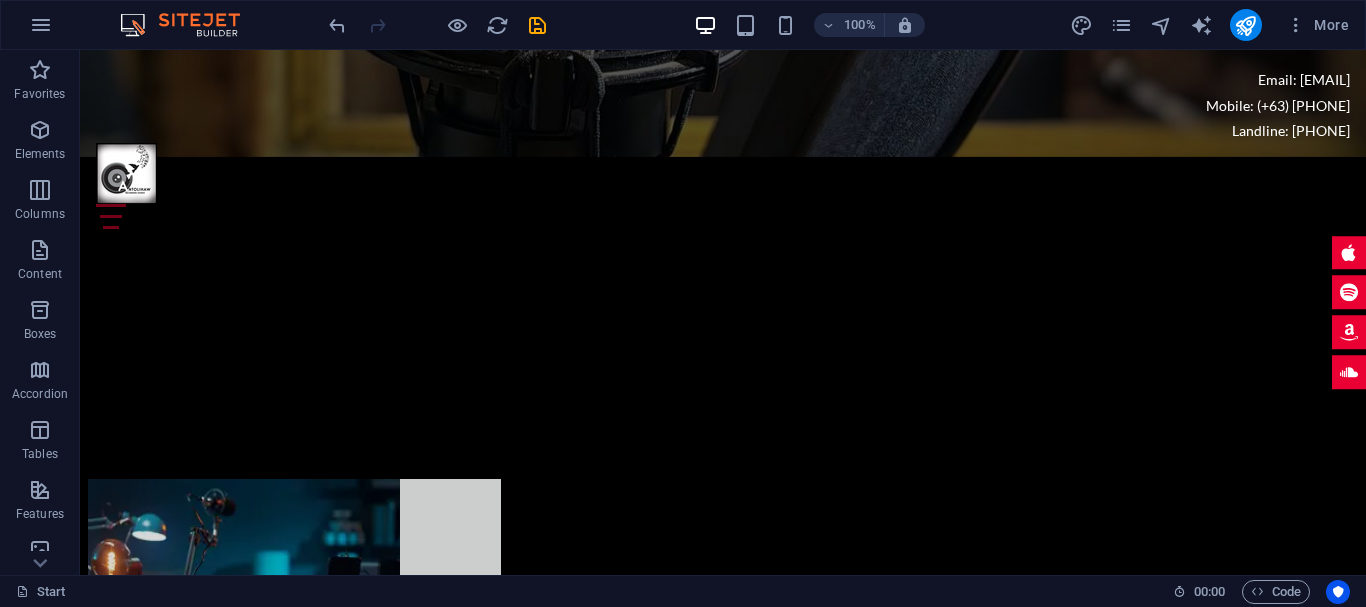 scroll, scrollTop: 8597, scrollLeft: 0, axis: vertical 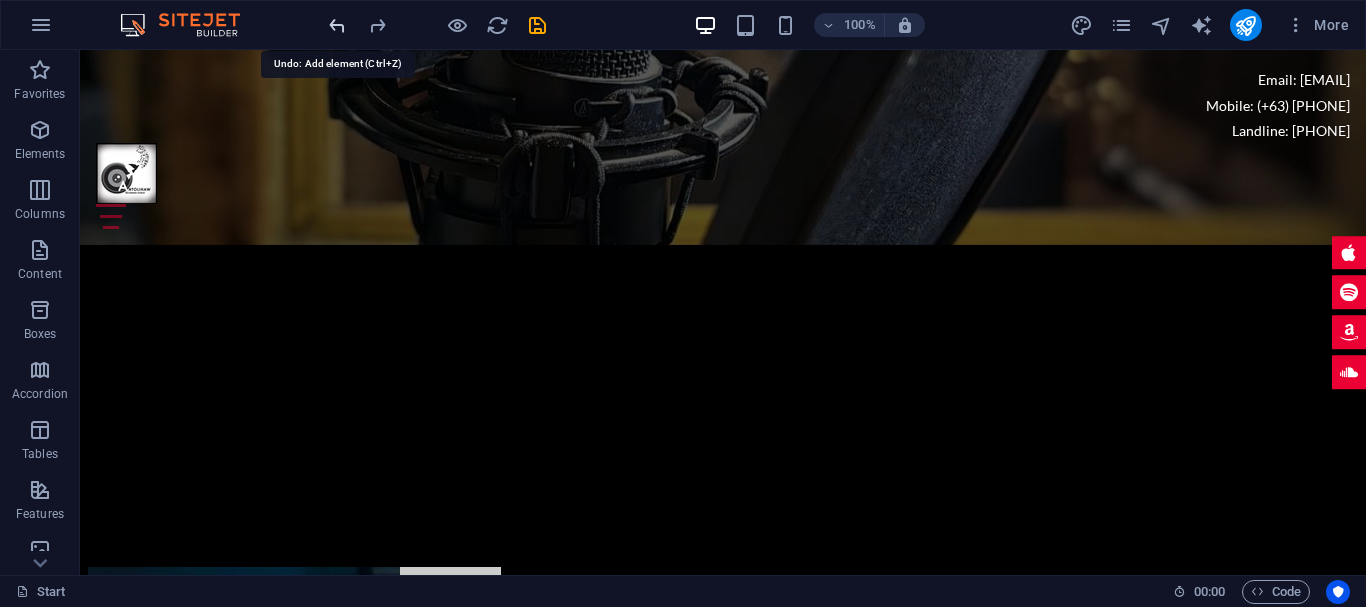 click at bounding box center (337, 25) 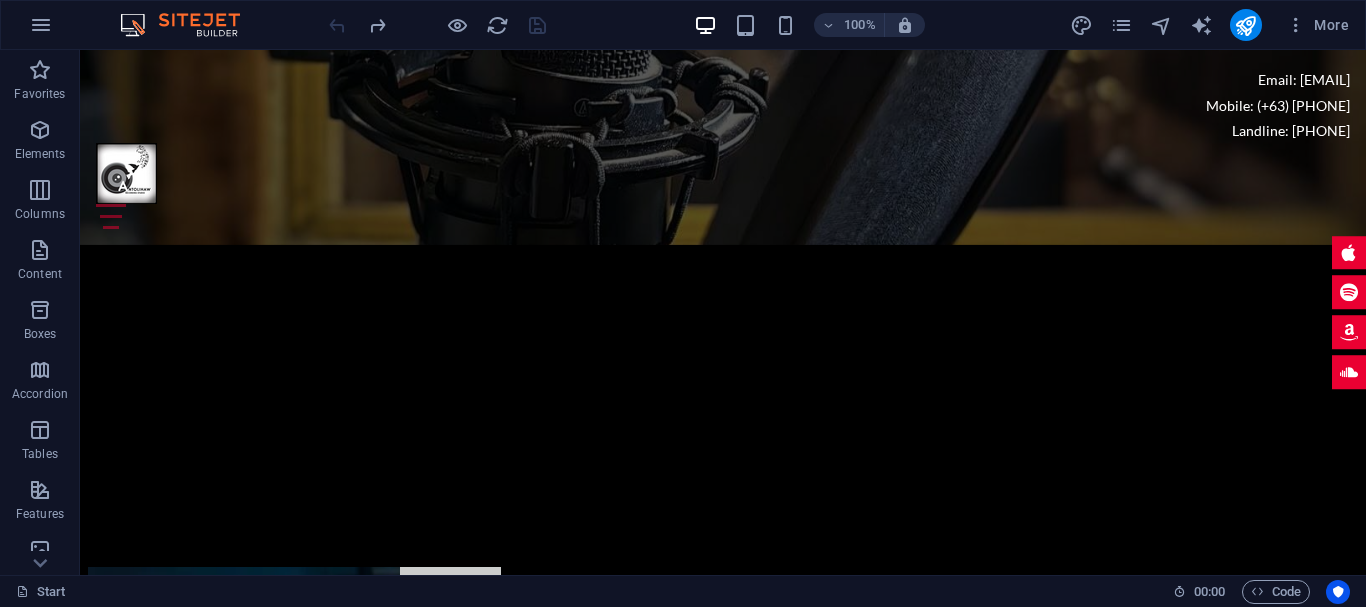 scroll, scrollTop: 8570, scrollLeft: 0, axis: vertical 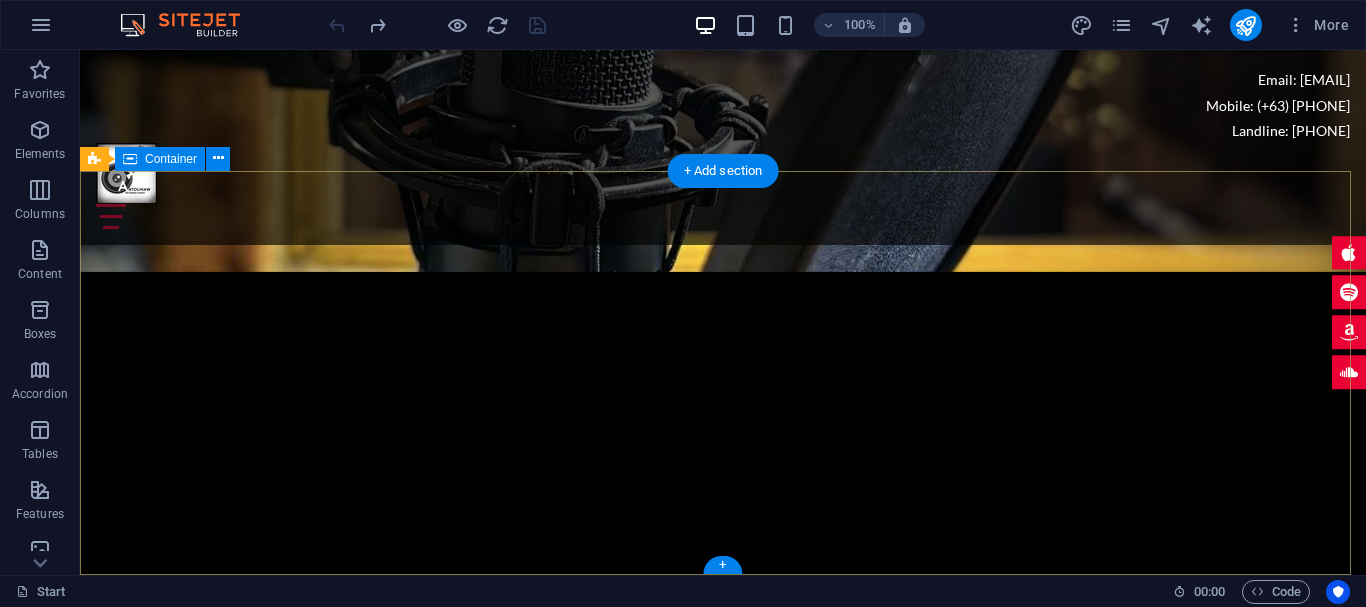 click on "Address      [NUMBER] [STREET] [HOUSES], [CITY], [COUNTRY] CONTACT NUMBER     Mobile: (+63) [PHONE]      Landline: [PHONE] email      [EMAIL]" at bounding box center (723, 14554) 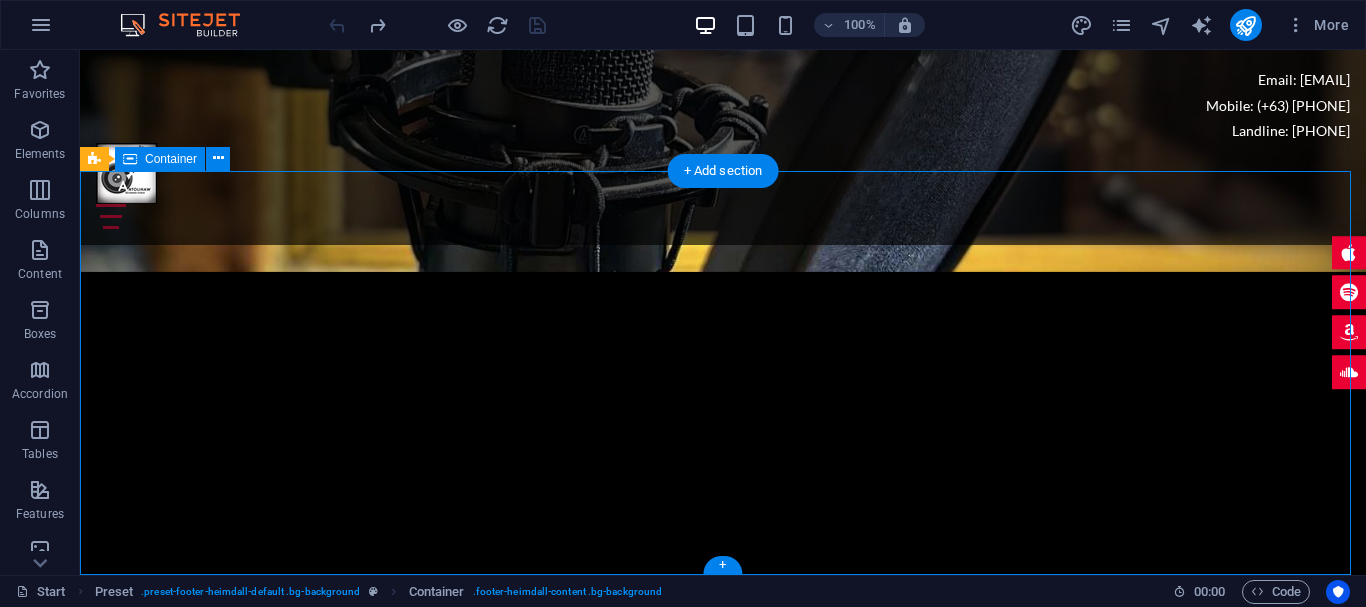 click on "Address      [NUMBER] [STREET] [HOUSES], [CITY], [COUNTRY] CONTACT NUMBER     Mobile: (+63) [PHONE]      Landline: [PHONE] email      [EMAIL]" at bounding box center (723, 14554) 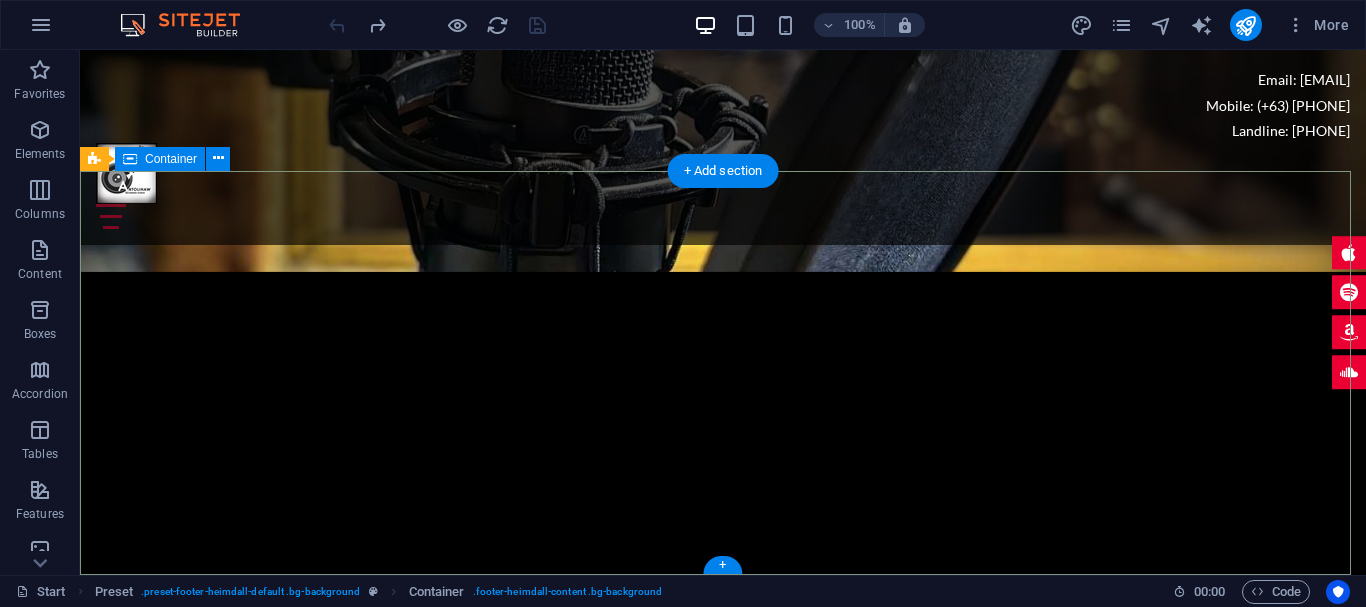 click on "Address      [NUMBER] [STREET] [HOUSES], [CITY], [COUNTRY] CONTACT NUMBER     Mobile: (+63) [PHONE]      Landline: [PHONE] email      [EMAIL]" at bounding box center (723, 14554) 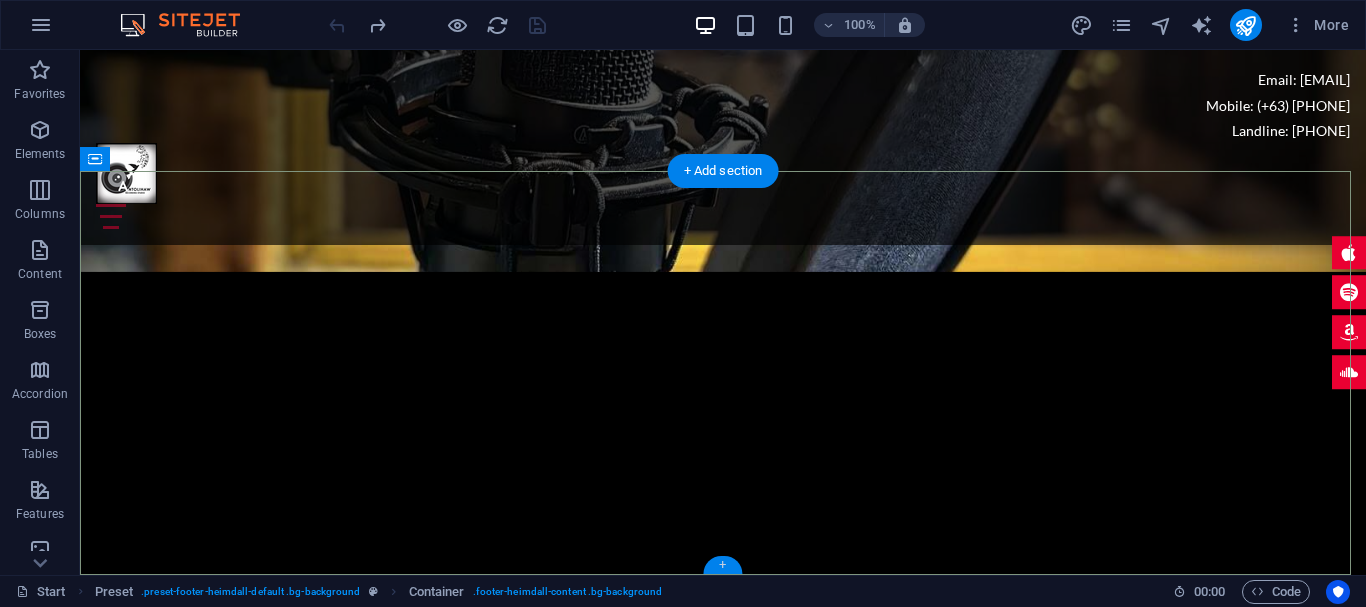 click on "+" at bounding box center (722, 565) 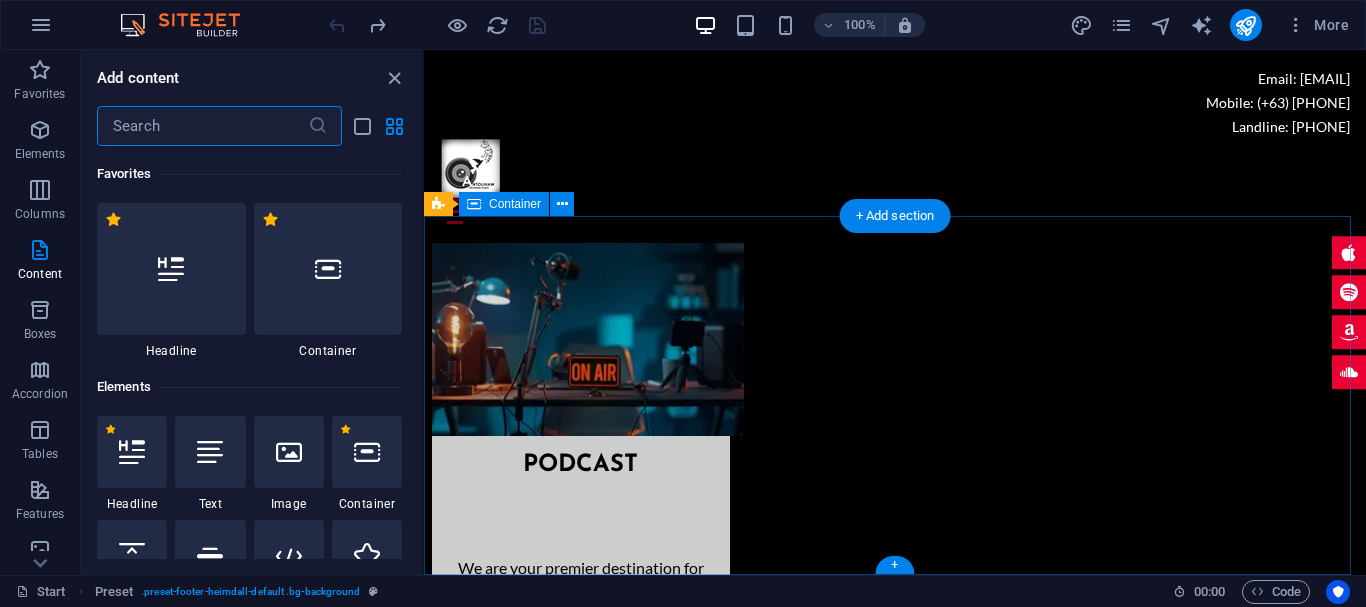 scroll, scrollTop: 7955, scrollLeft: 0, axis: vertical 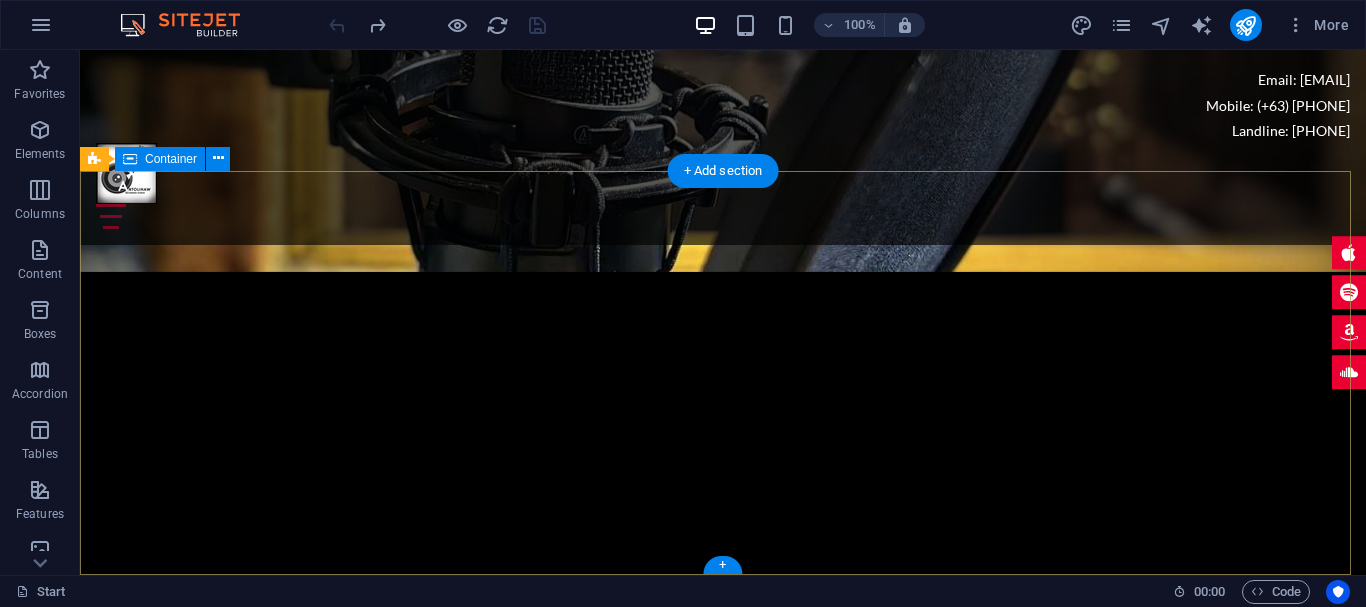 click on "Address      [NUMBER] [STREET] [HOUSES], [CITY], [COUNTRY] CONTACT NUMBER     Mobile: (+63) [PHONE]      Landline: [PHONE] email      [EMAIL]" at bounding box center [723, 14554] 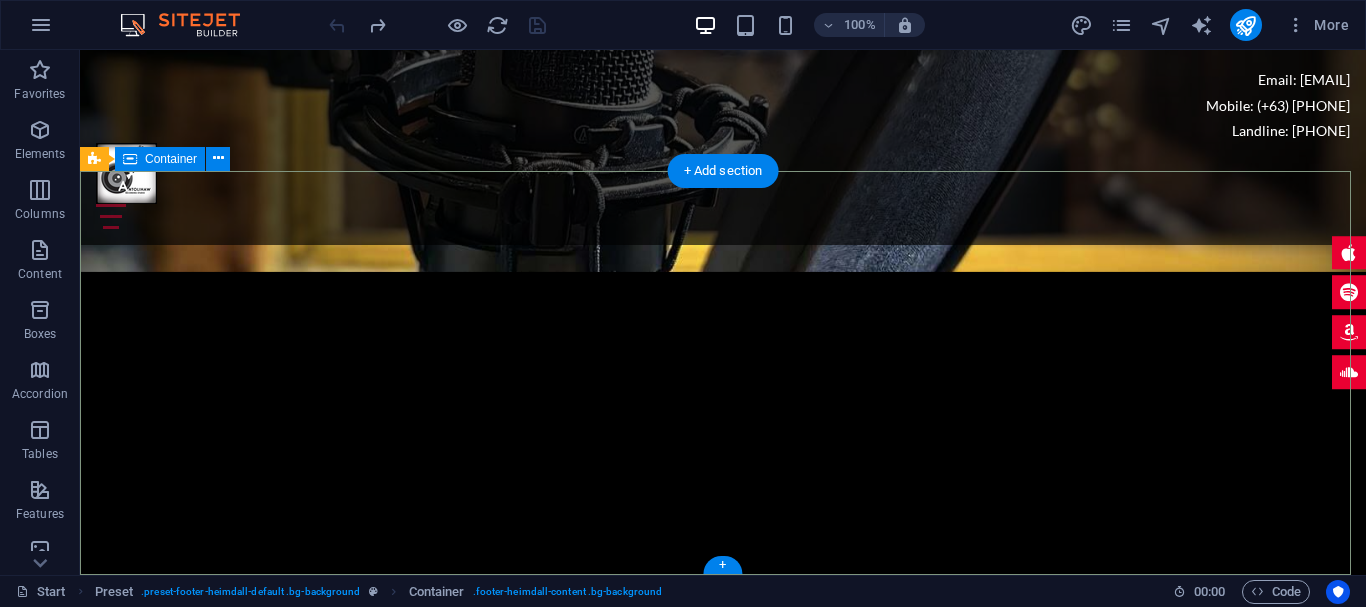 click on "Address      [NUMBER] [STREET] [HOUSES], [CITY], [COUNTRY] CONTACT NUMBER     Mobile: (+63) [PHONE]      Landline: [PHONE] email      [EMAIL]" at bounding box center [723, 14554] 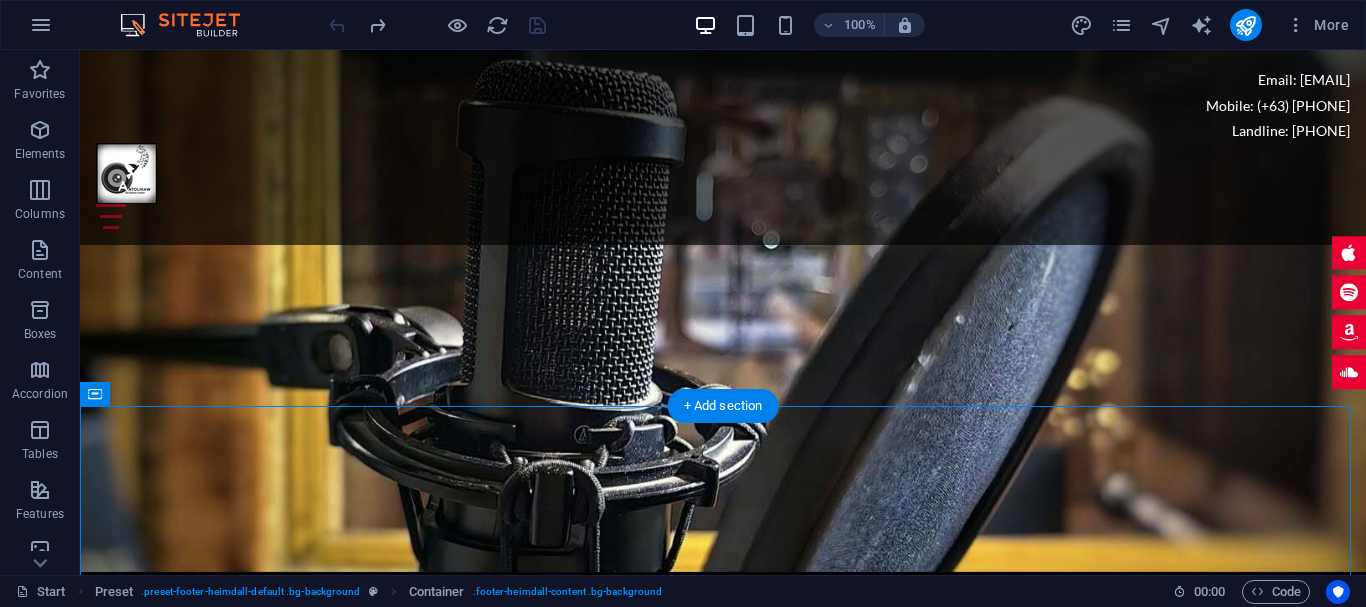 scroll, scrollTop: 8570, scrollLeft: 0, axis: vertical 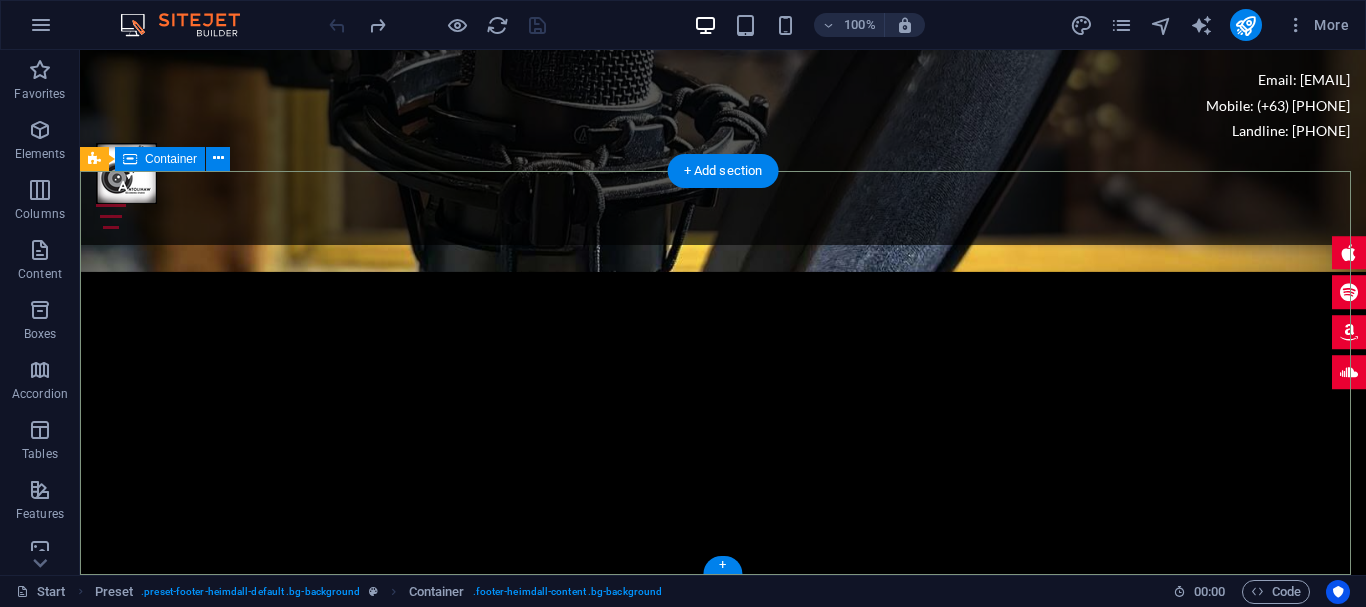 click on "Address      [NUMBER] [STREET] [HOUSES], [CITY], [COUNTRY] CONTACT NUMBER     Mobile: (+63) [PHONE]      Landline: [PHONE] email      [EMAIL]" at bounding box center (723, 14554) 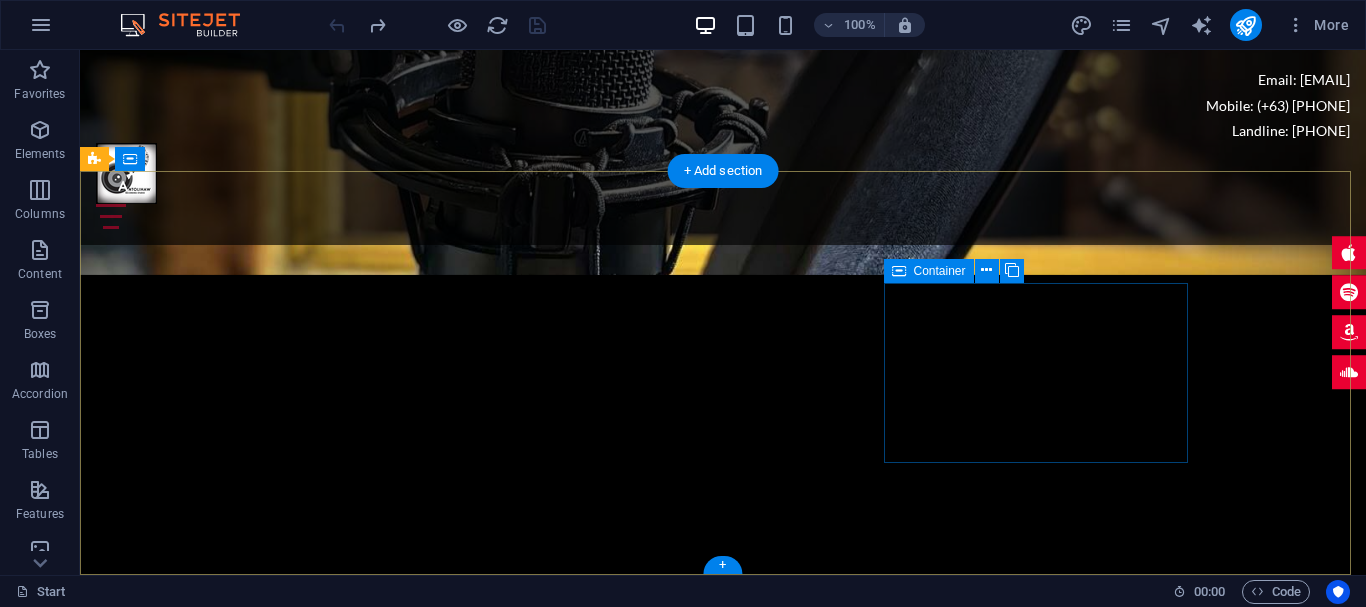 scroll, scrollTop: 8570, scrollLeft: 0, axis: vertical 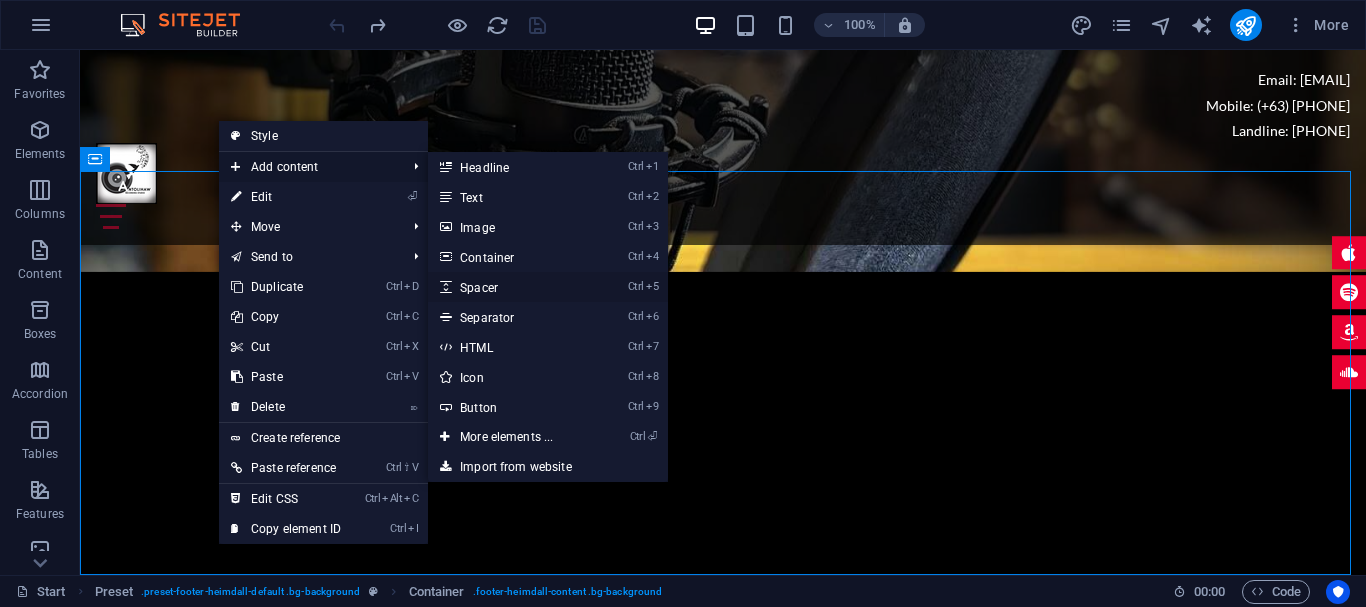 click on "Ctrl 5  Spacer" at bounding box center [510, 287] 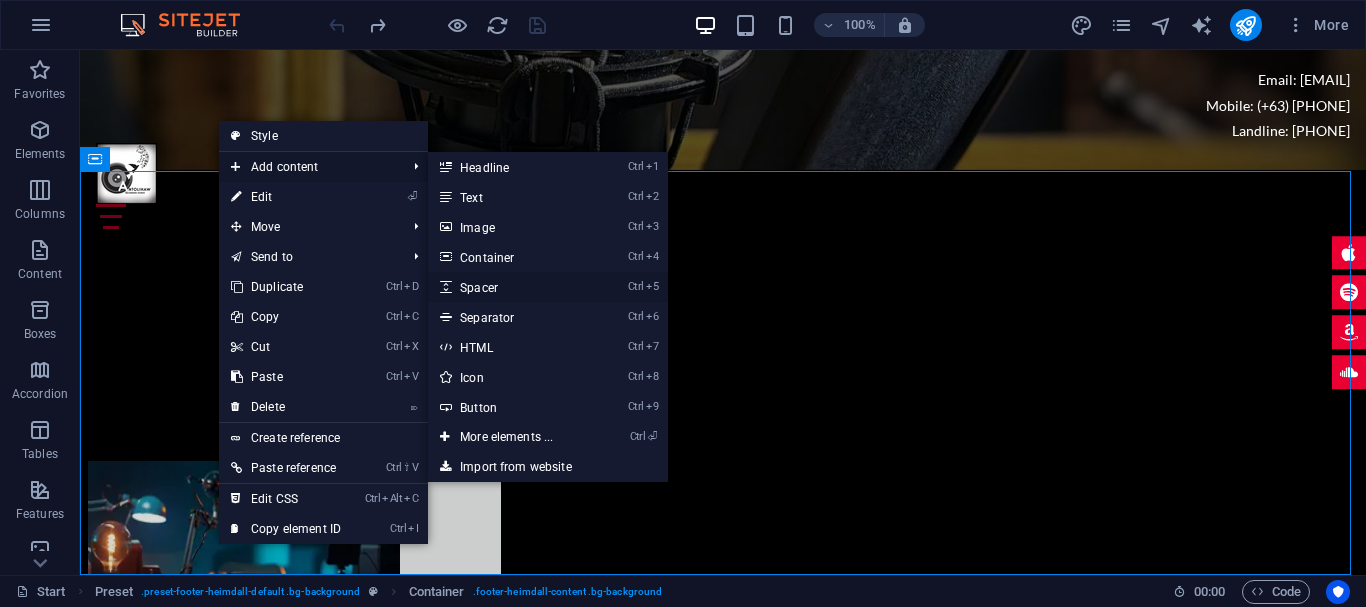select on "px" 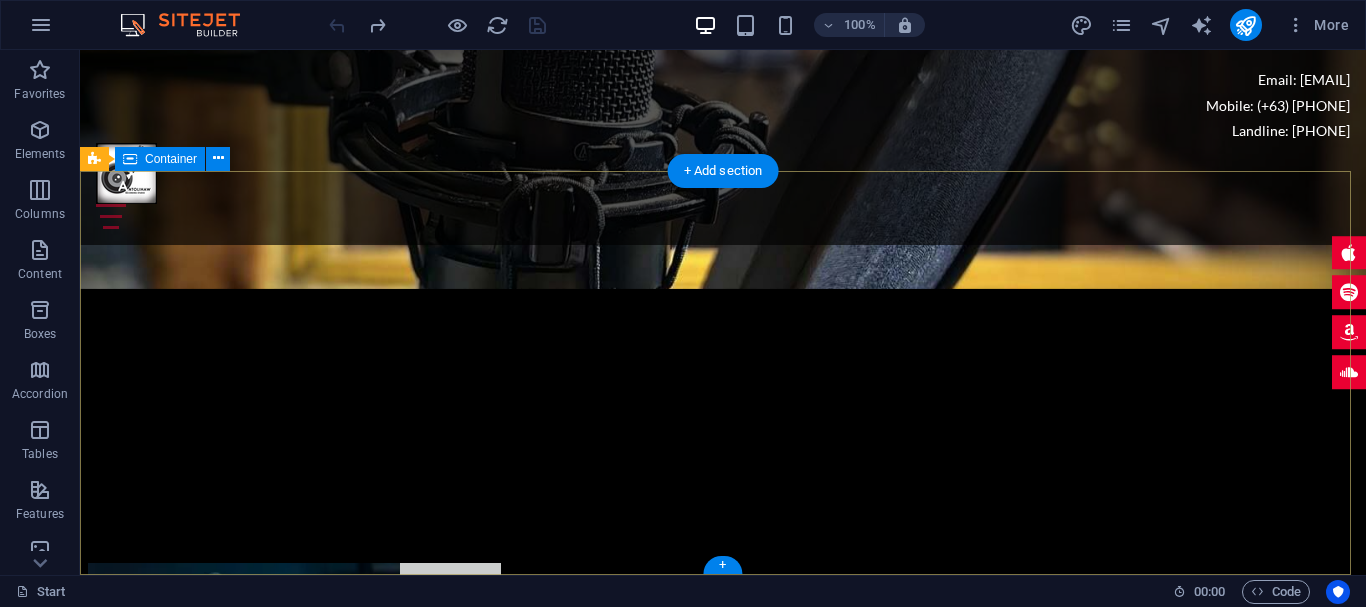 scroll, scrollTop: 8570, scrollLeft: 0, axis: vertical 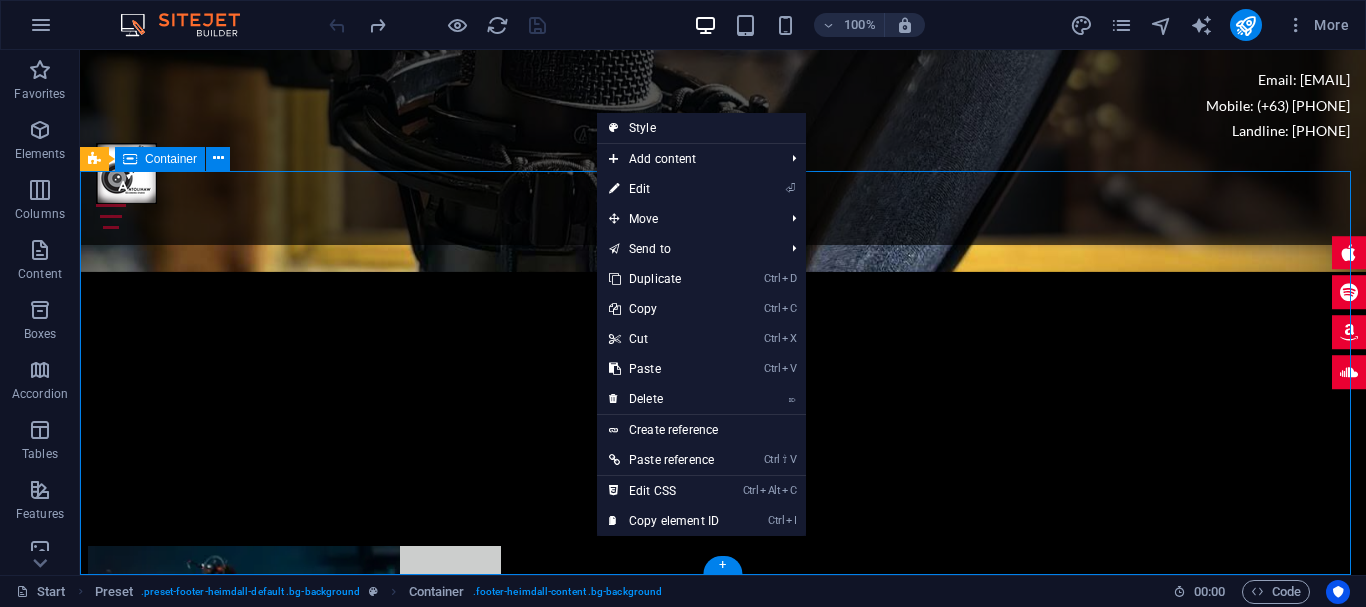 click on "Address      [NUMBER] [STREET] [HOUSES], [CITY], [COUNTRY] CONTACT NUMBER     Mobile: (+63) [PHONE]      Landline: [PHONE] email      [EMAIL]" at bounding box center (723, 14501) 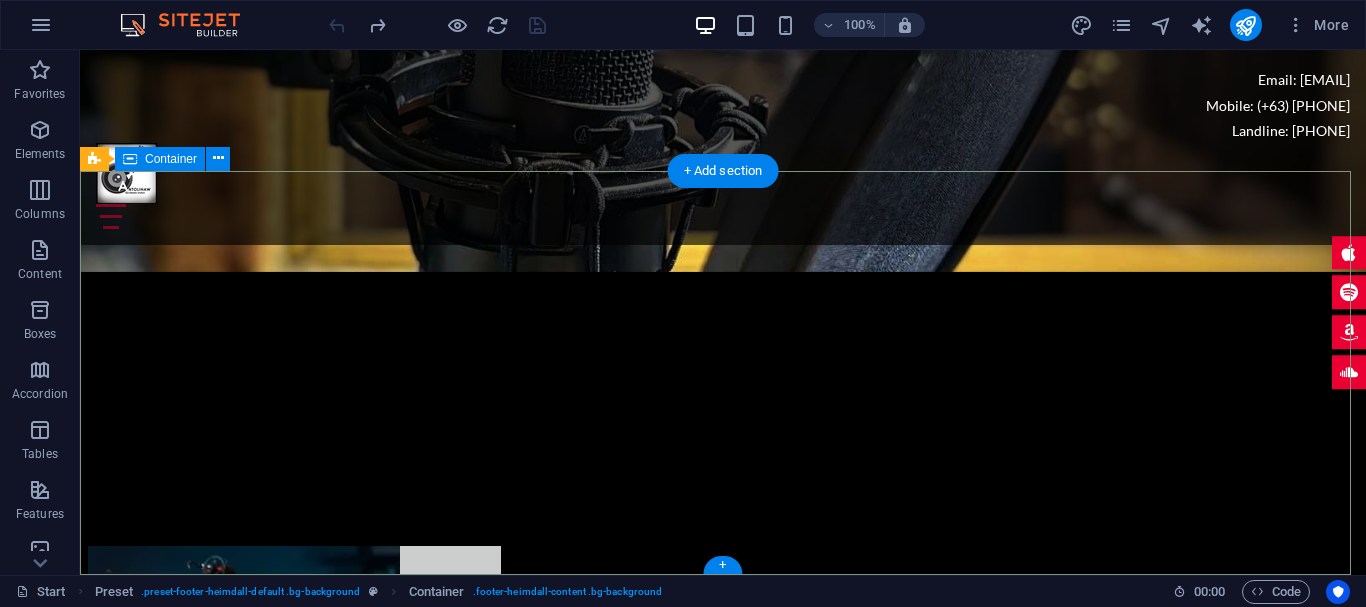click on "Address      [NUMBER] [STREET] [HOUSES], [CITY], [COUNTRY] CONTACT NUMBER     Mobile: (+63) [PHONE]      Landline: [PHONE] email      [EMAIL]" at bounding box center (723, 14501) 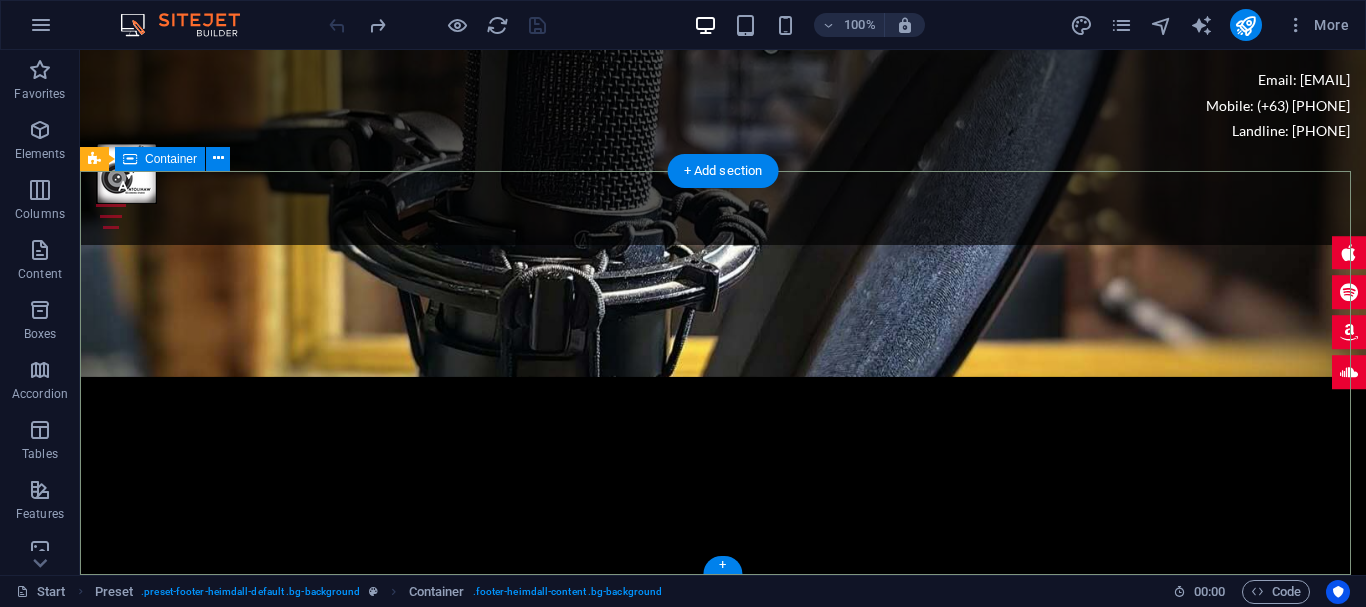 scroll, scrollTop: 8570, scrollLeft: 0, axis: vertical 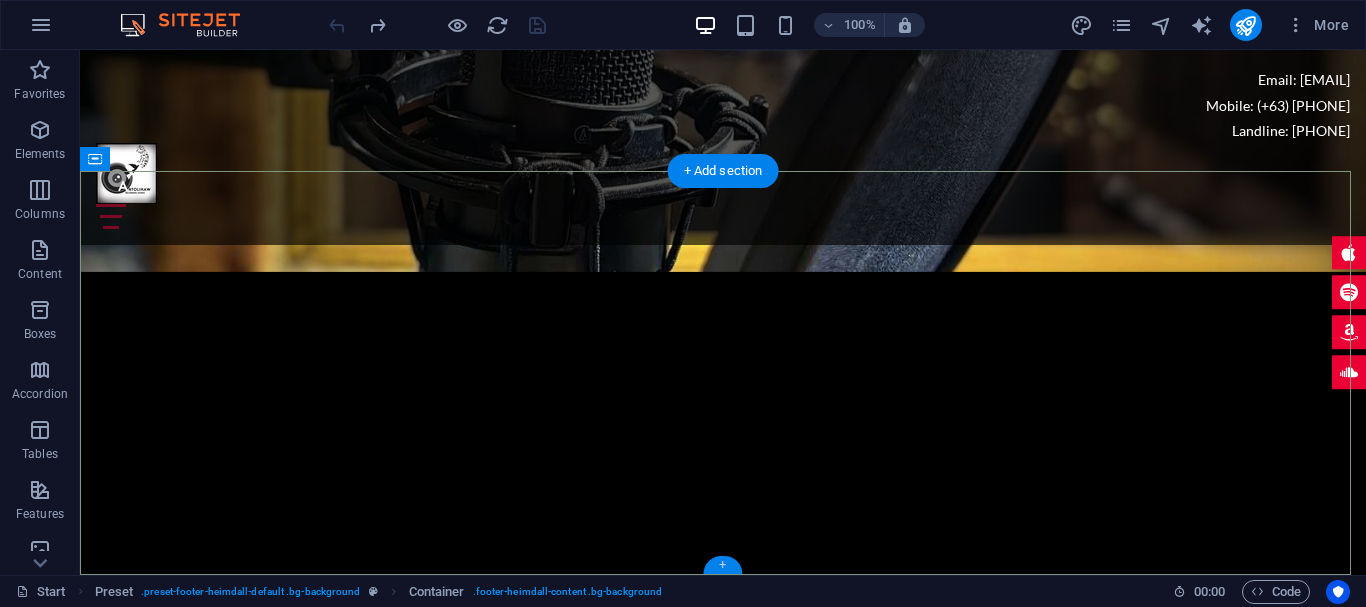 click on "+" at bounding box center [722, 565] 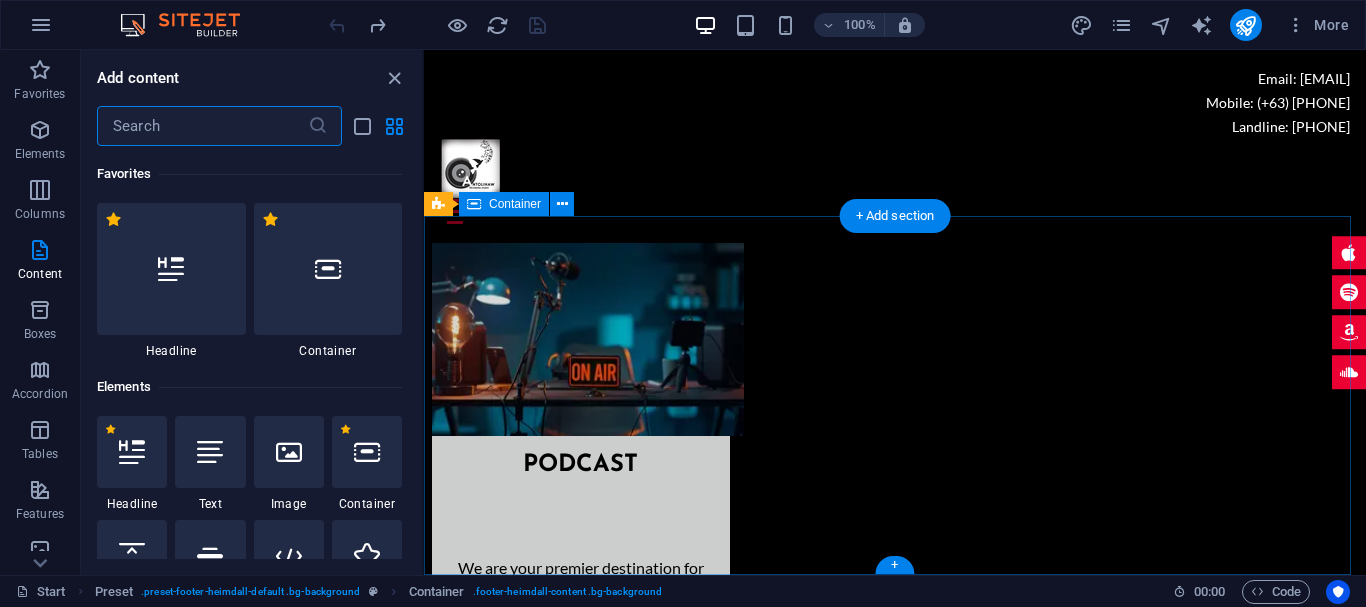 scroll, scrollTop: 7955, scrollLeft: 0, axis: vertical 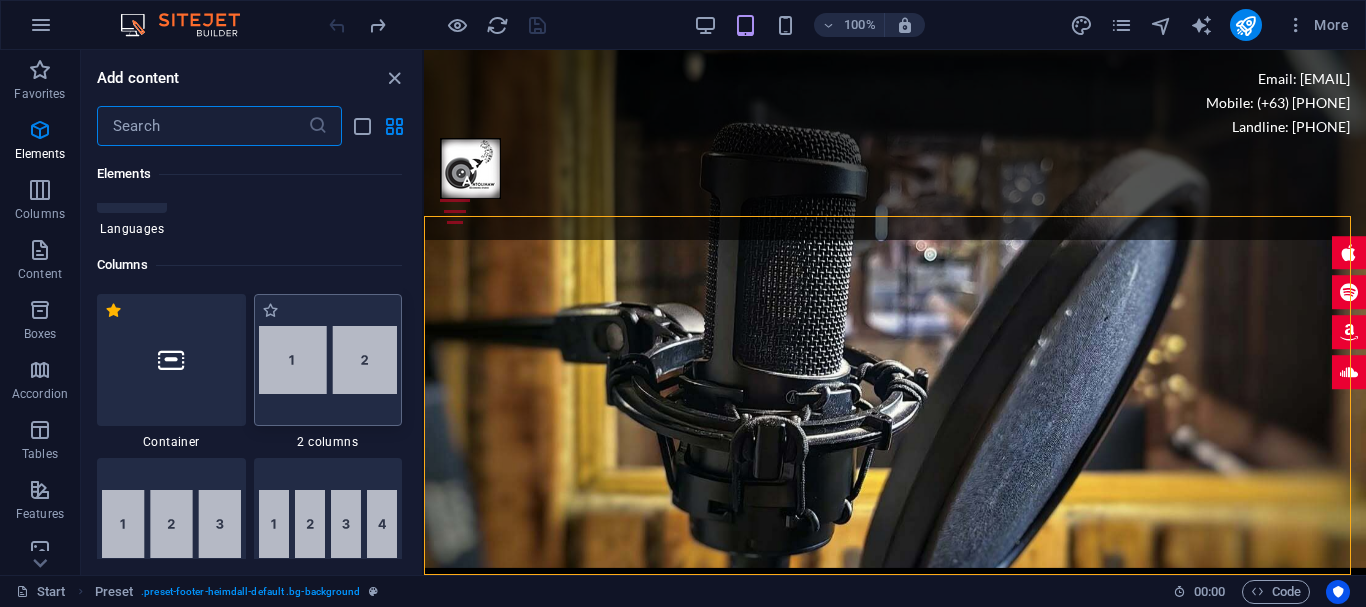 click at bounding box center (328, 360) 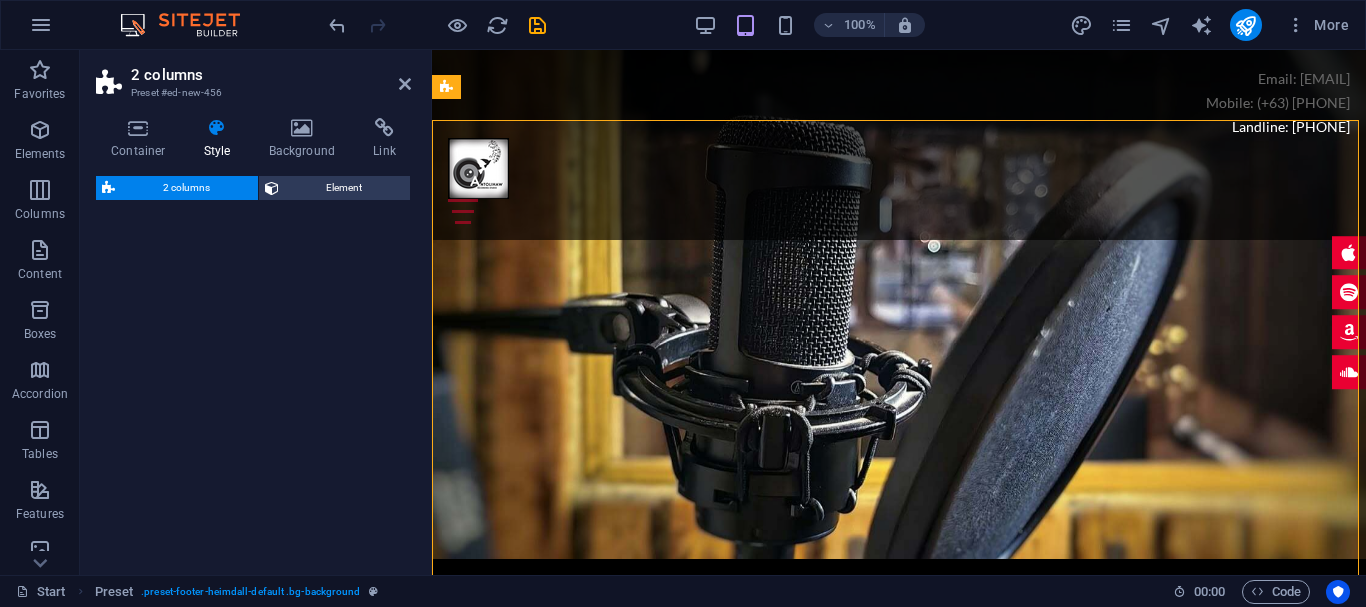 select on "rem" 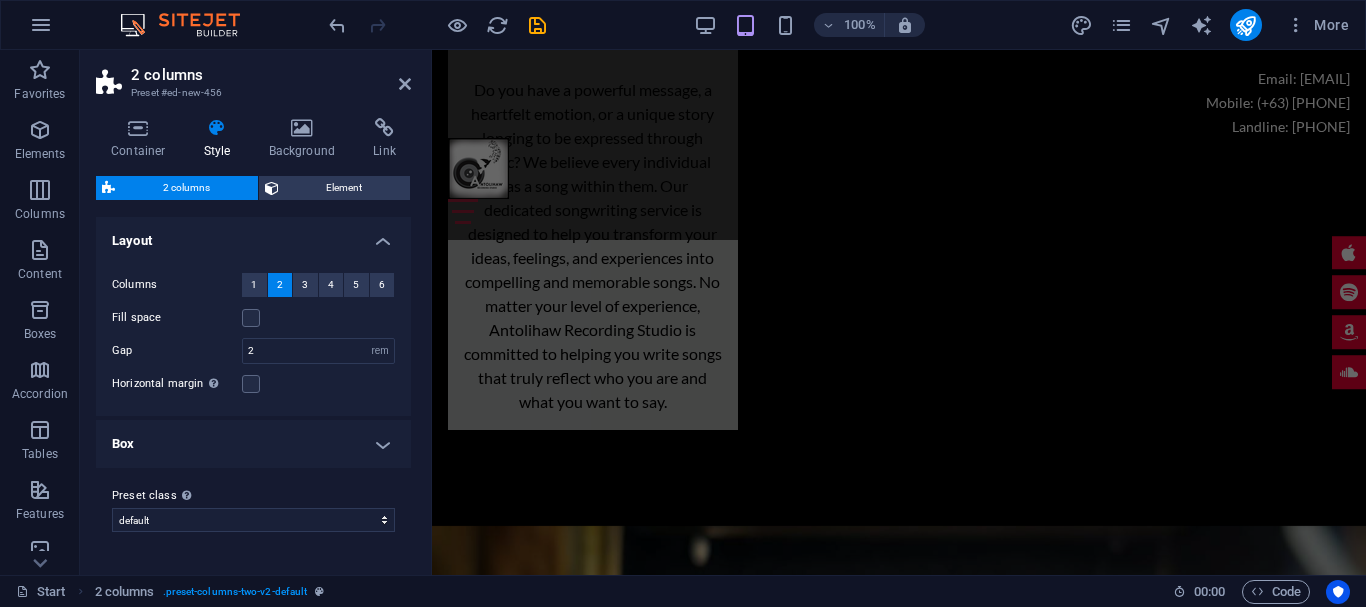 scroll, scrollTop: 6963, scrollLeft: 0, axis: vertical 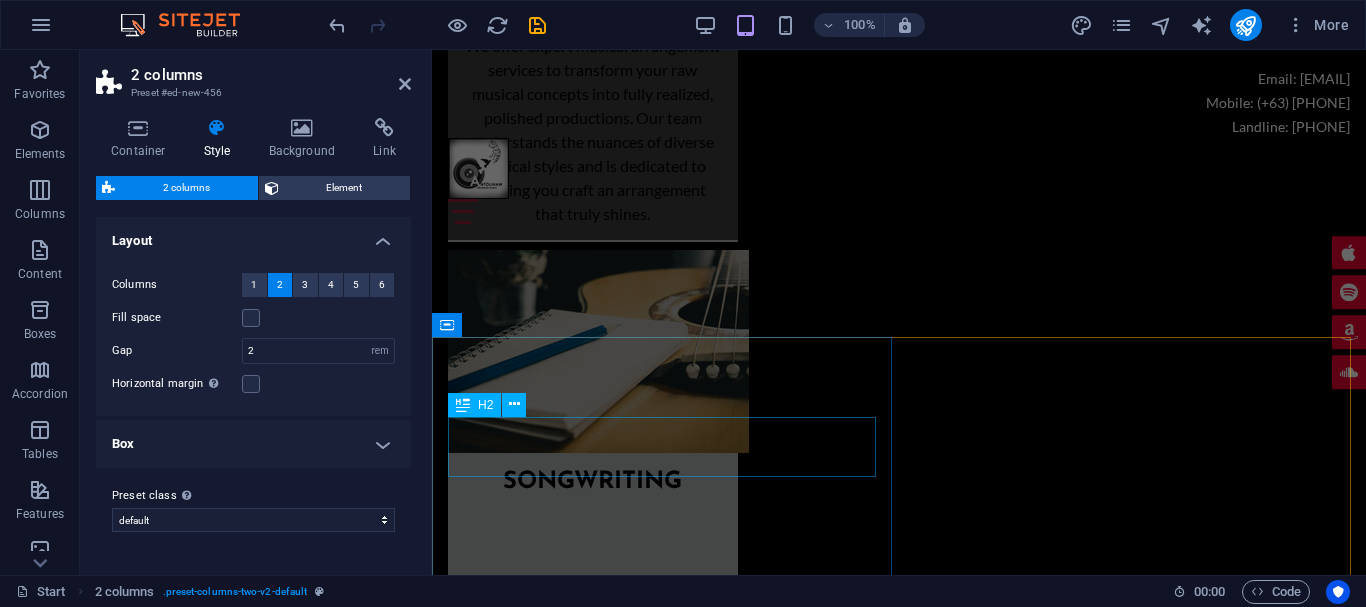 click on "contact us" at bounding box center [899, 10569] 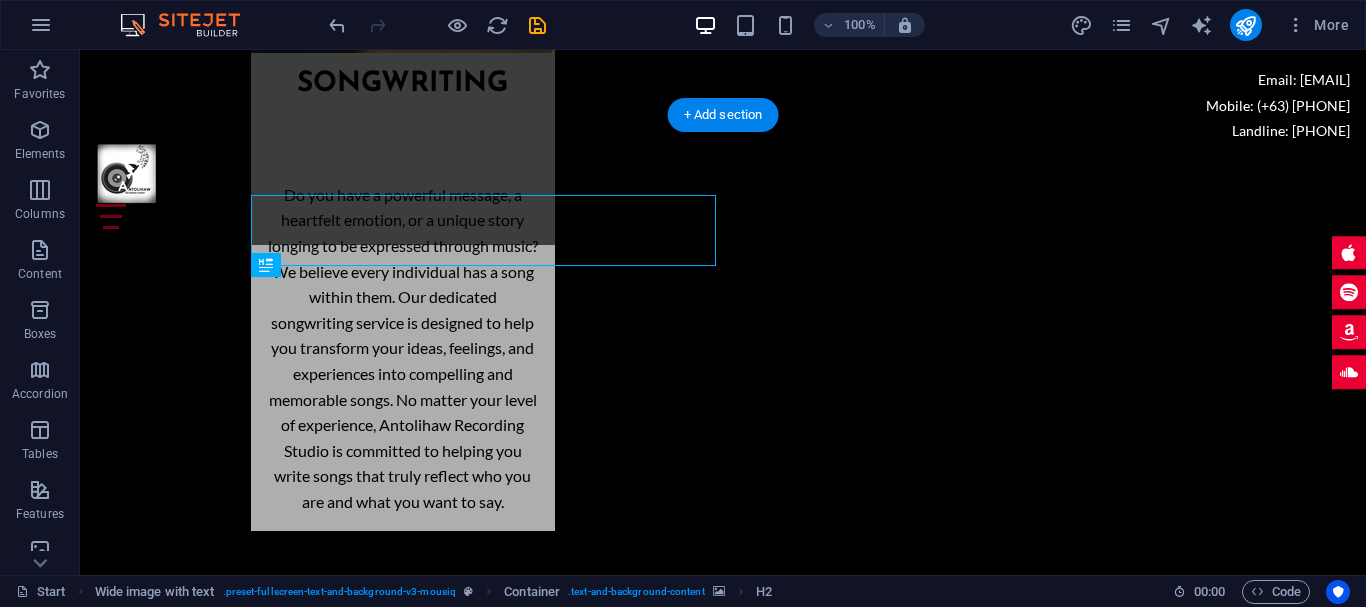 scroll, scrollTop: 7675, scrollLeft: 0, axis: vertical 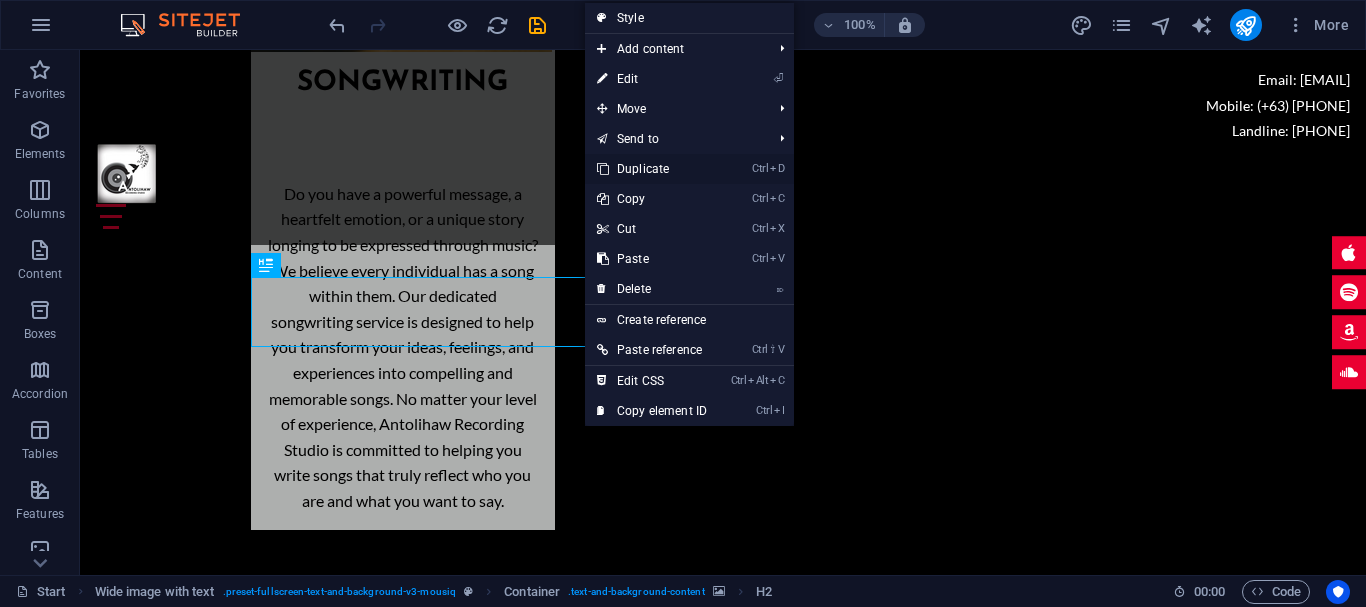 click on "Ctrl D  Duplicate" at bounding box center (652, 169) 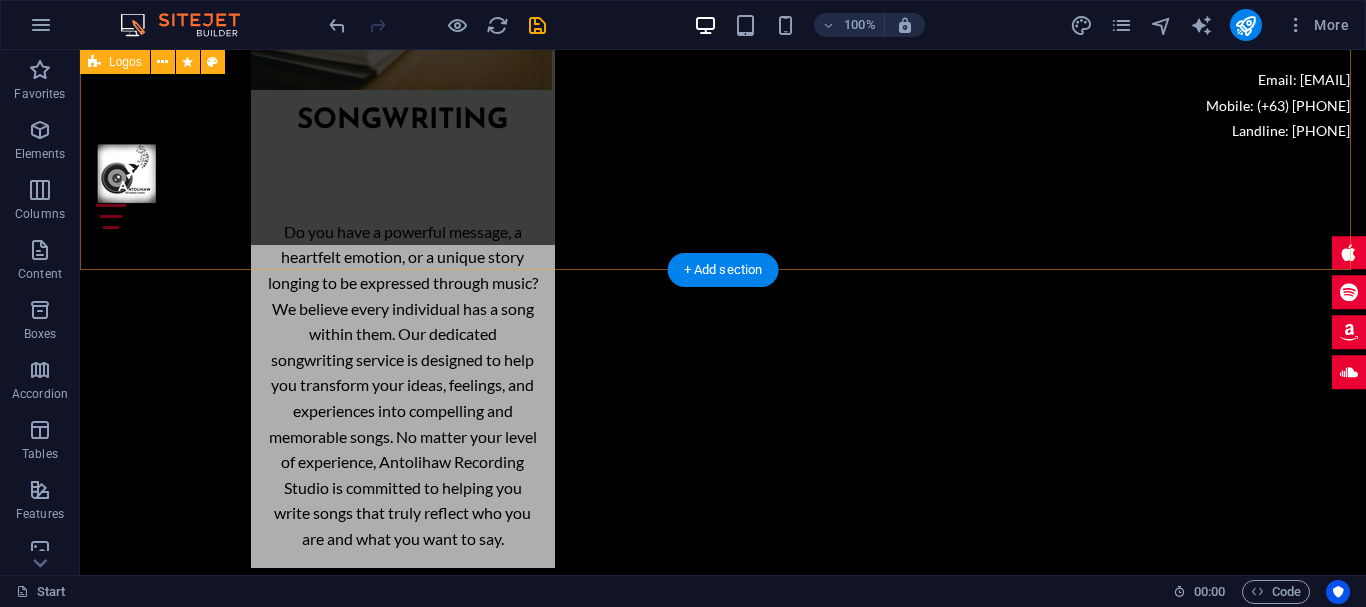 scroll, scrollTop: 7575, scrollLeft: 0, axis: vertical 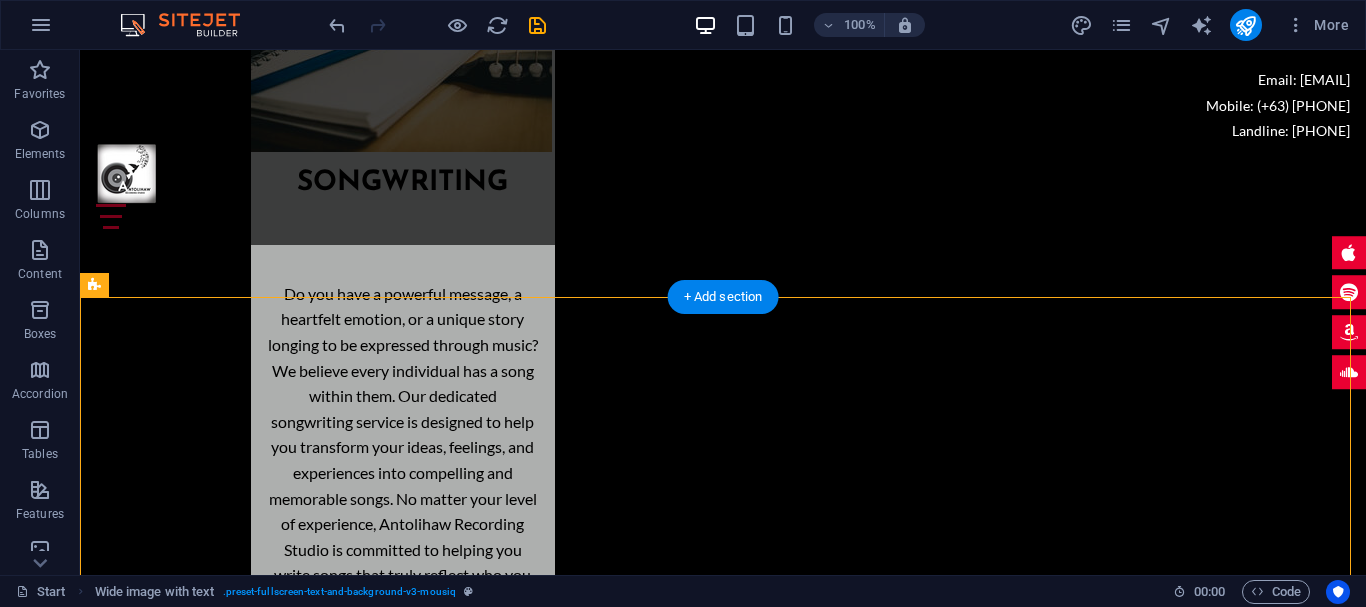 drag, startPoint x: 580, startPoint y: 401, endPoint x: 805, endPoint y: 452, distance: 230.70761 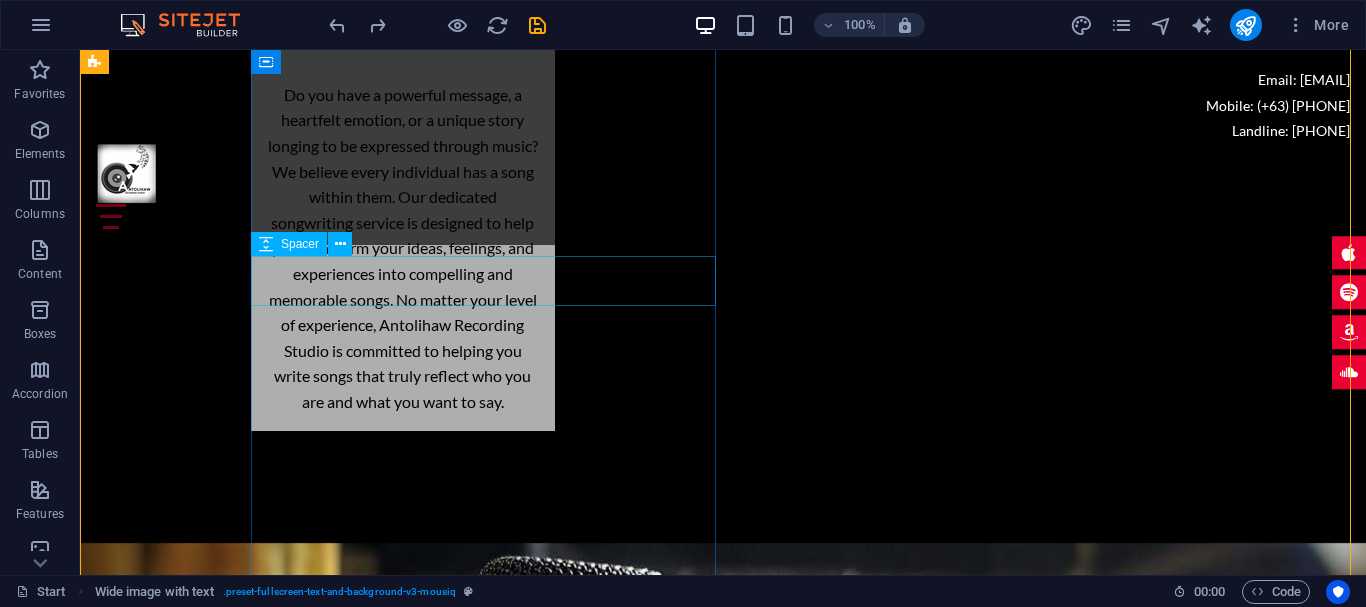scroll, scrollTop: 7675, scrollLeft: 0, axis: vertical 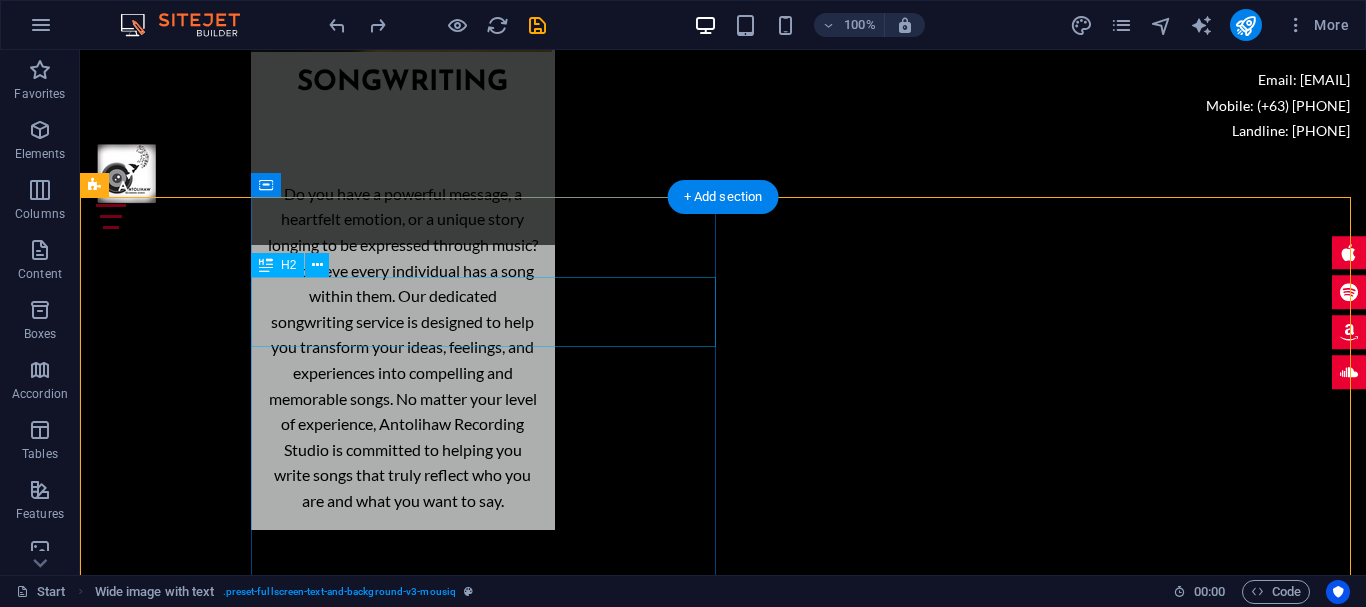 click on "contact us" at bounding box center [809, 10627] 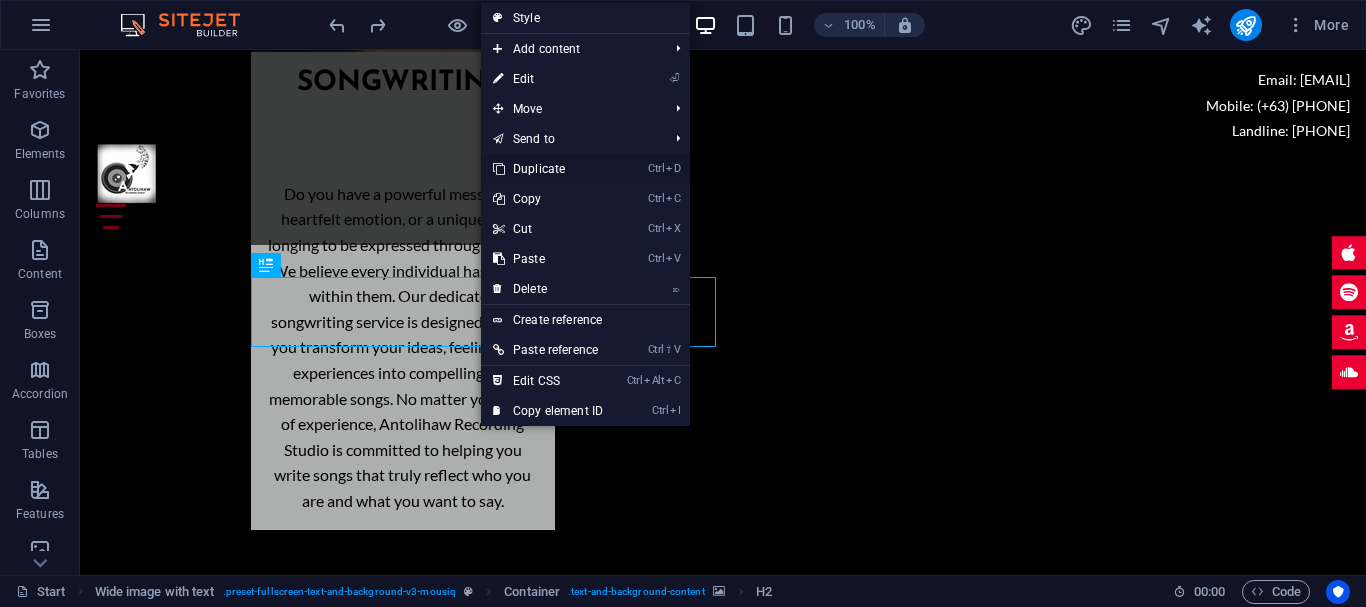 click on "Ctrl D  Duplicate" at bounding box center (548, 169) 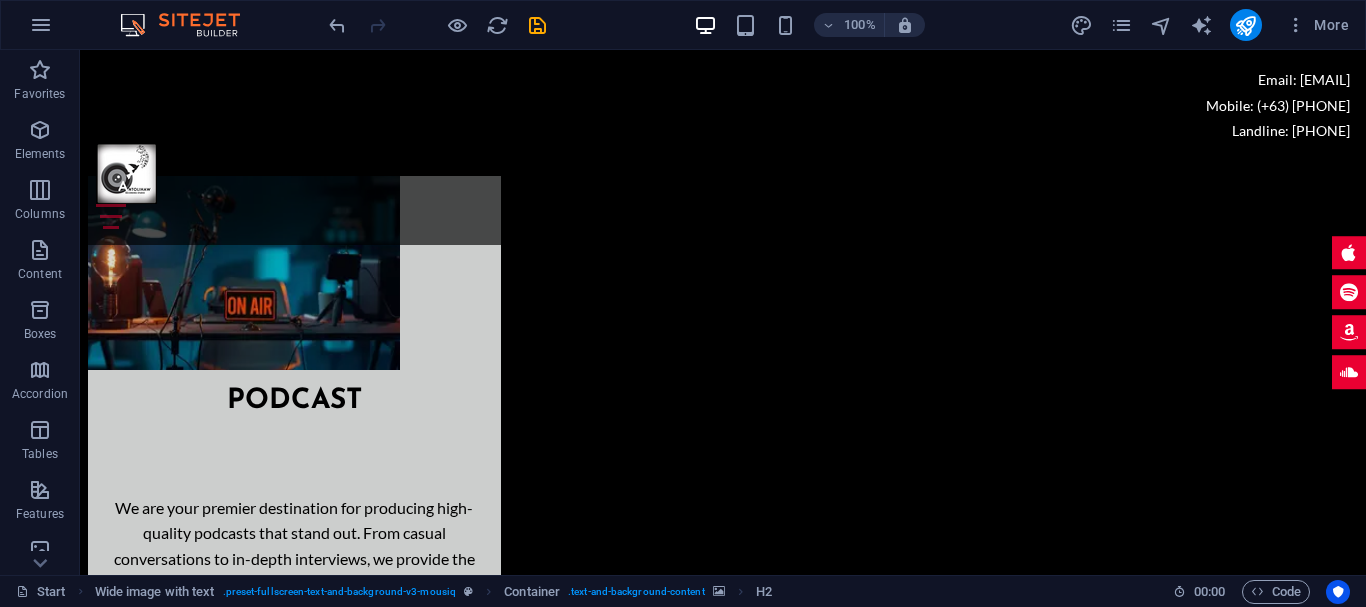 scroll, scrollTop: 9006, scrollLeft: 0, axis: vertical 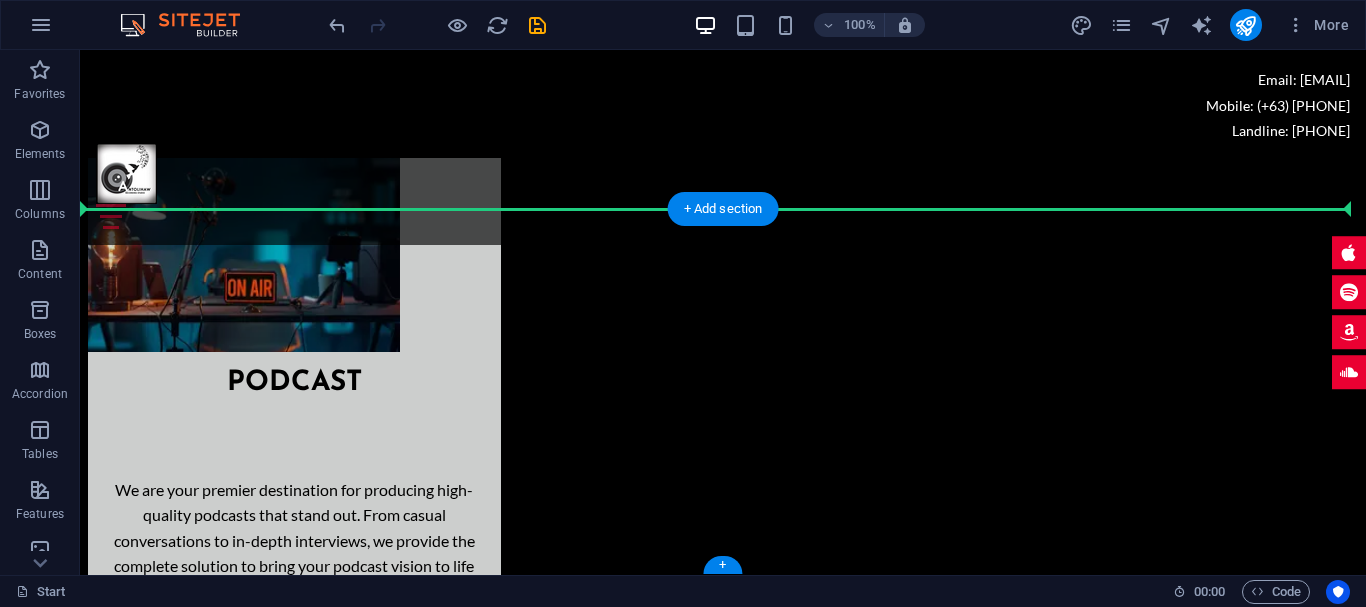 drag, startPoint x: 542, startPoint y: 296, endPoint x: 727, endPoint y: 260, distance: 188.47015 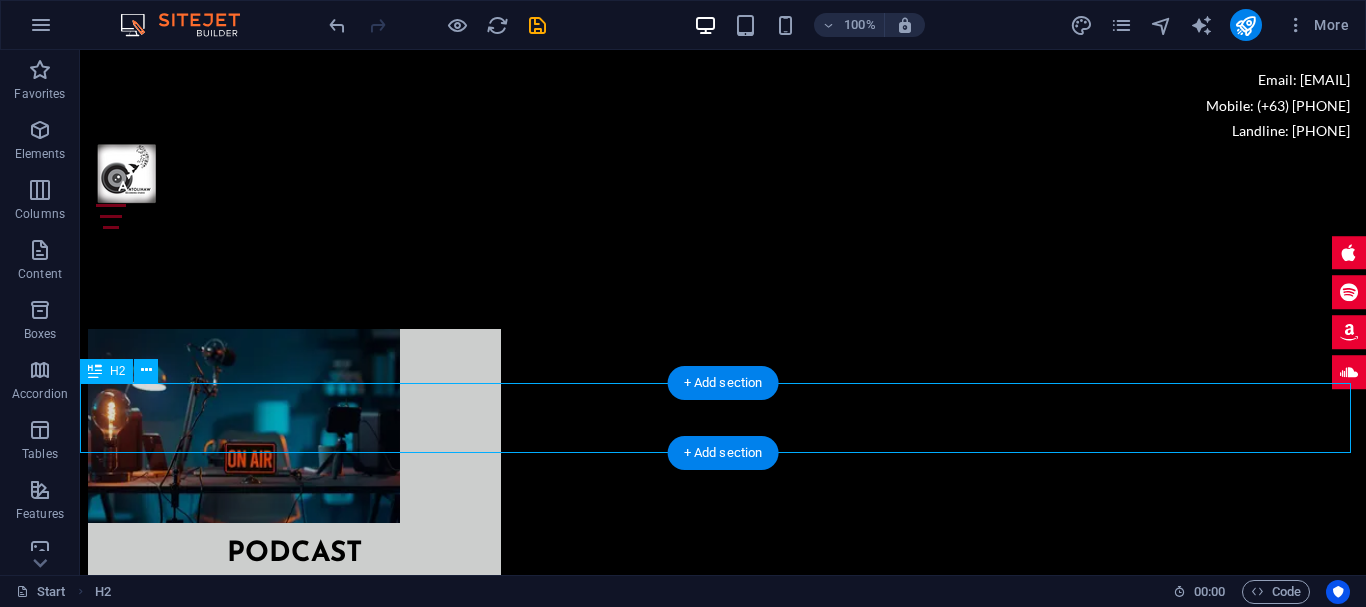 scroll, scrollTop: 8635, scrollLeft: 0, axis: vertical 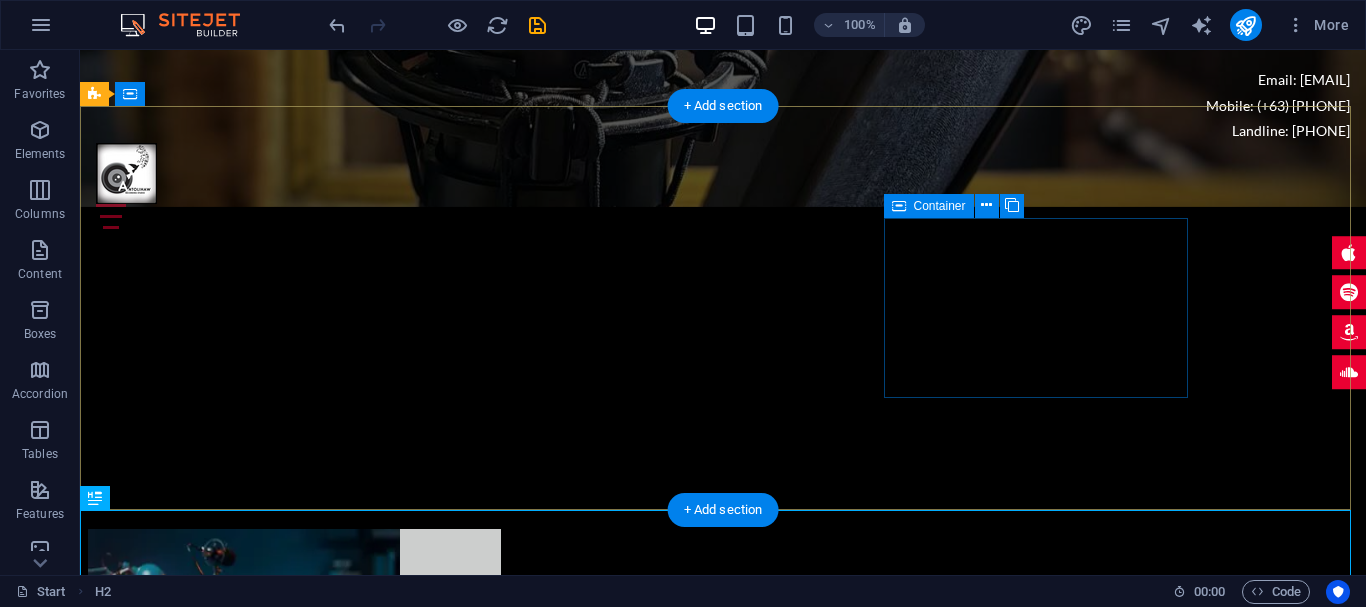 click on "email      [EMAIL]" at bounding box center (568, 17501) 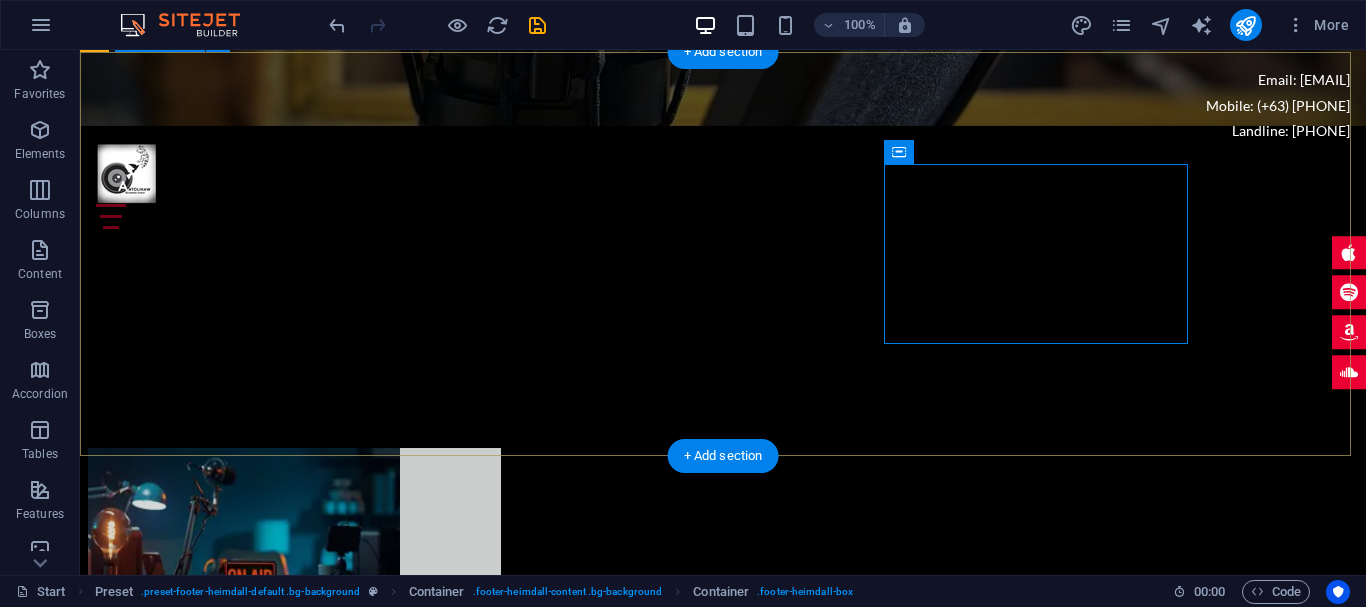 scroll, scrollTop: 8735, scrollLeft: 0, axis: vertical 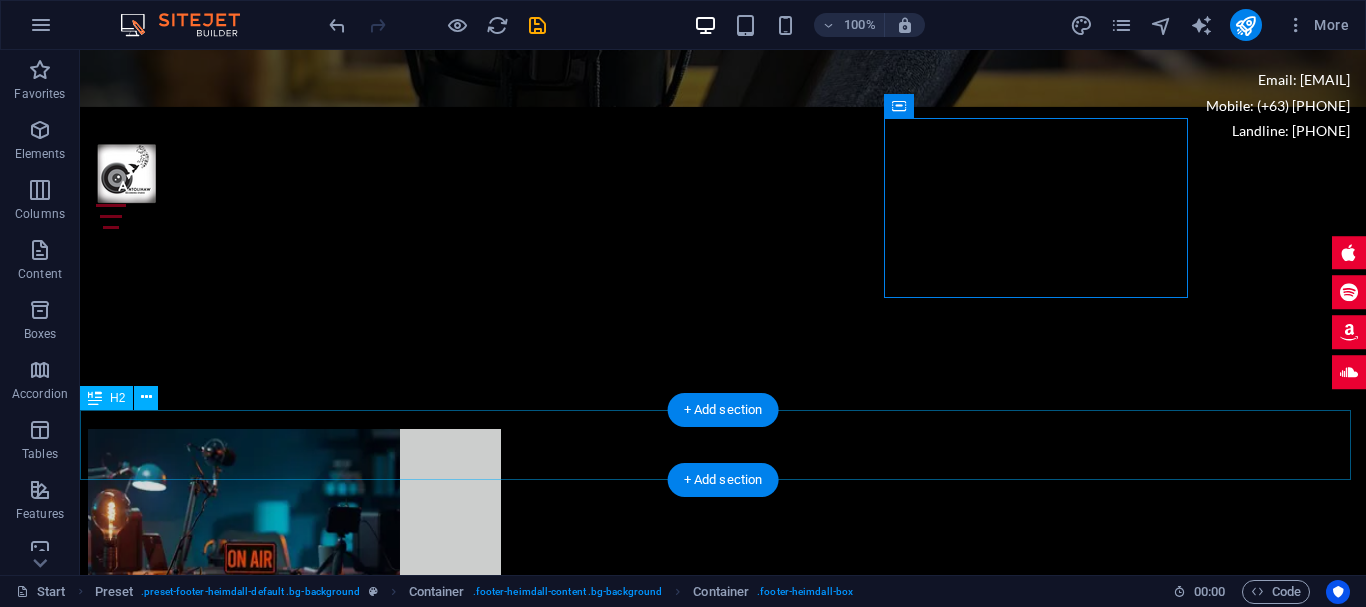 click on "contact us" at bounding box center [723, 17596] 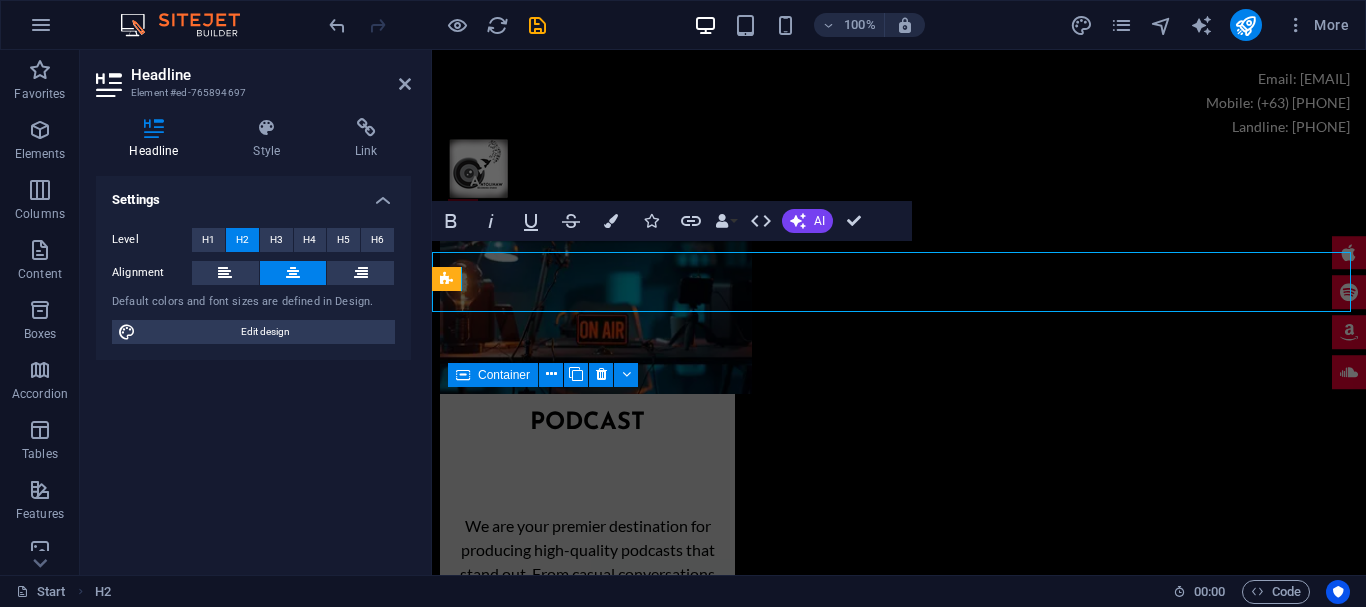 scroll, scrollTop: 8263, scrollLeft: 0, axis: vertical 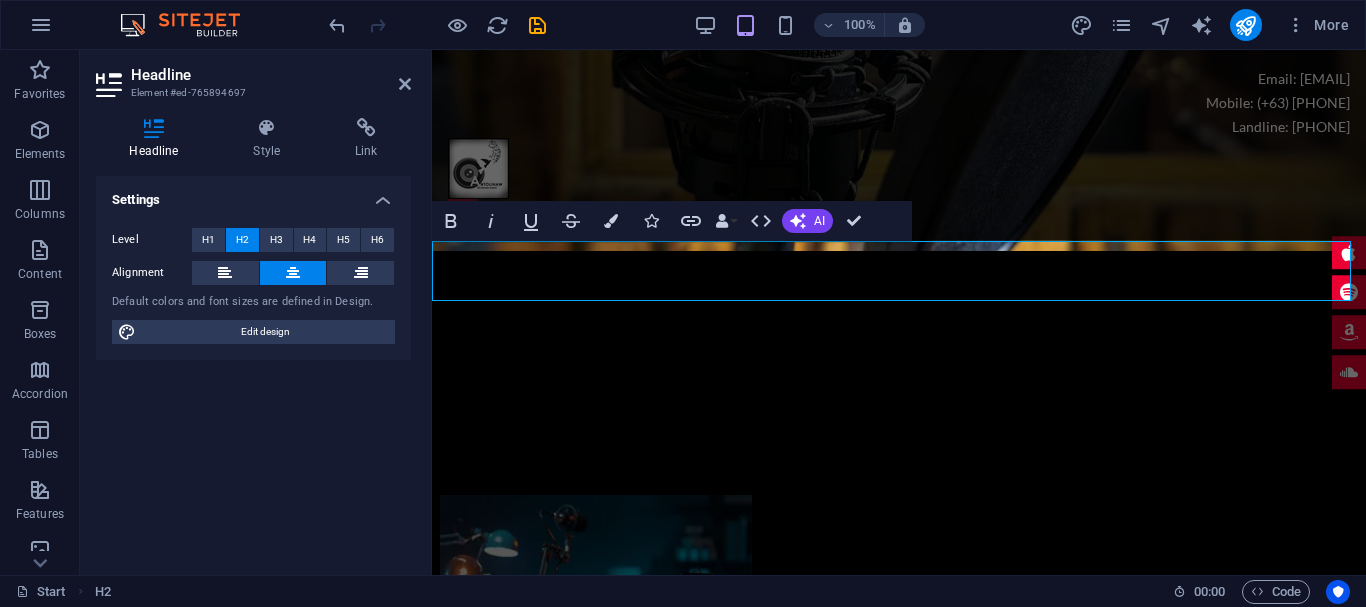 type 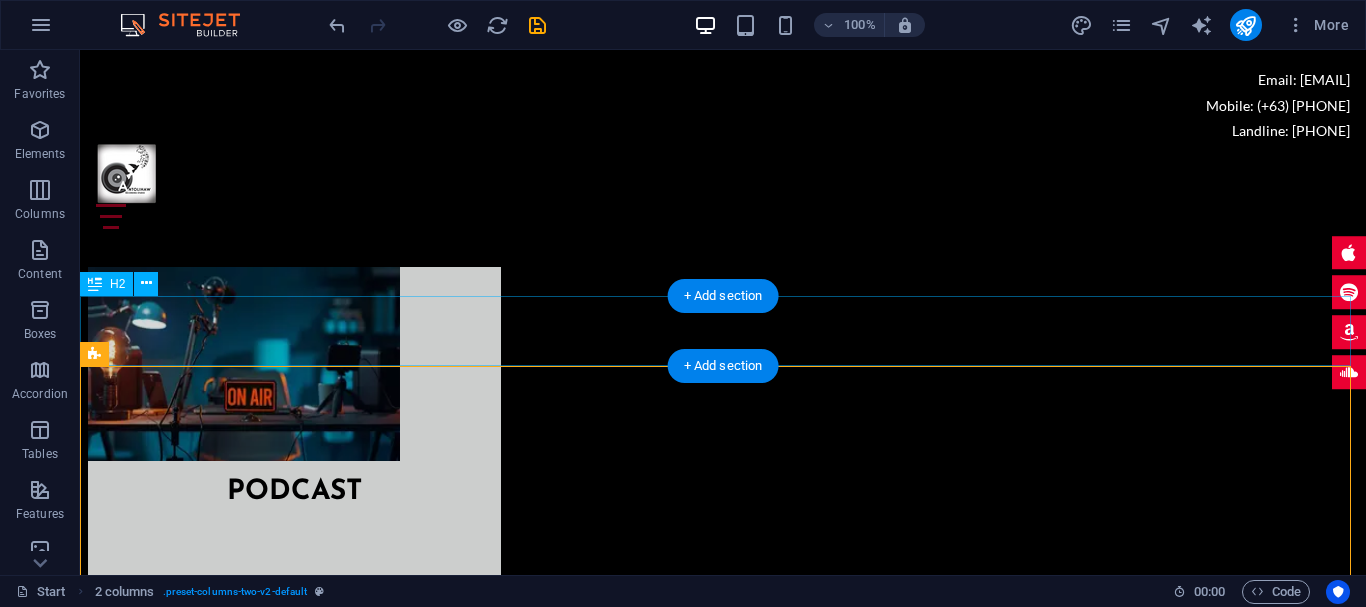 scroll, scrollTop: 8706, scrollLeft: 0, axis: vertical 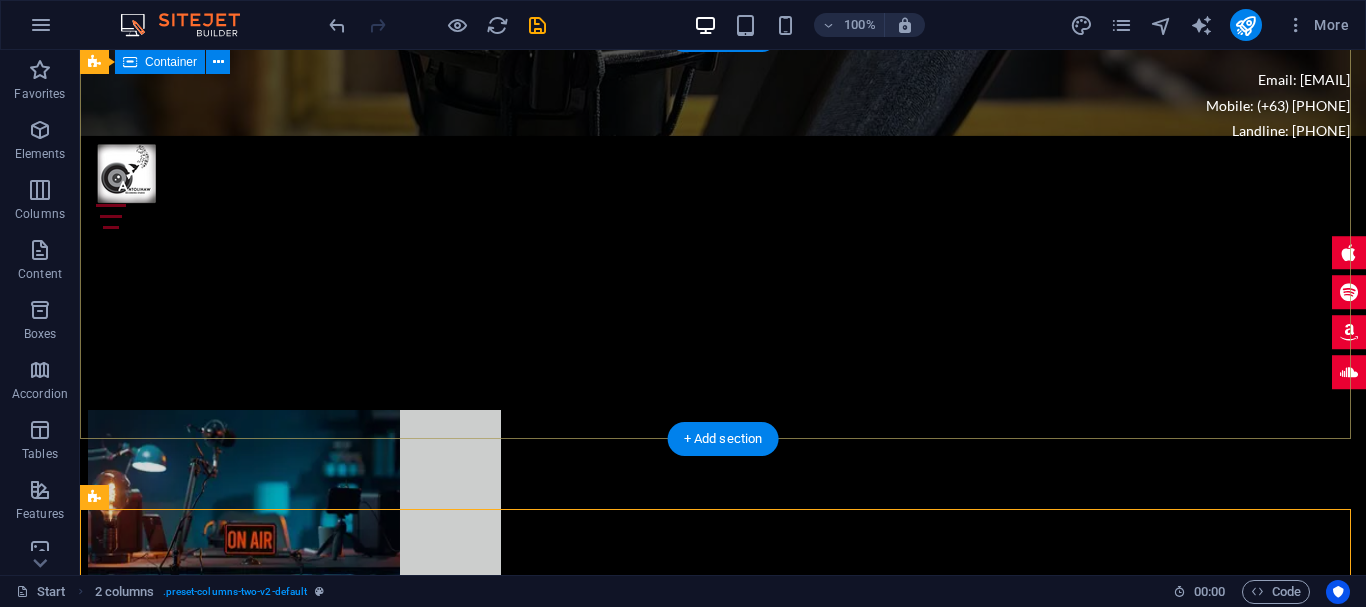click on "Address      [NUMBER] [STREET] [HOUSES], [CITY], [COUNTRY] CONTACT NUMBER     Mobile: (+63) [PHONE]      Landline: [PHONE] email      [EMAIL]" at bounding box center (723, 14365) 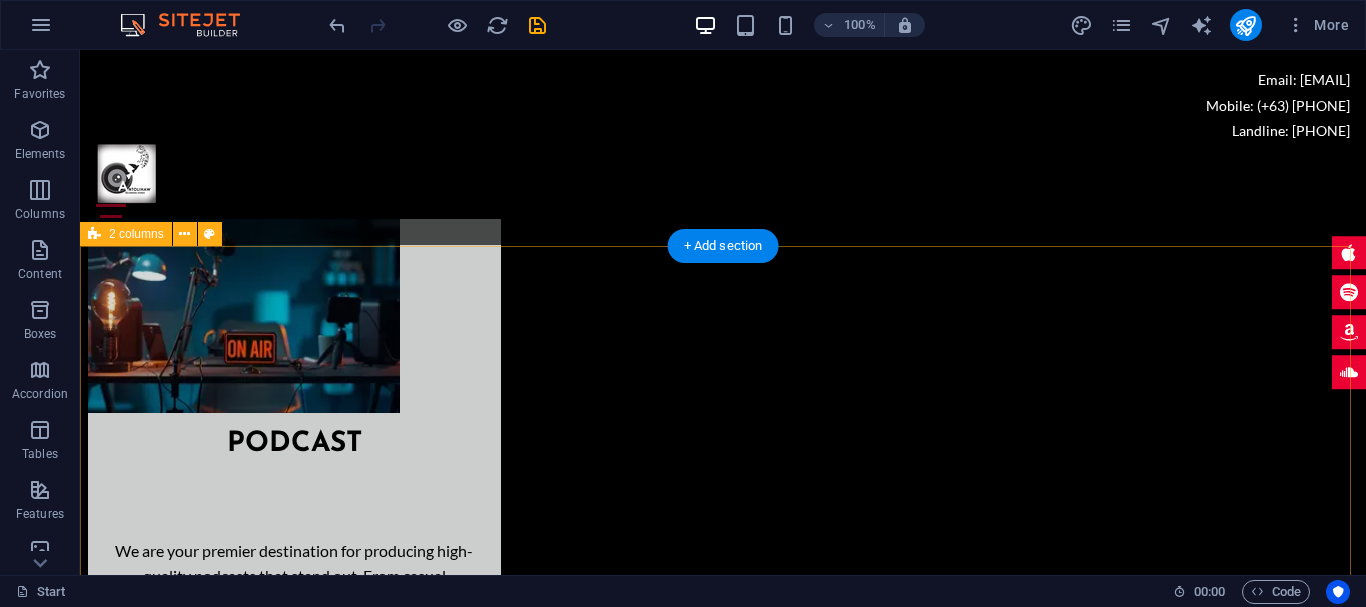 scroll, scrollTop: 9006, scrollLeft: 0, axis: vertical 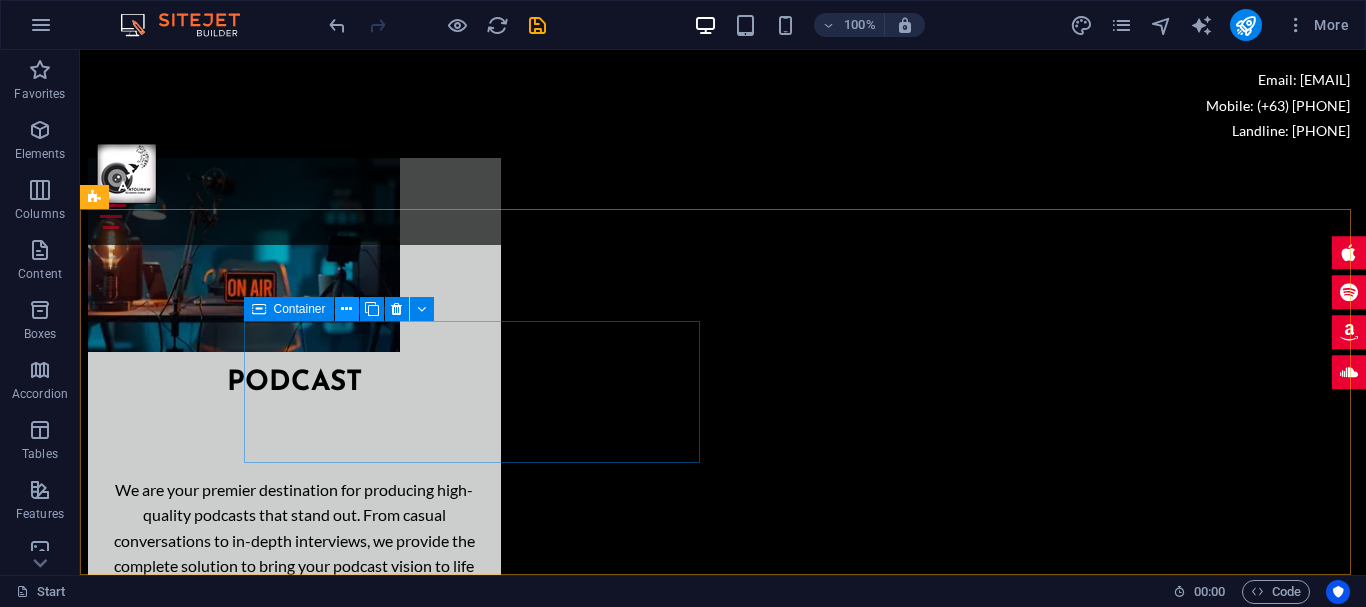 click at bounding box center [347, 309] 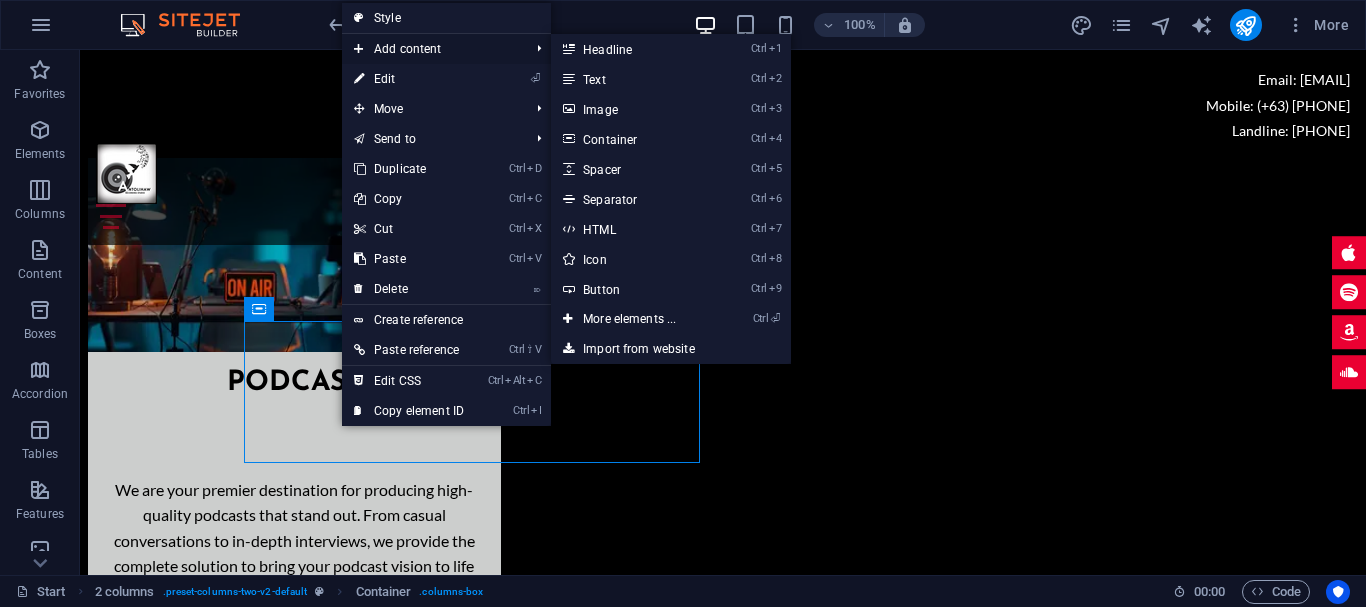 click on "Add content" at bounding box center [431, 49] 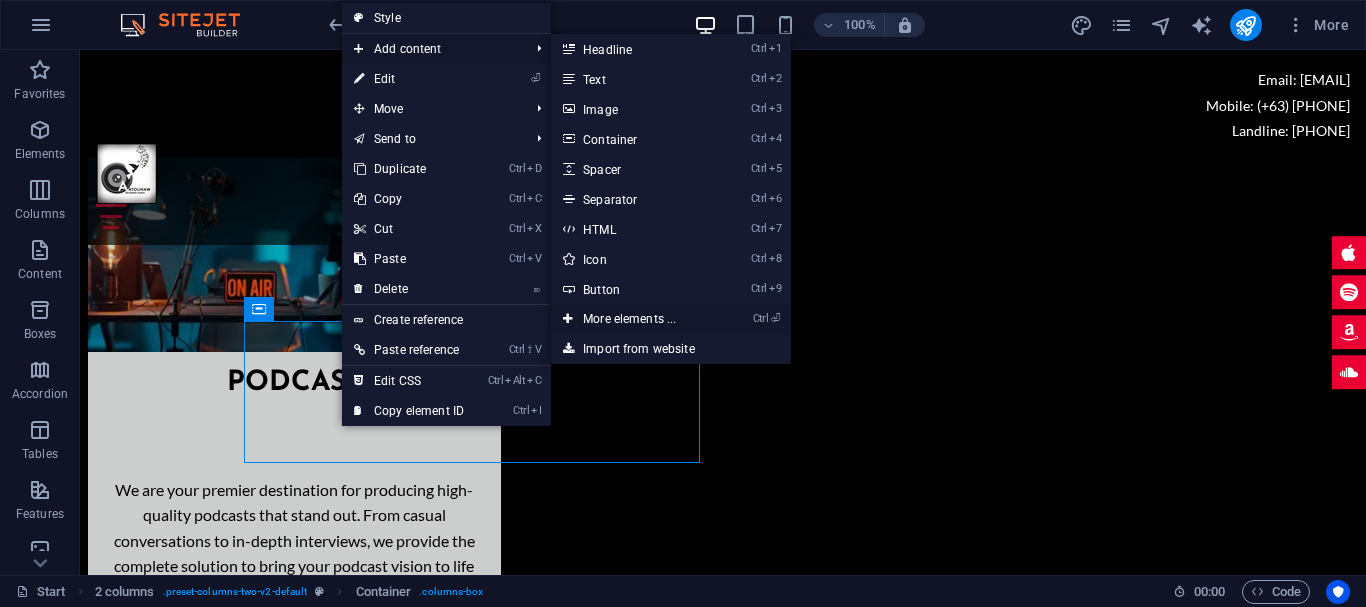 click on "Ctrl ⏎  More elements ..." at bounding box center (633, 319) 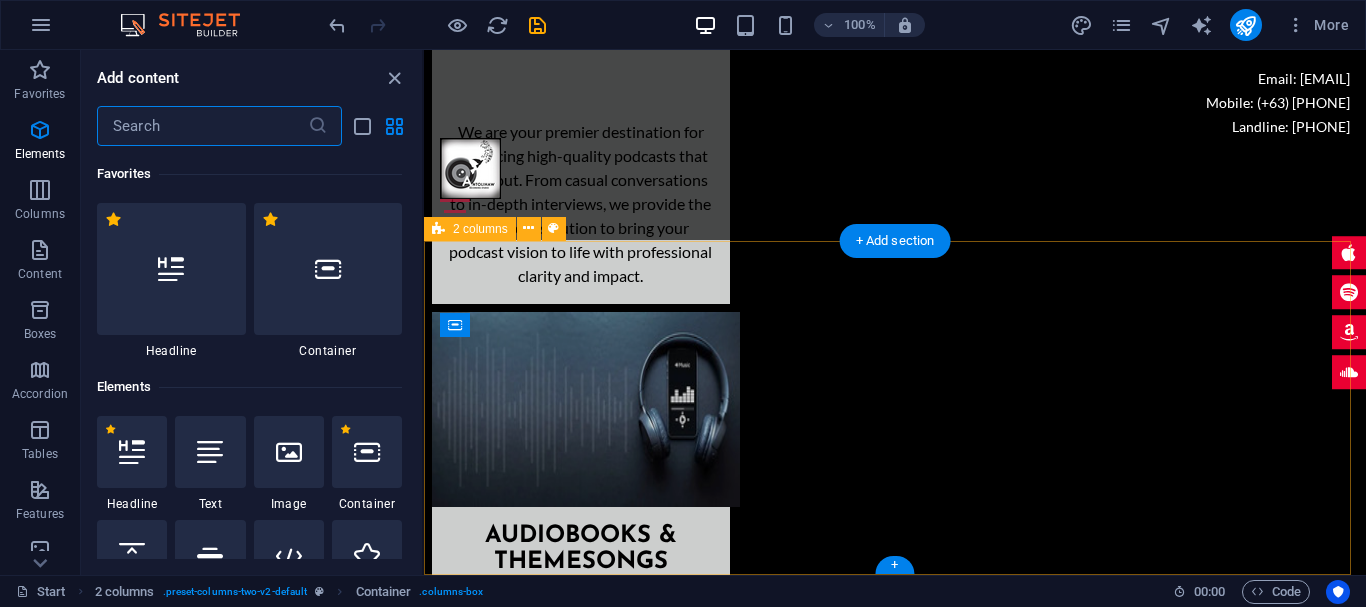 scroll, scrollTop: 8349, scrollLeft: 0, axis: vertical 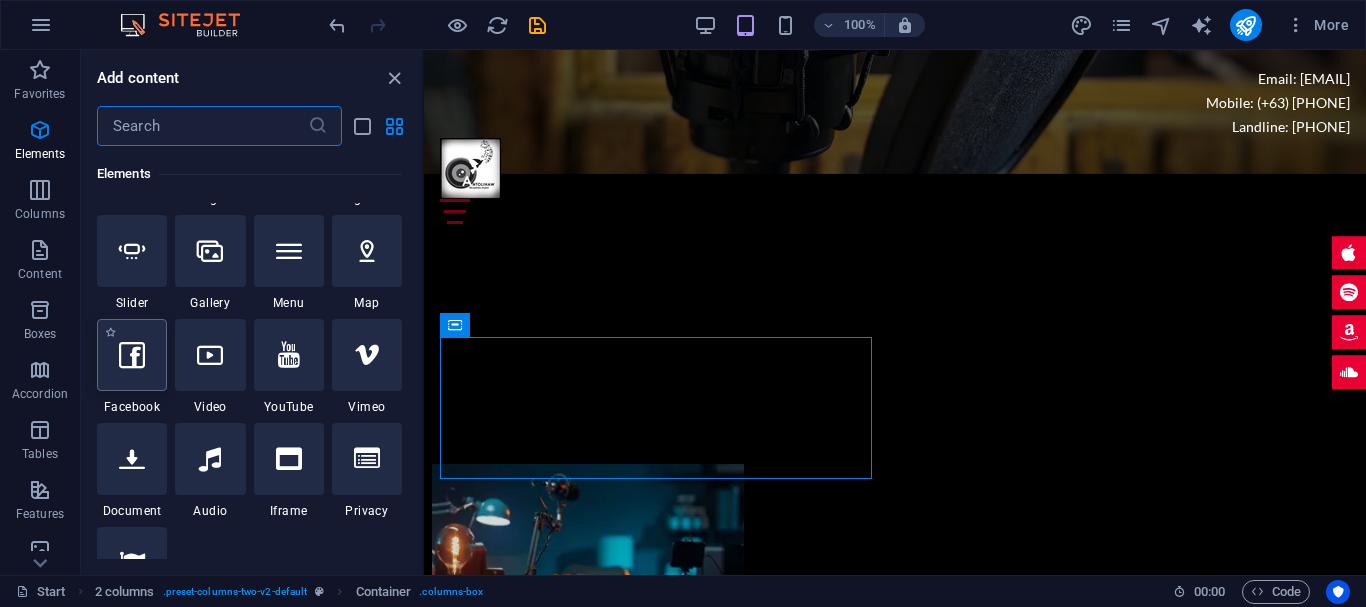 click at bounding box center (132, 355) 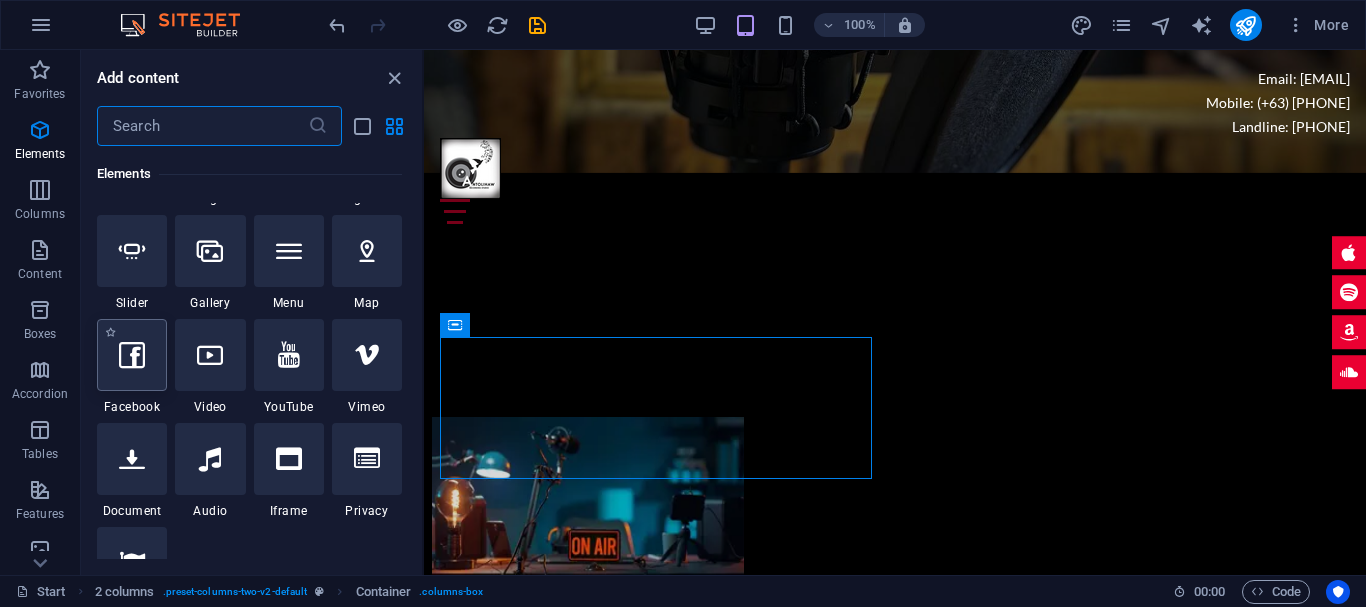 select on "%" 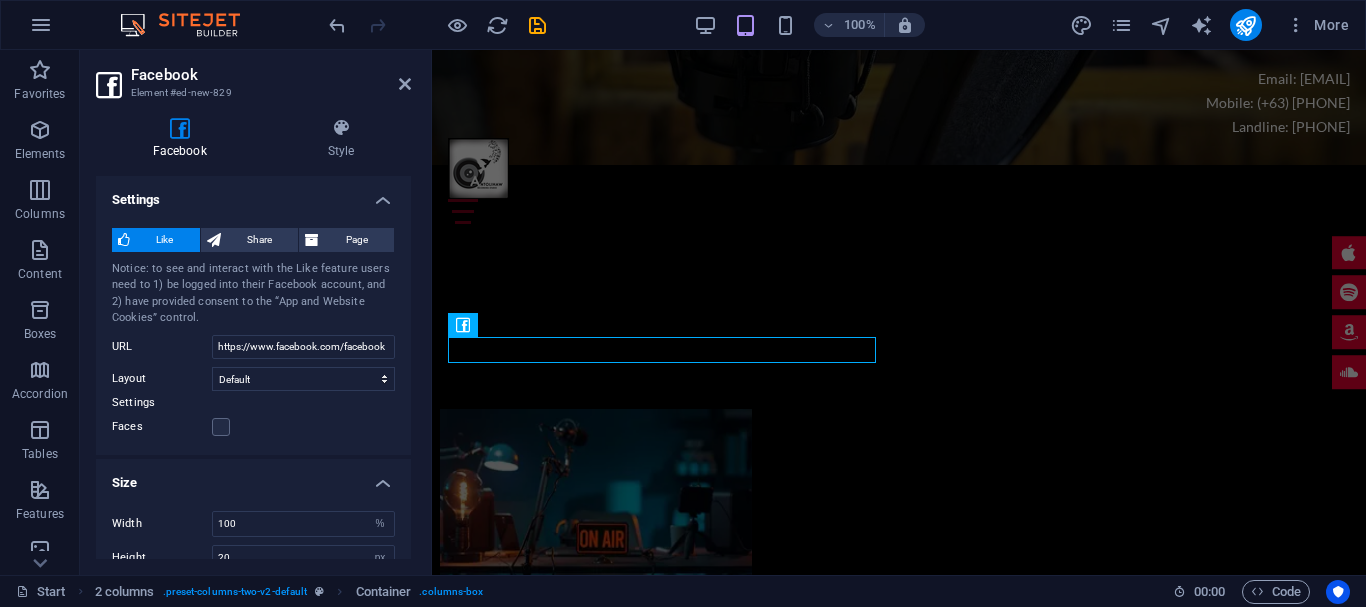scroll, scrollTop: 8323, scrollLeft: 0, axis: vertical 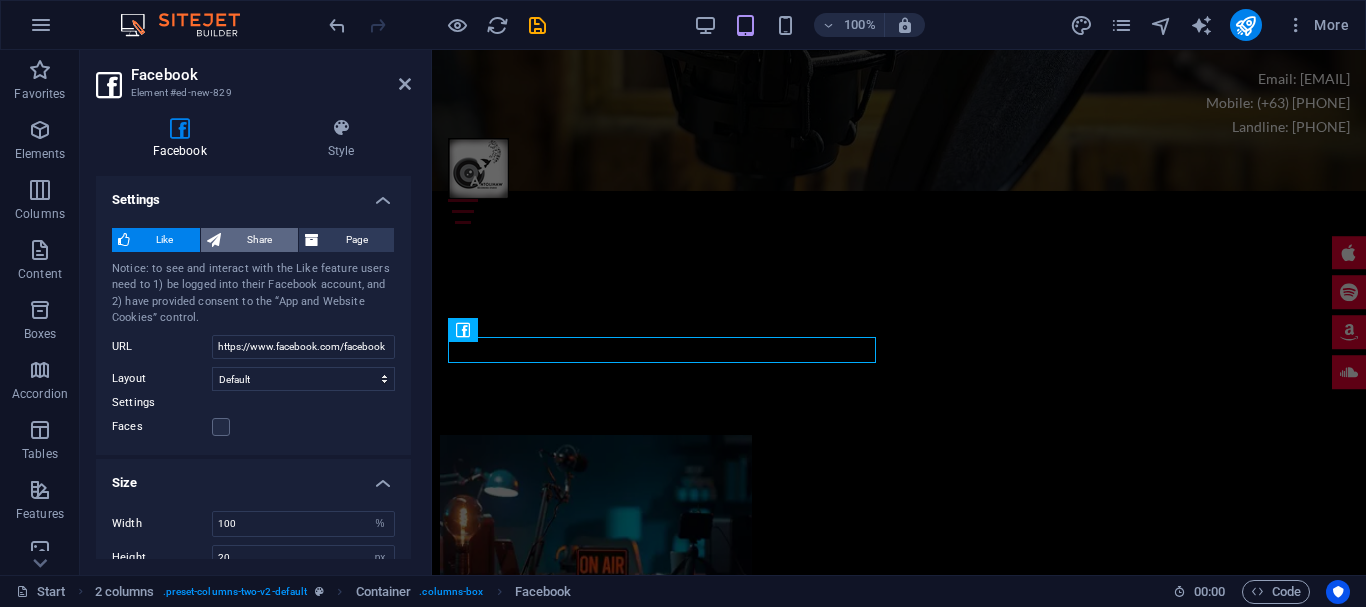 click on "Share" at bounding box center (260, 240) 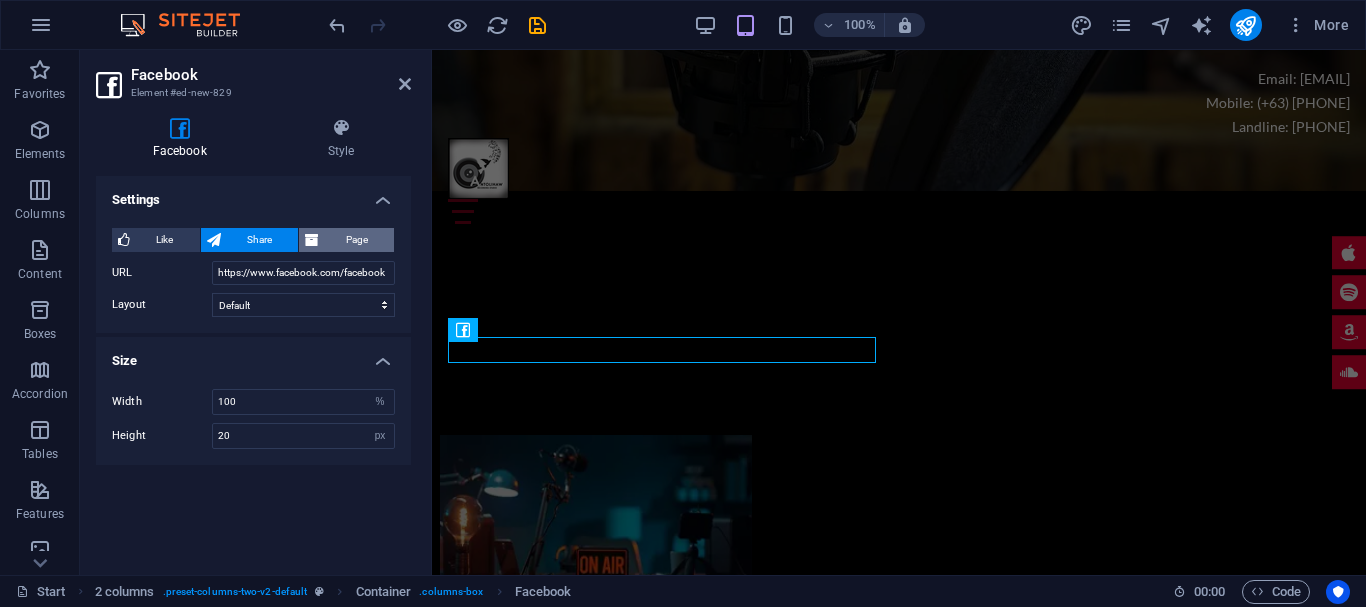 click on "Page" at bounding box center [356, 240] 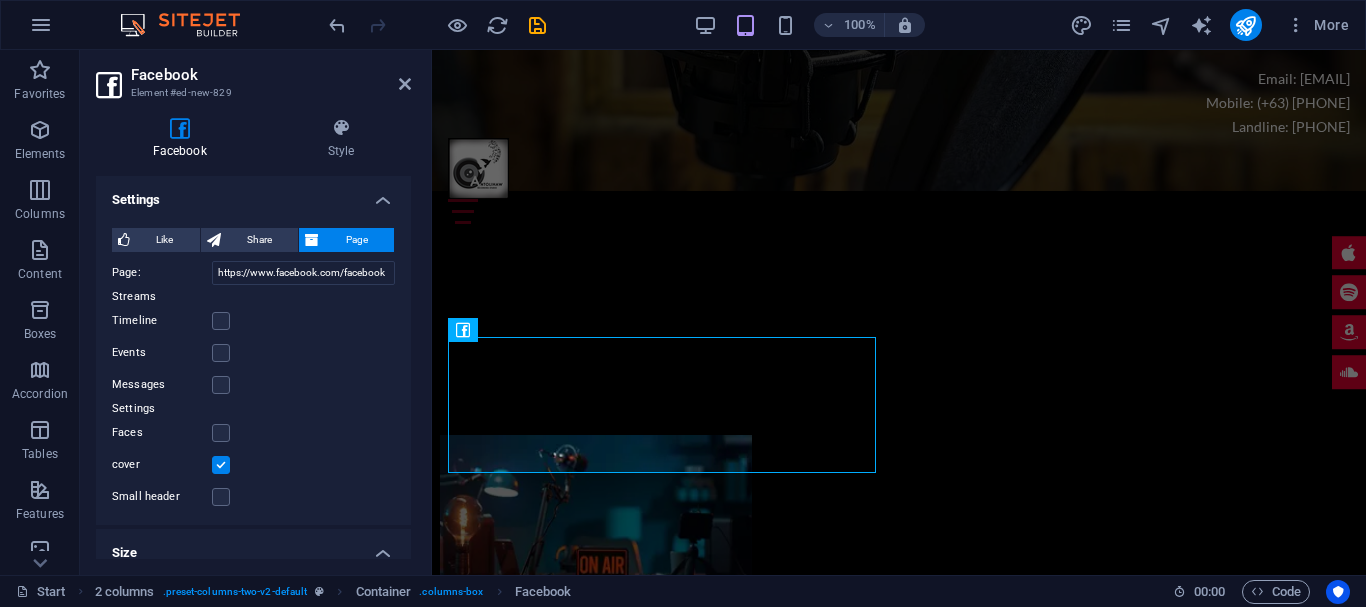 scroll, scrollTop: 98, scrollLeft: 0, axis: vertical 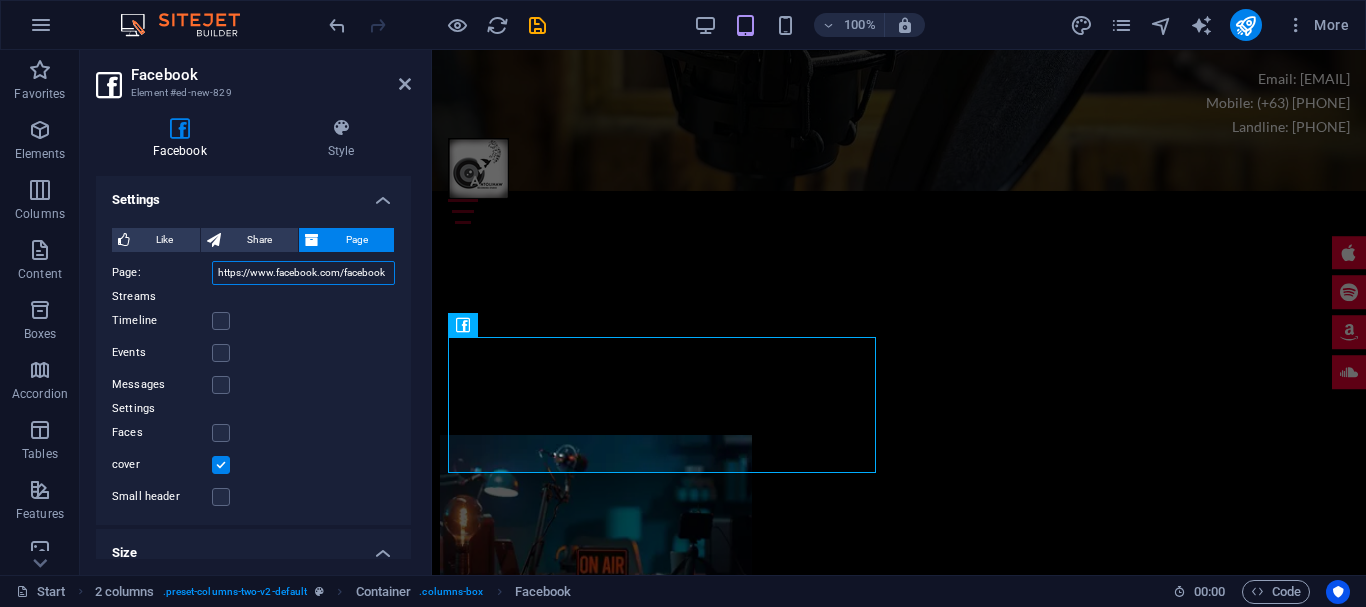 click on "https://www.facebook.com/facebook" at bounding box center [303, 273] 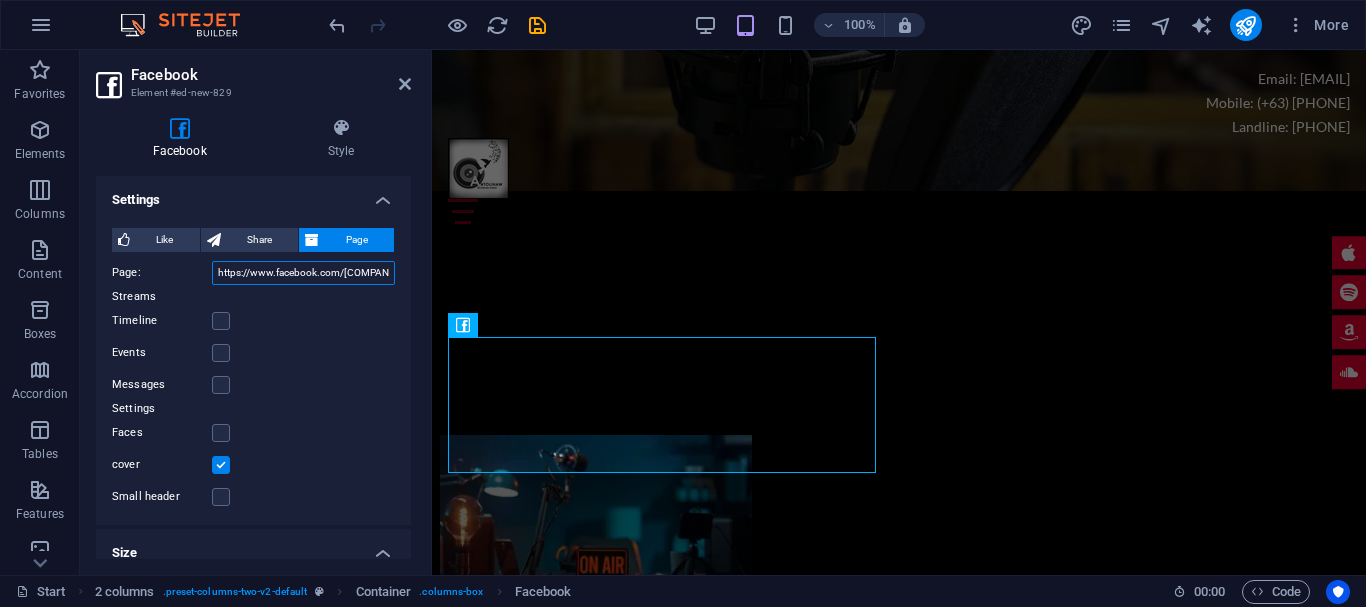 scroll, scrollTop: 0, scrollLeft: 76, axis: horizontal 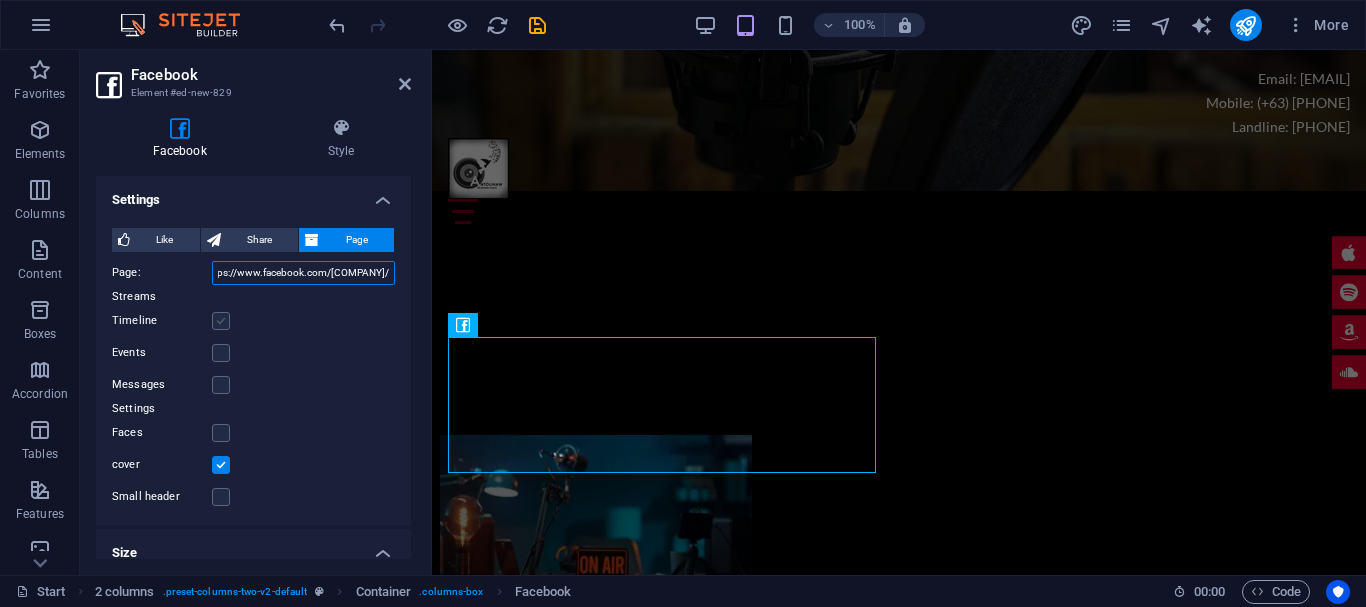 type on "https://www.facebook.com/[COMPANY]/" 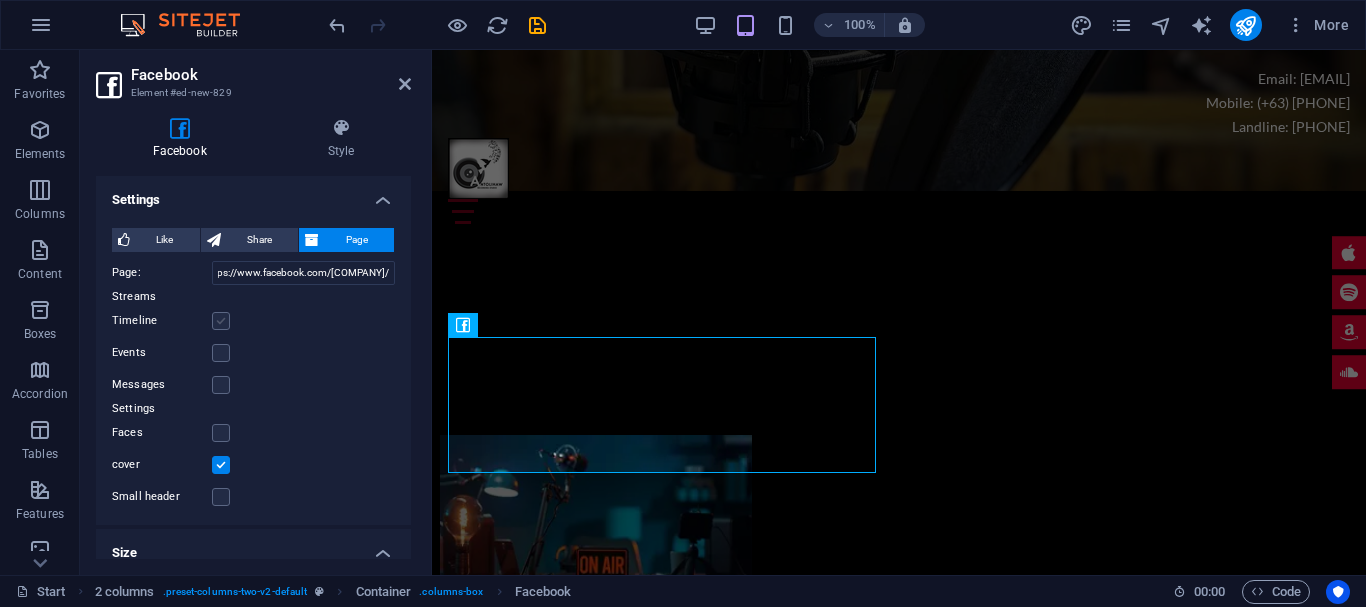 click at bounding box center [221, 321] 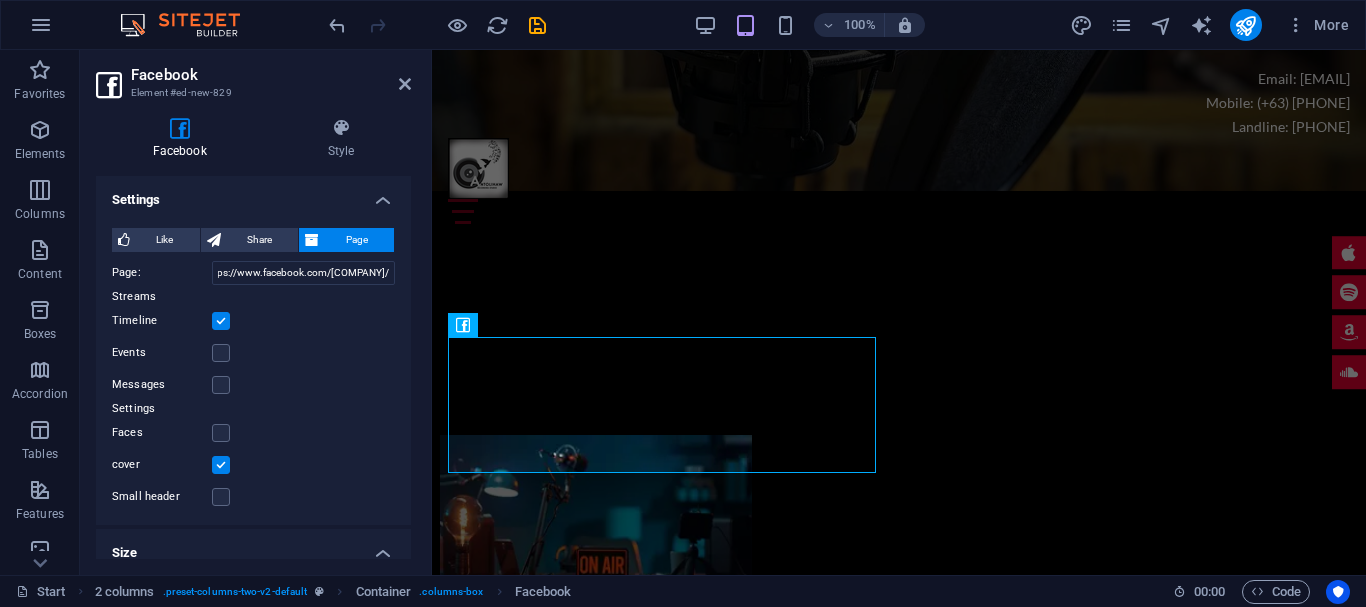 scroll, scrollTop: 0, scrollLeft: 0, axis: both 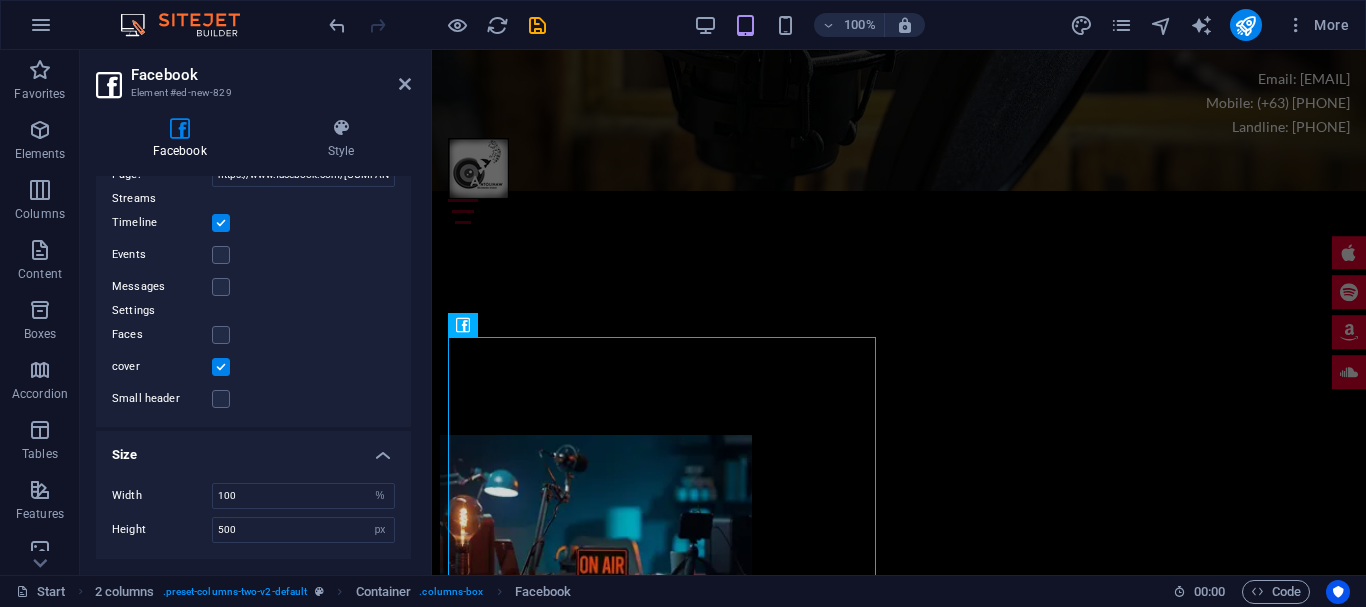 click at bounding box center [221, 223] 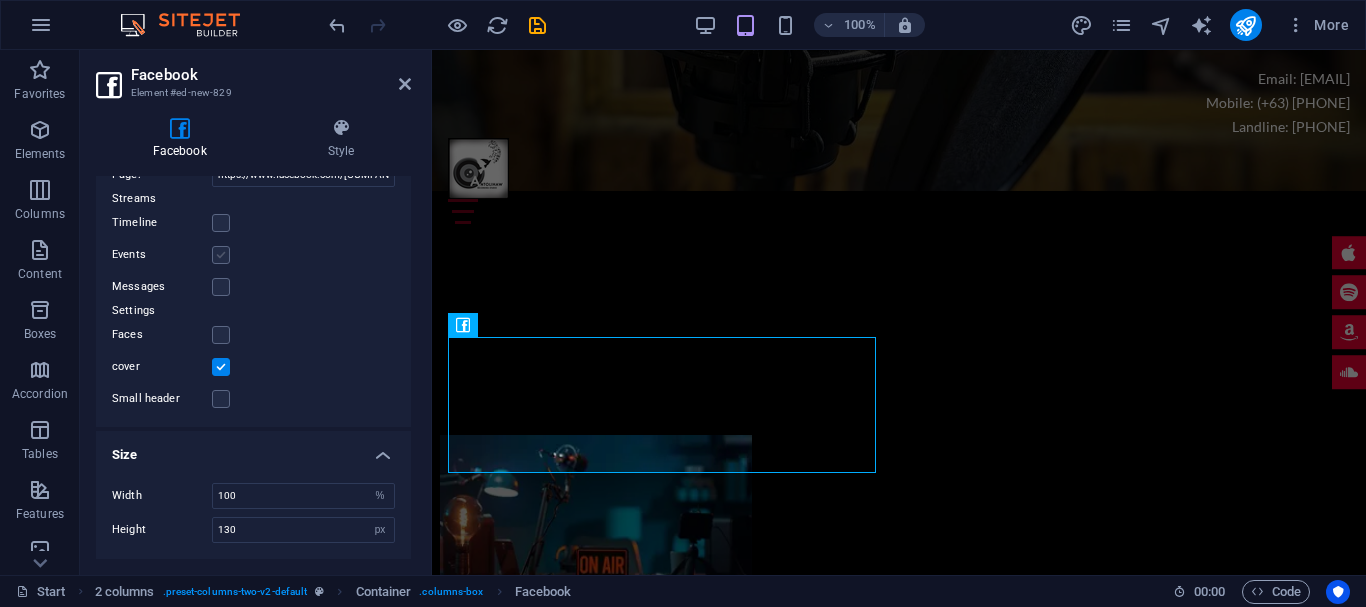 click at bounding box center [221, 255] 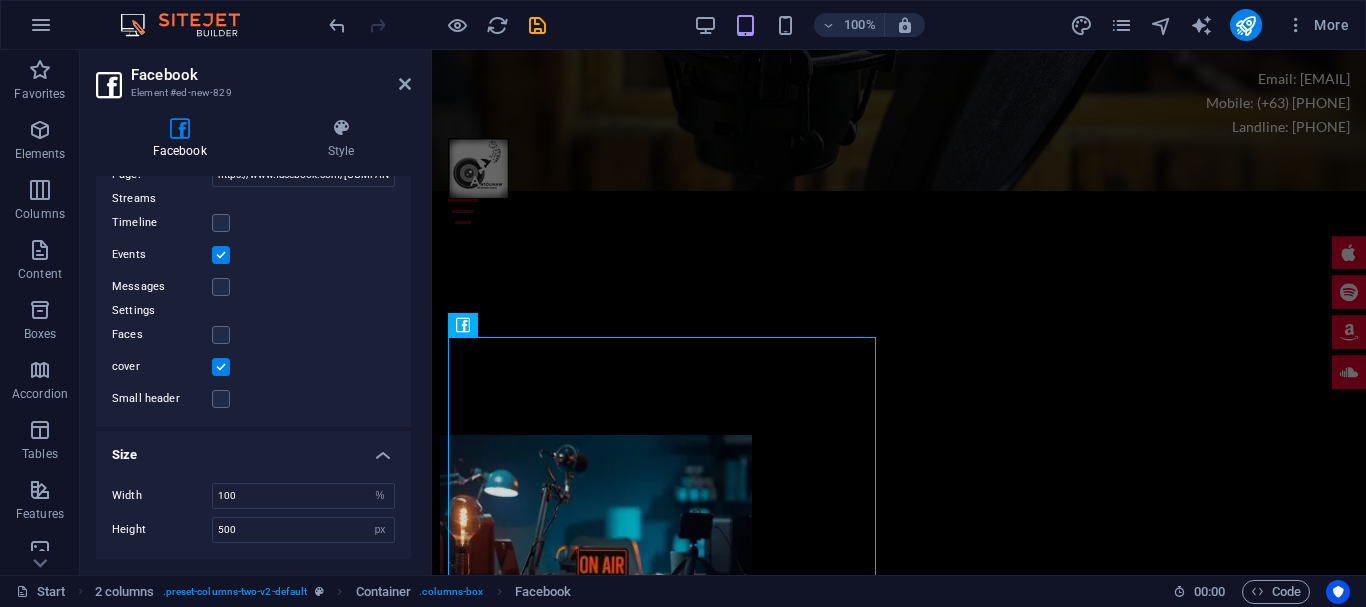 click at bounding box center [221, 255] 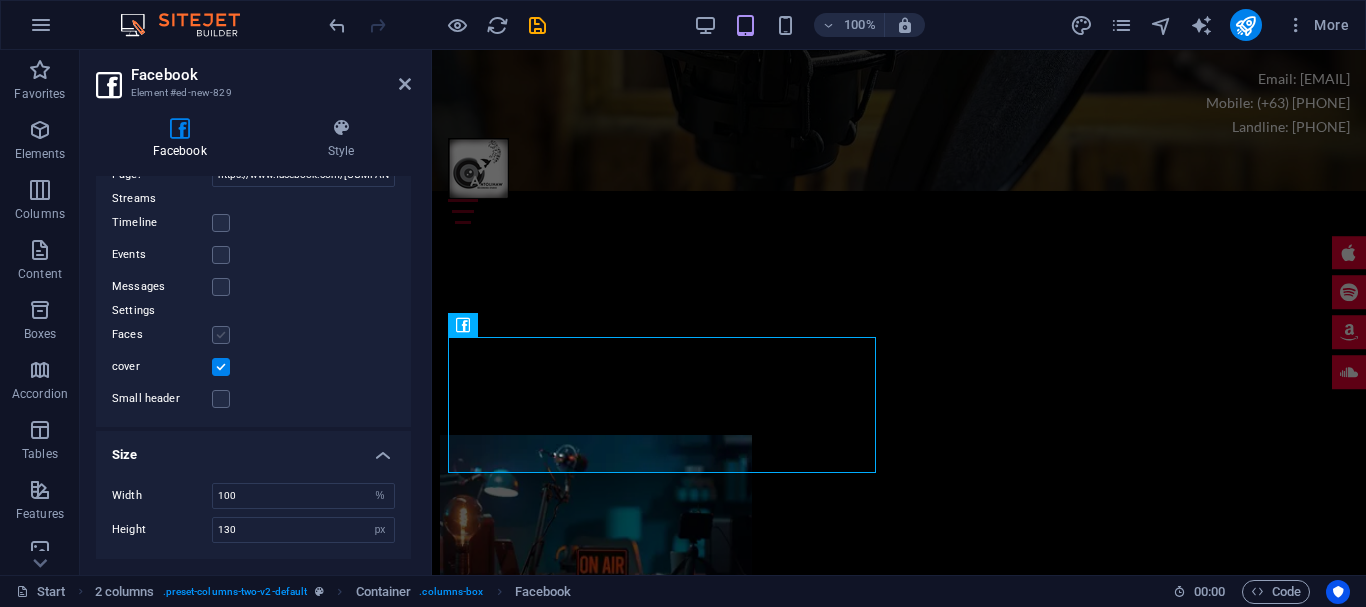 click at bounding box center (221, 335) 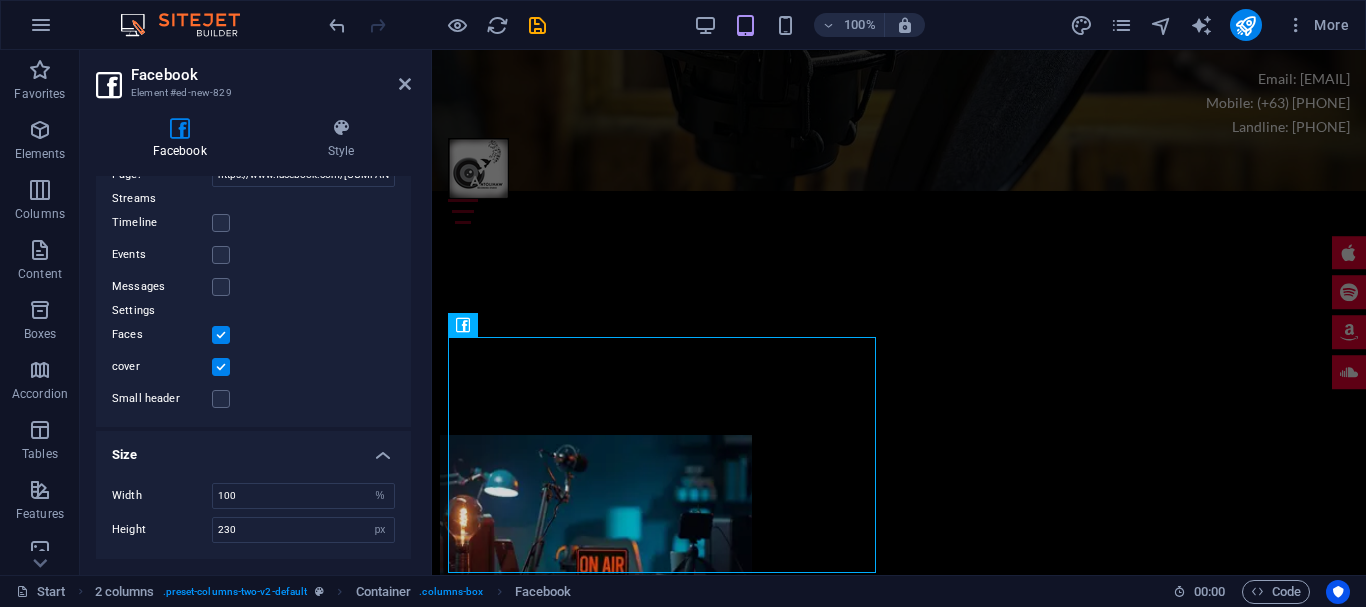 click at bounding box center [221, 335] 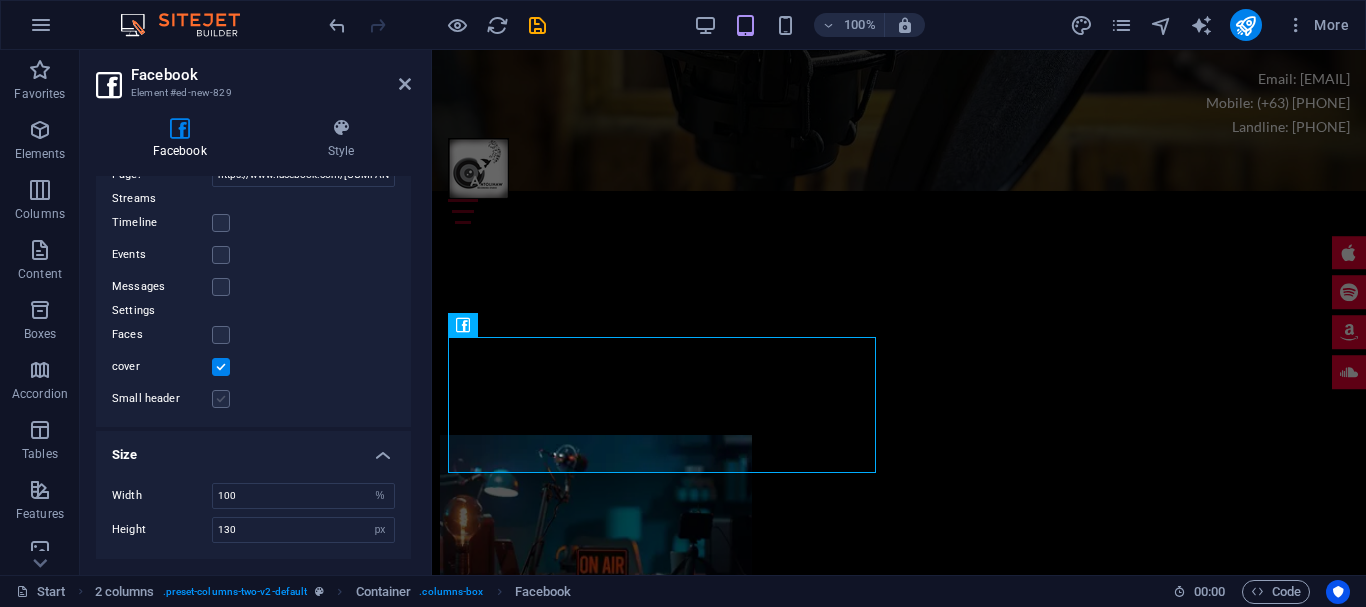 click at bounding box center (221, 399) 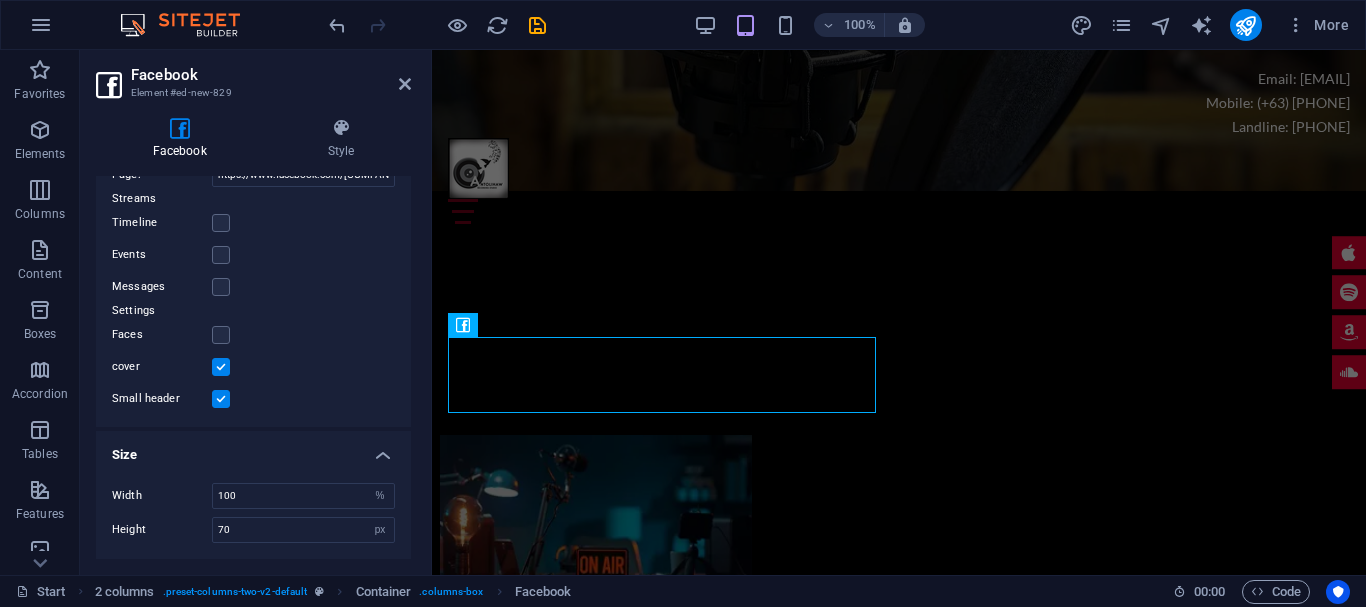 click at bounding box center (221, 399) 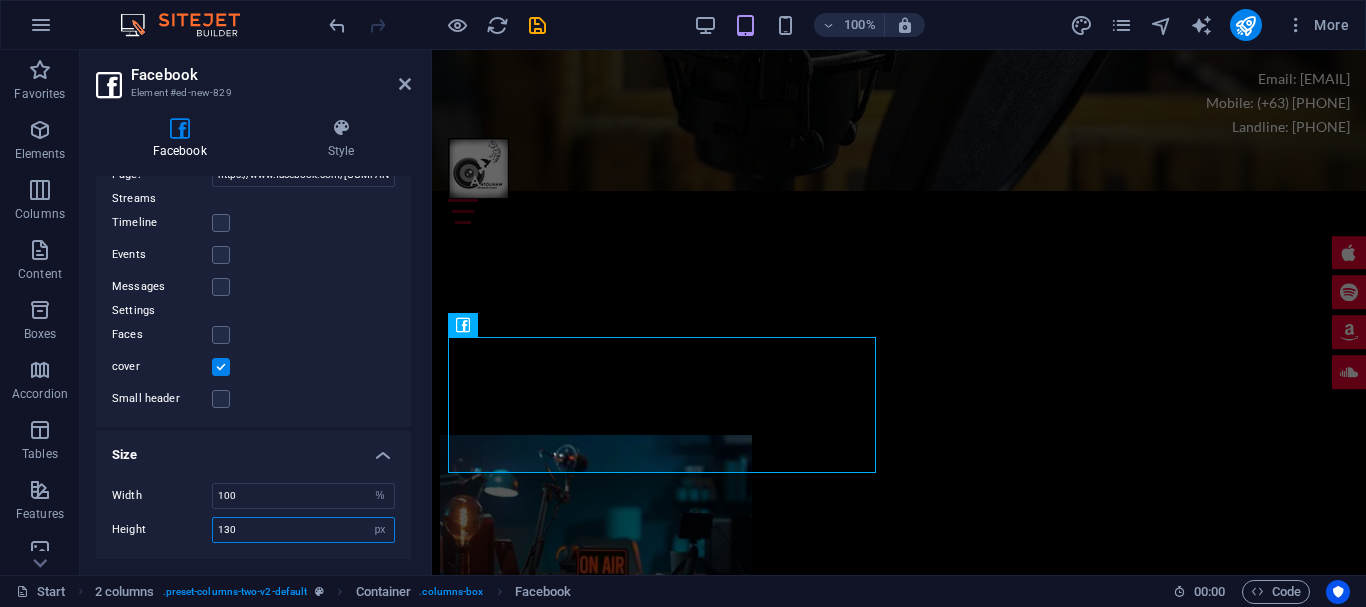 click on "130" at bounding box center [303, 530] 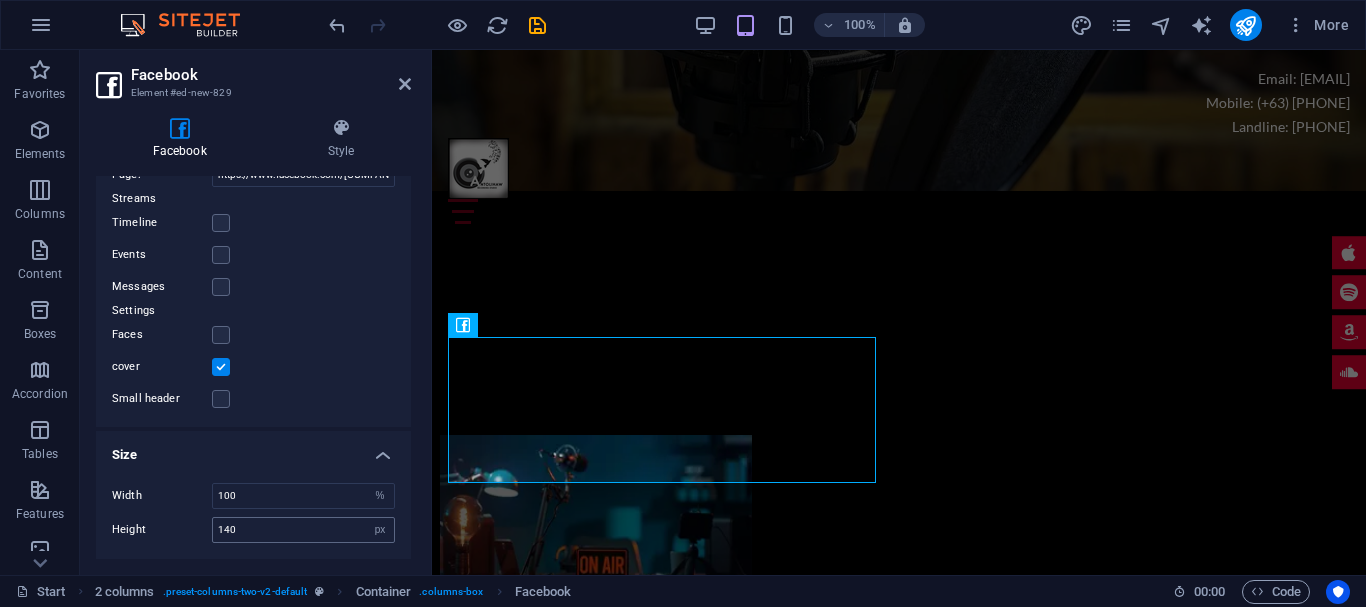 click on "140 px %" at bounding box center (303, 530) 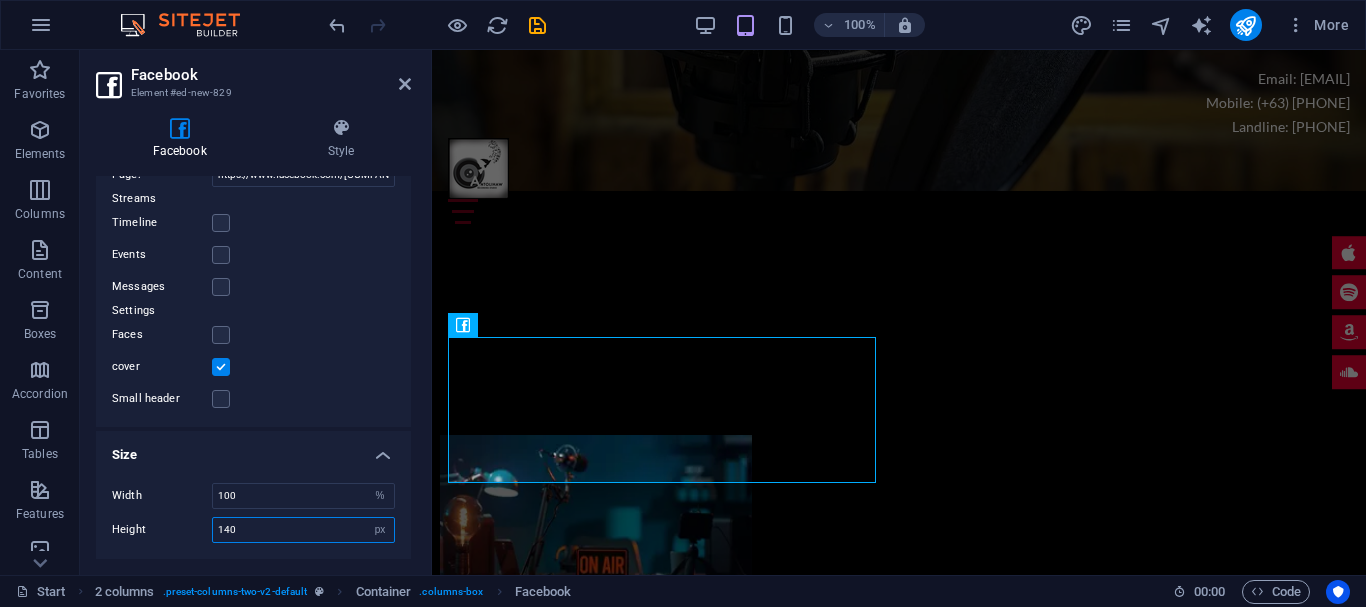 click on "140" at bounding box center (303, 530) 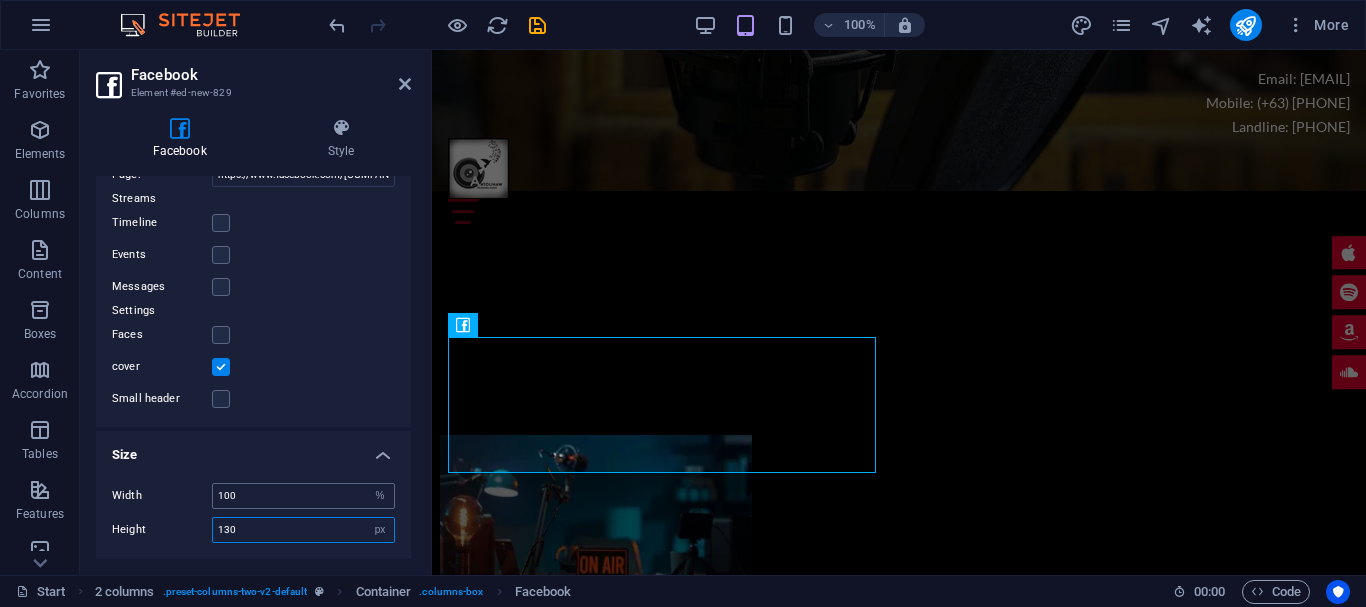 type on "130" 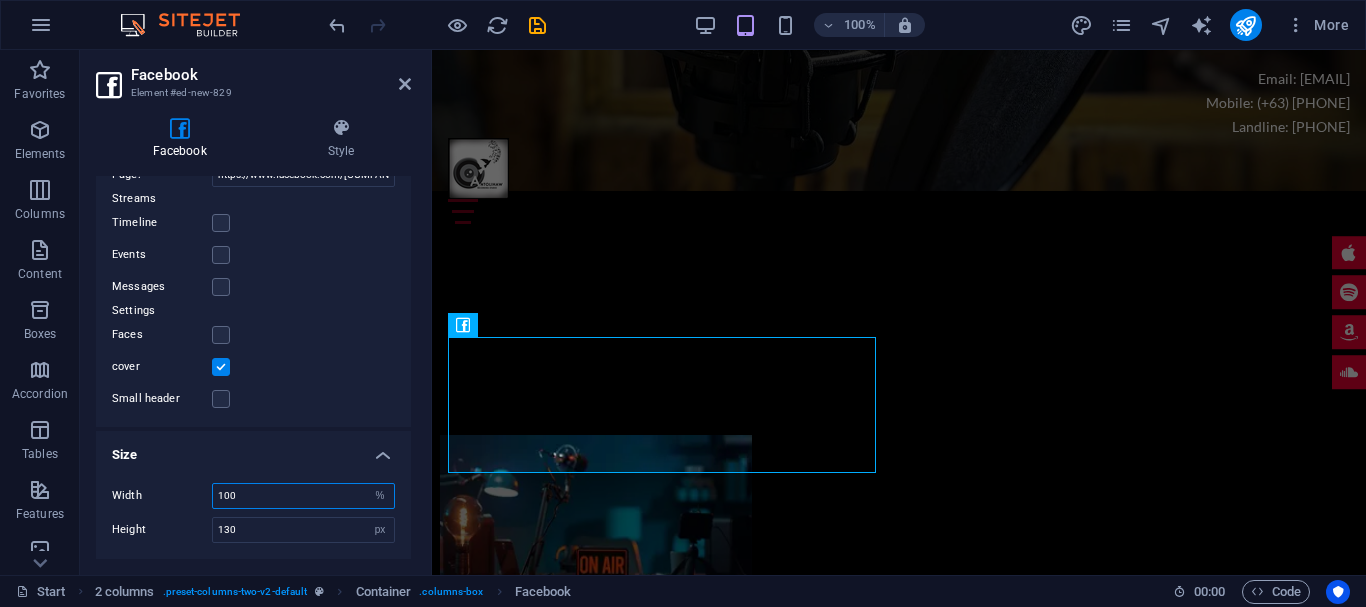 click on "100" at bounding box center [303, 496] 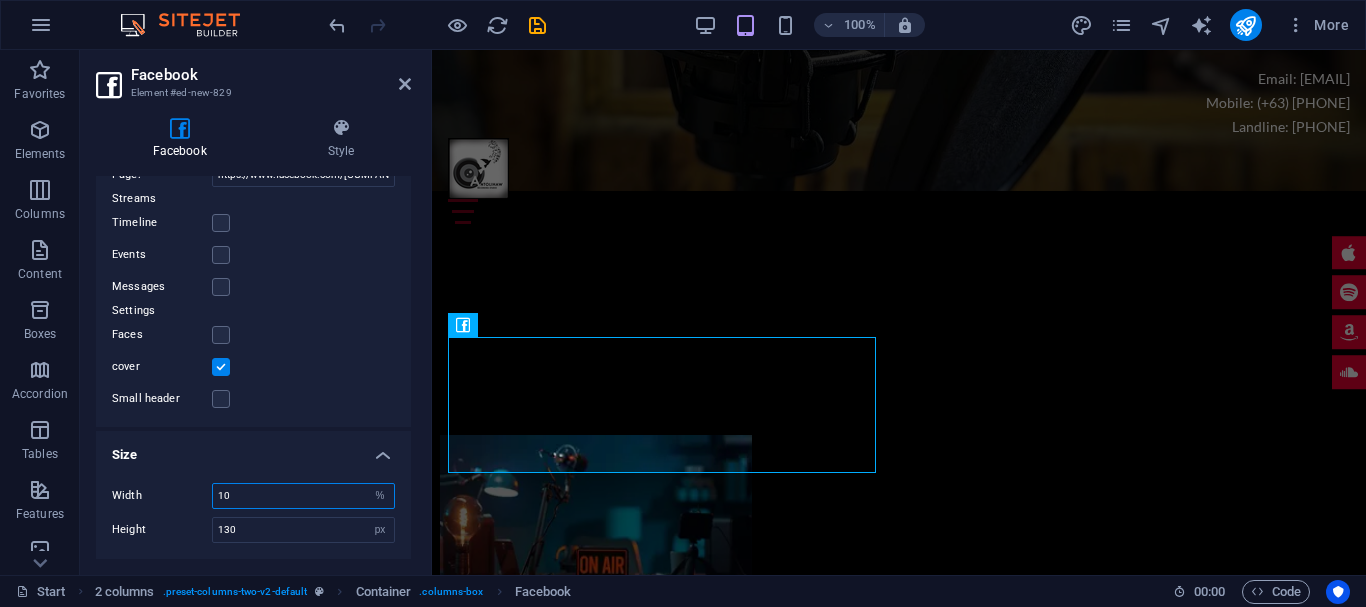 type on "1" 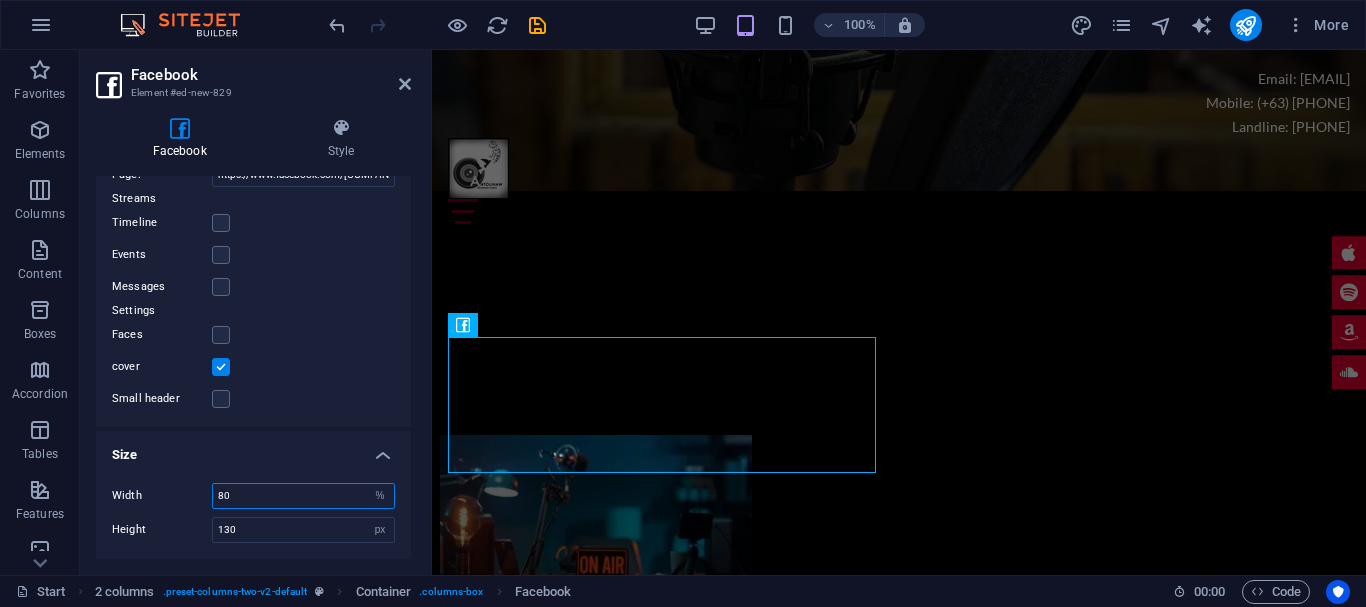 drag, startPoint x: 253, startPoint y: 498, endPoint x: 209, endPoint y: 497, distance: 44.011364 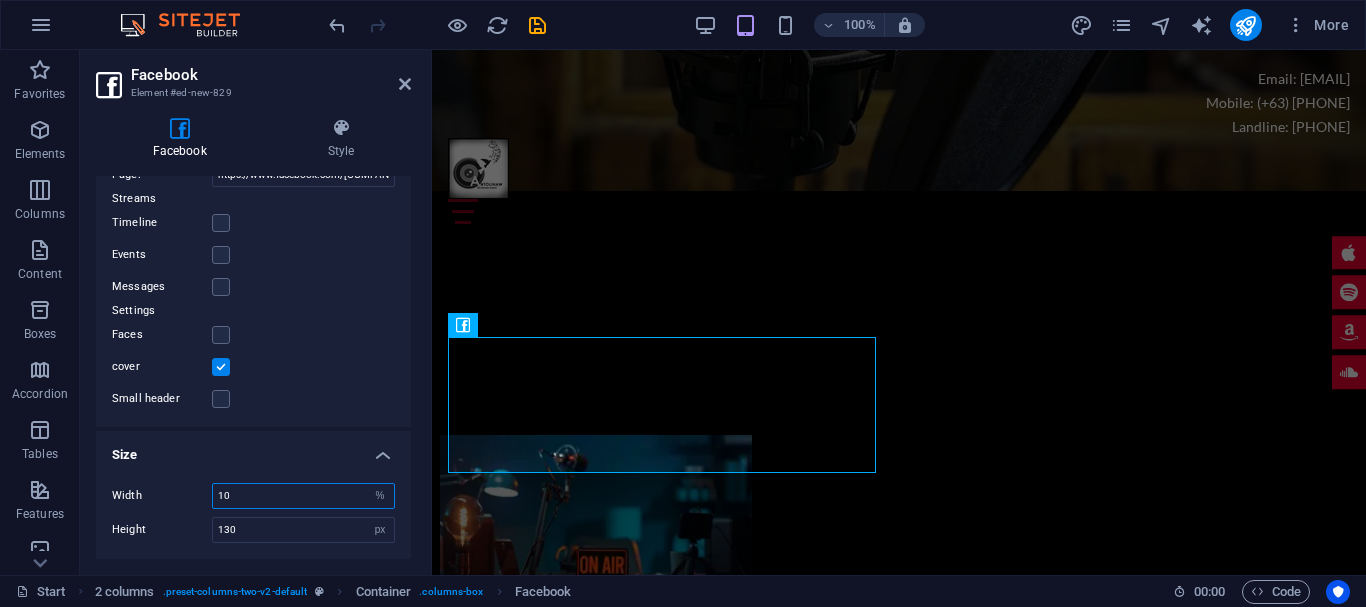 type on "100" 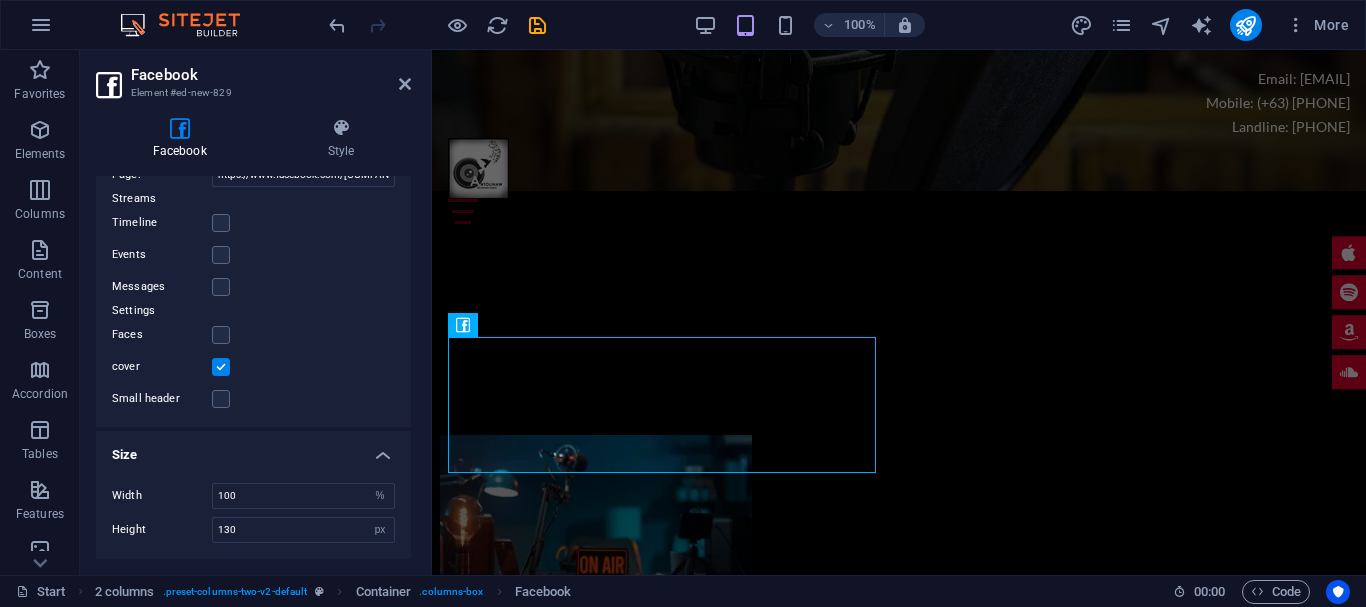 click on "Size" at bounding box center [253, 449] 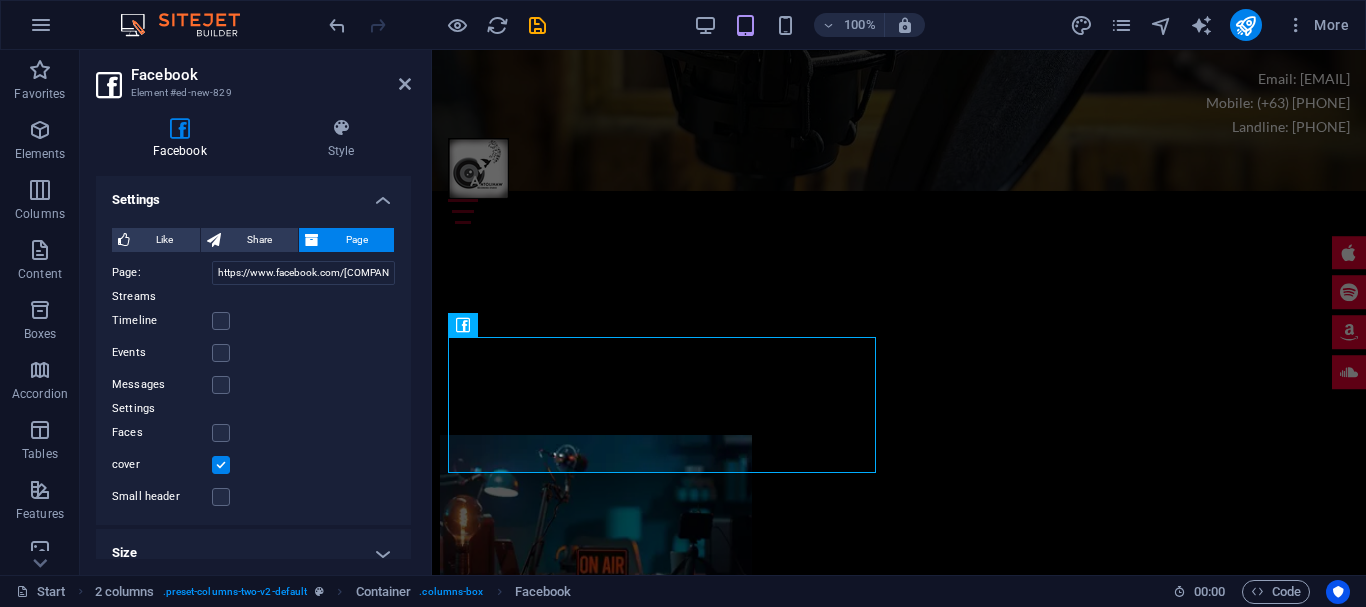 scroll, scrollTop: 18, scrollLeft: 0, axis: vertical 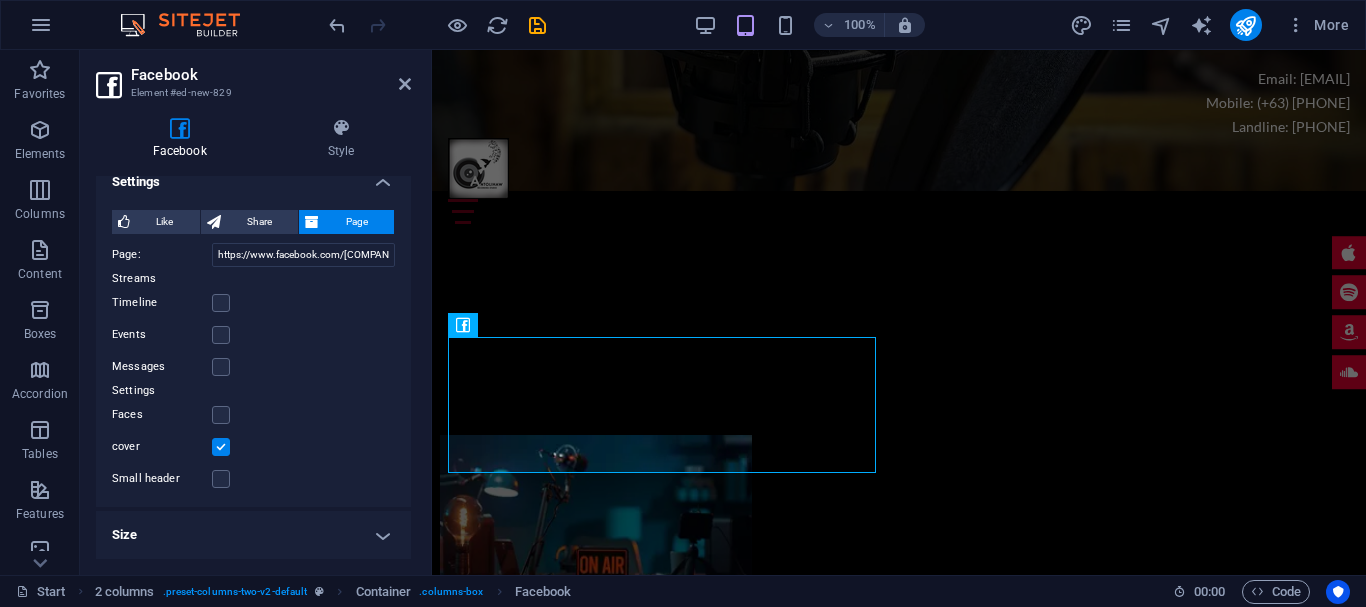 click on "Size" at bounding box center [253, 535] 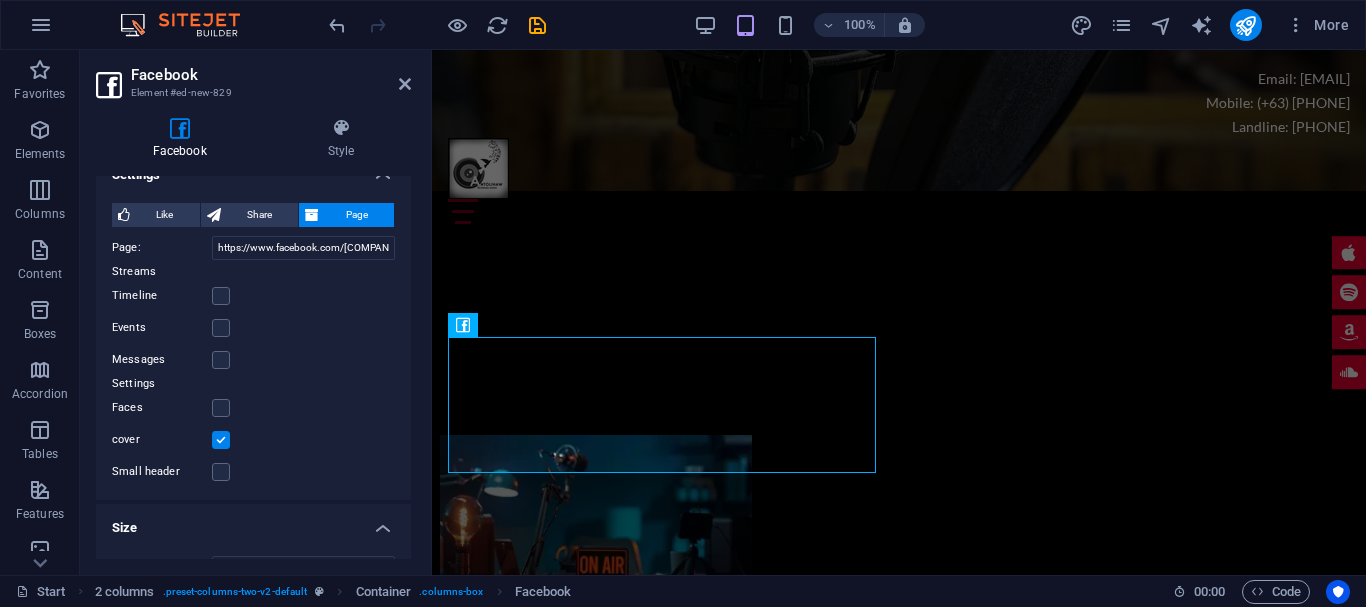 scroll, scrollTop: 0, scrollLeft: 0, axis: both 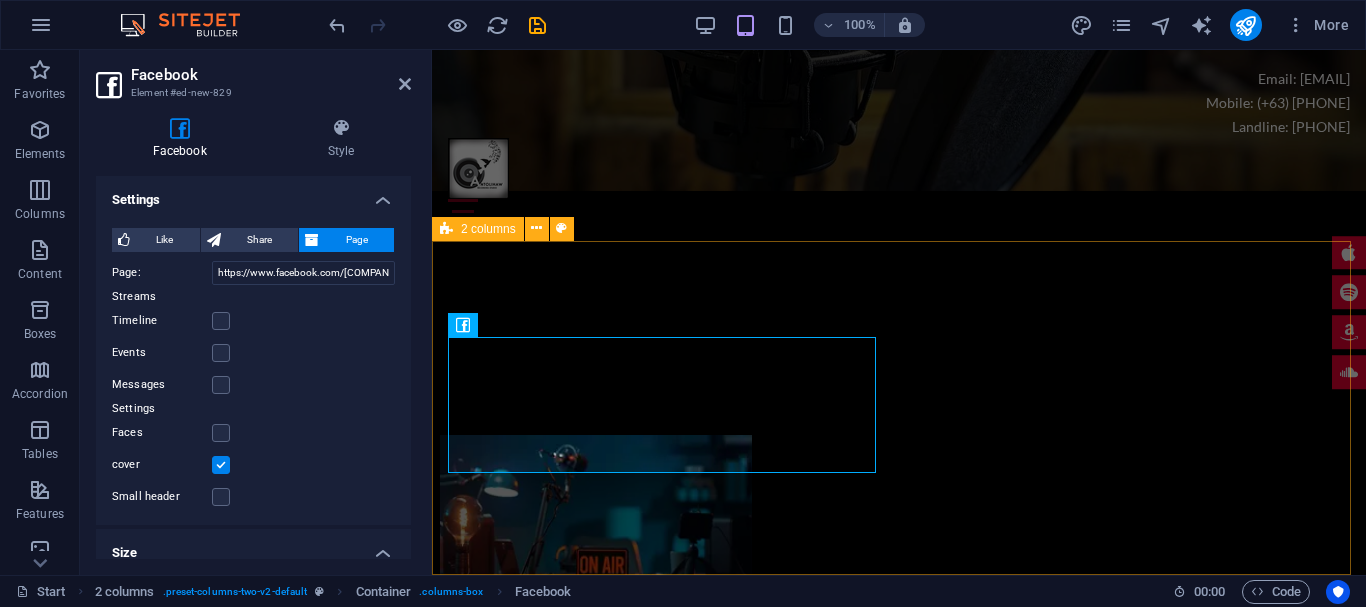 click on "Drop content here or  Add elements  Paste clipboard" at bounding box center [899, 17152] 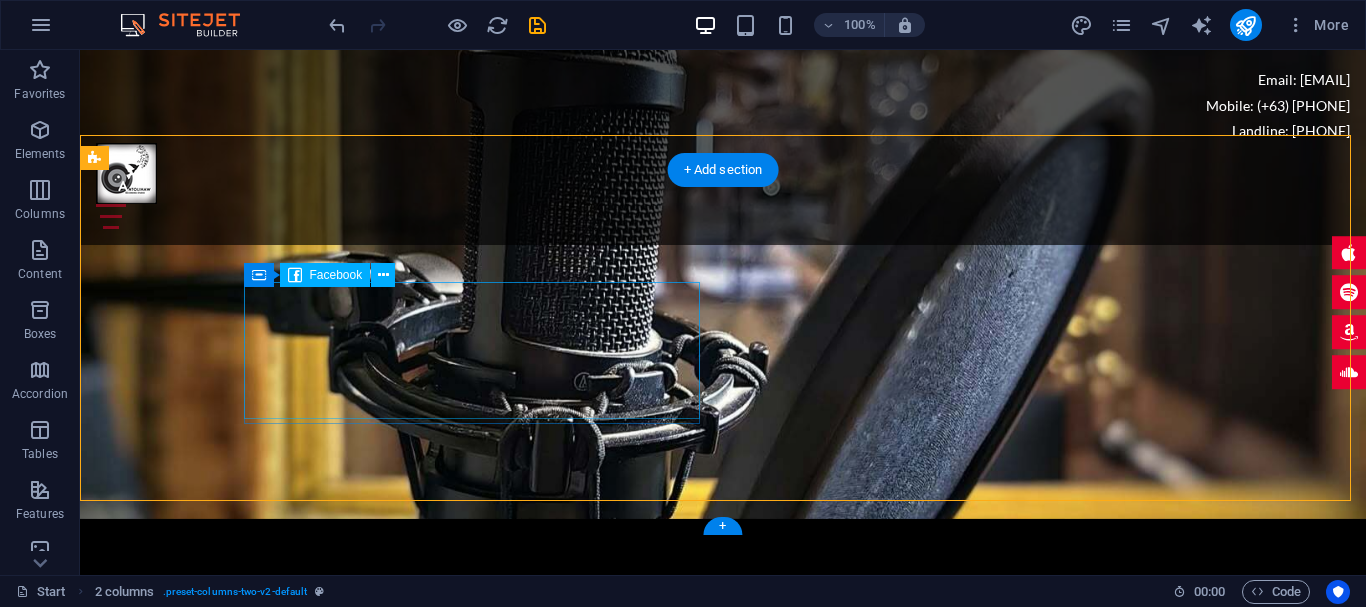scroll, scrollTop: 9006, scrollLeft: 0, axis: vertical 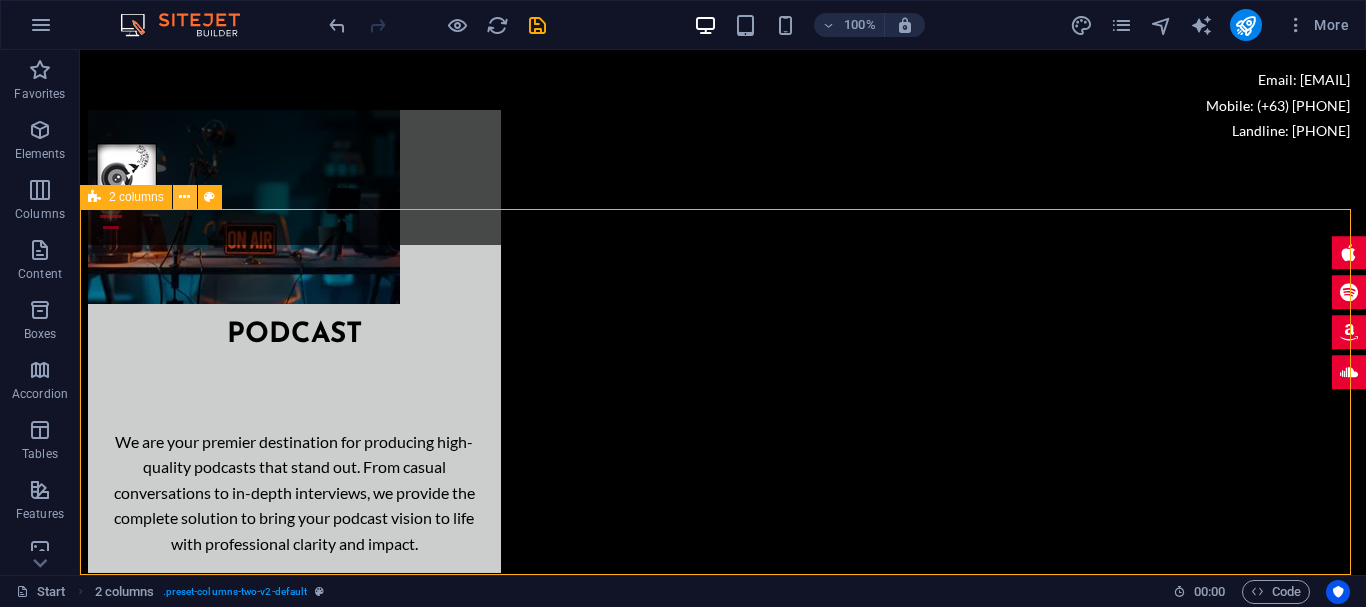 click at bounding box center [184, 197] 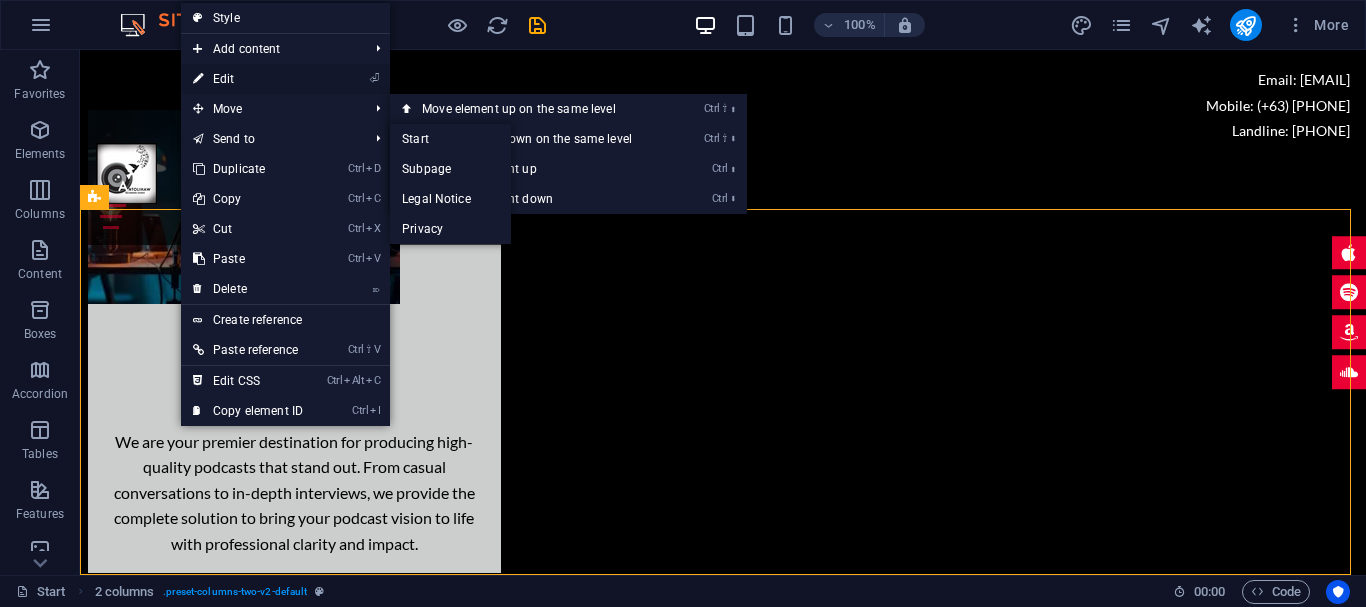click on "⏎  Edit" at bounding box center (248, 79) 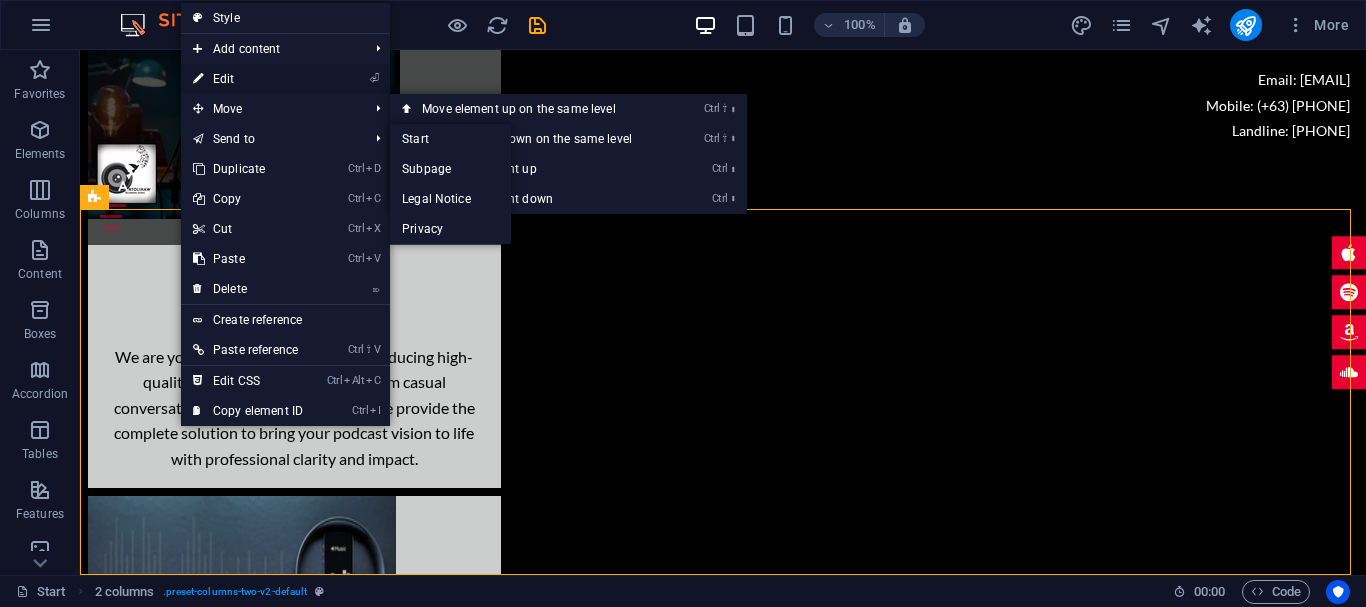 select on "rem" 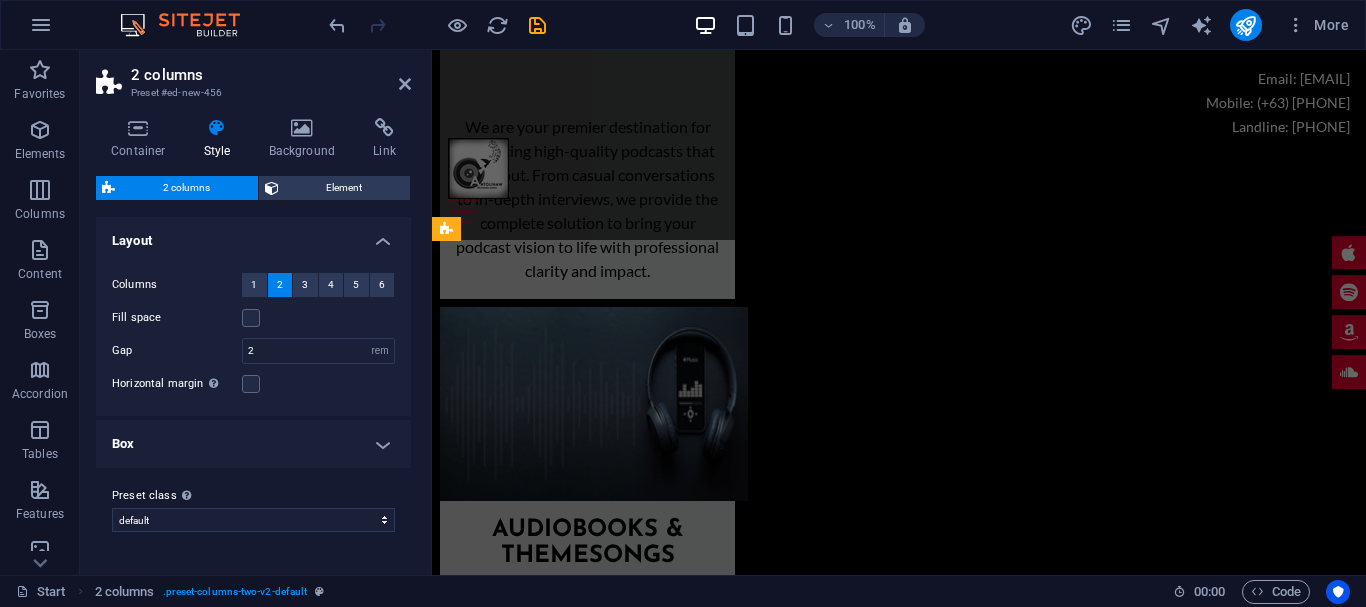 scroll, scrollTop: 8323, scrollLeft: 0, axis: vertical 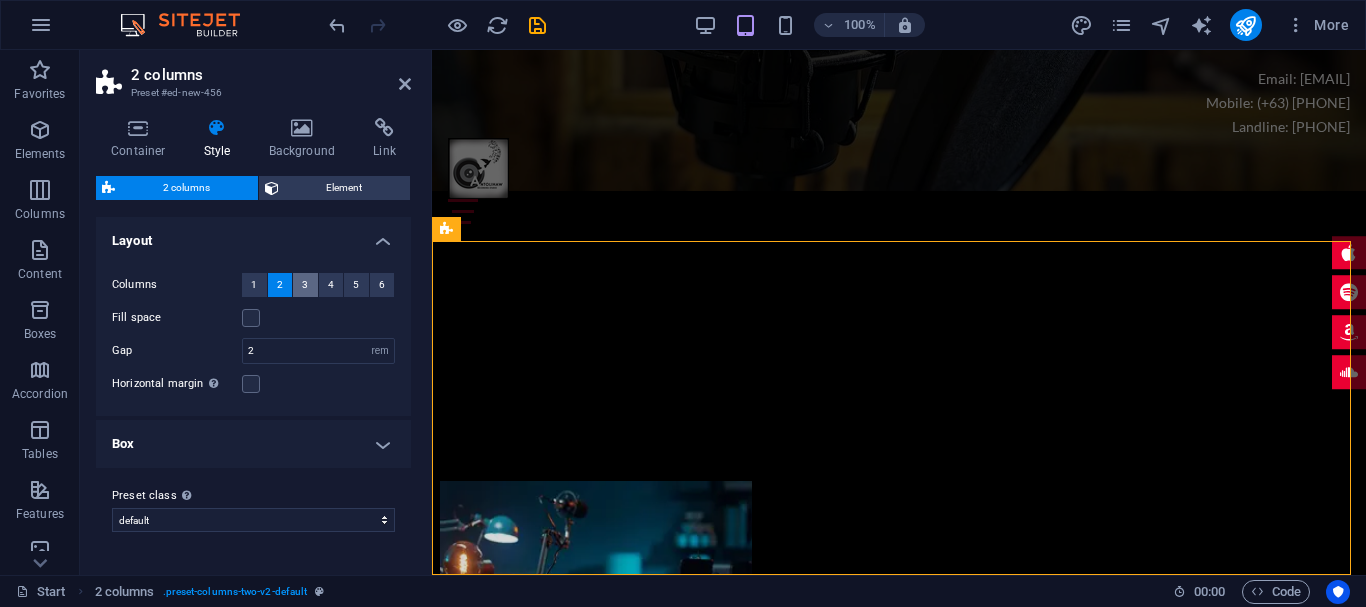 click on "3" at bounding box center [305, 285] 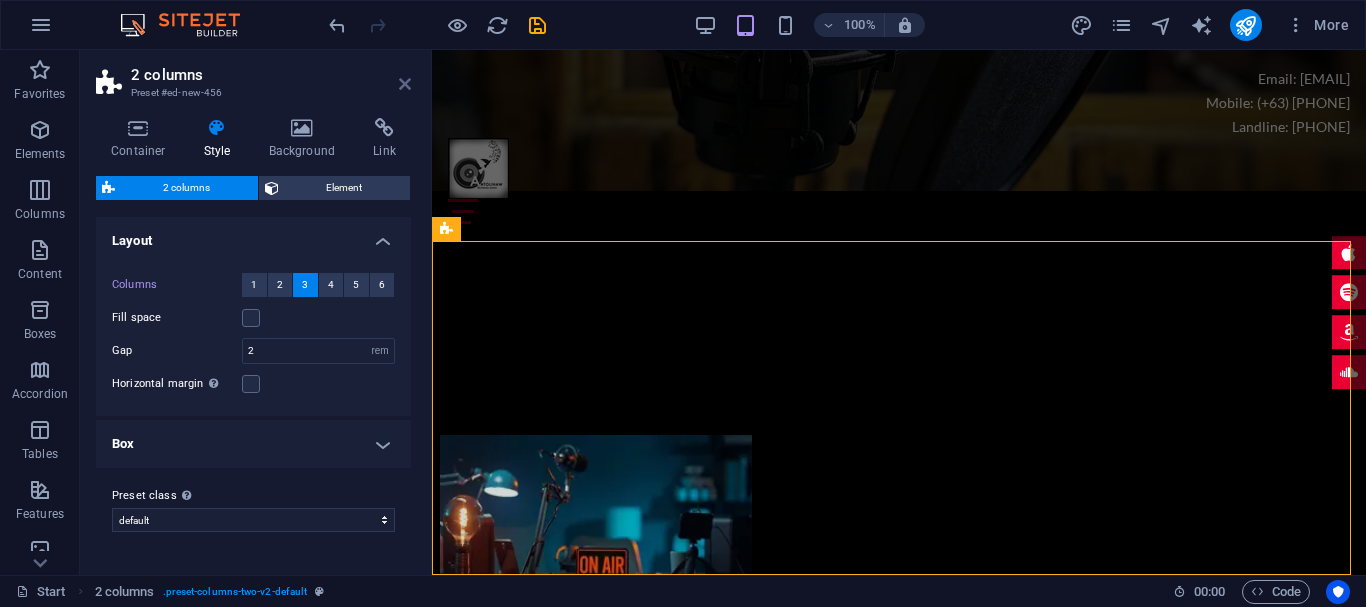 click at bounding box center [405, 84] 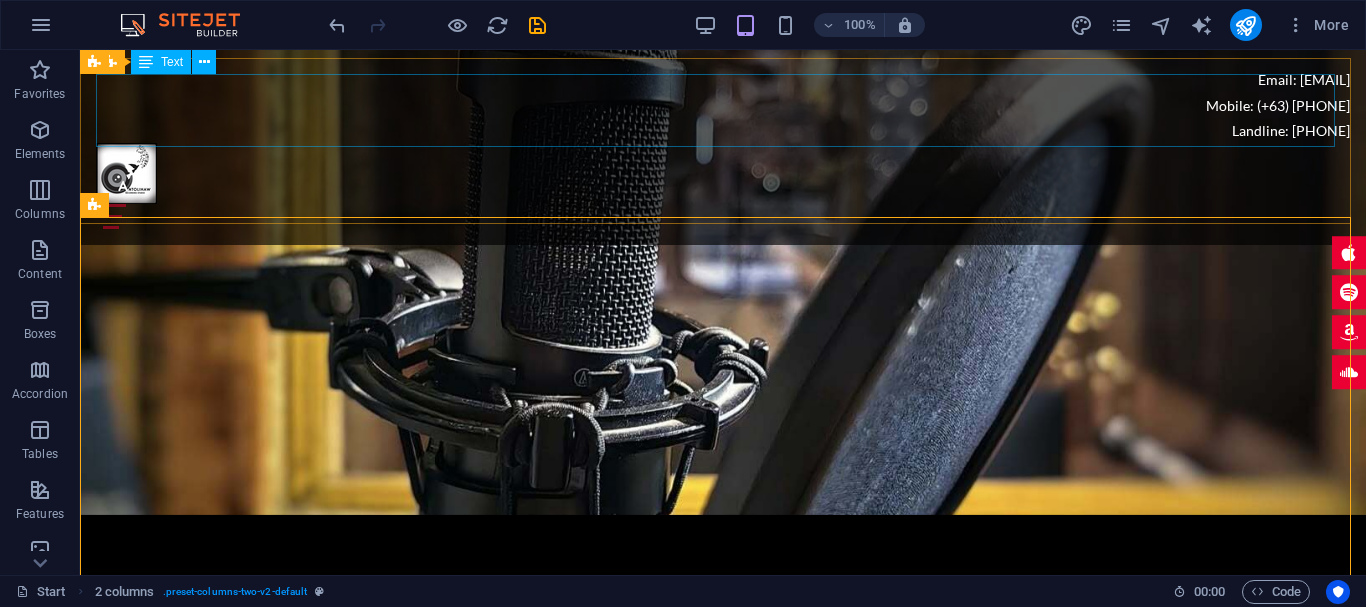 scroll, scrollTop: 9006, scrollLeft: 0, axis: vertical 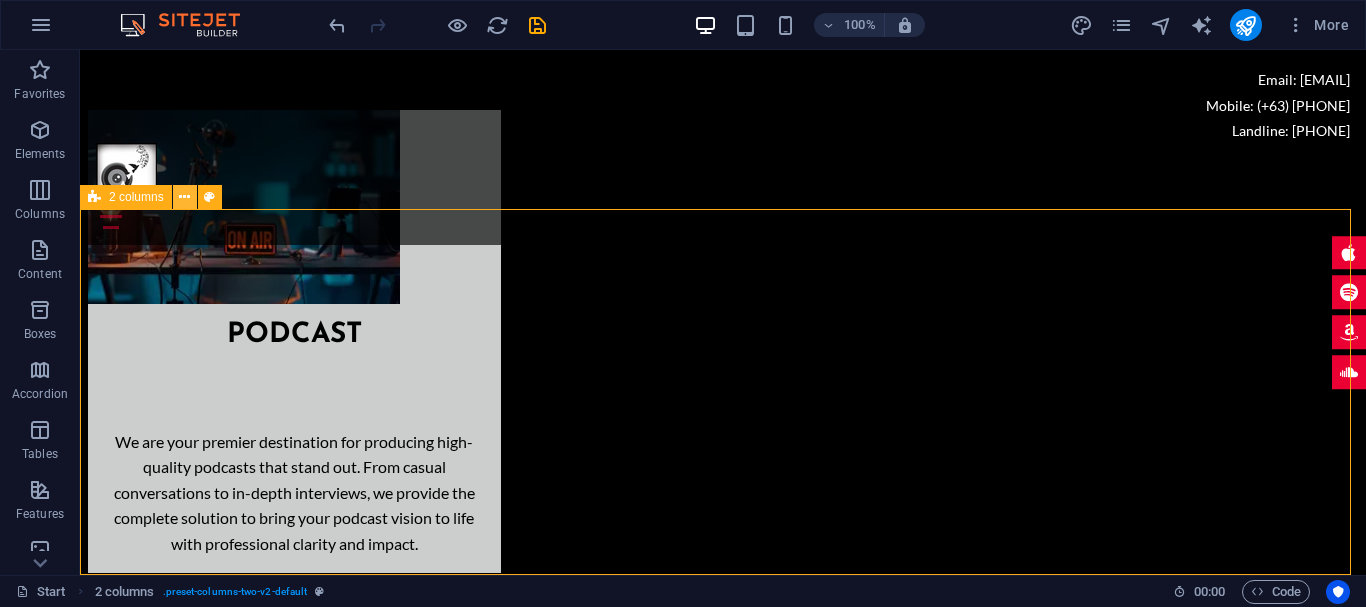 click at bounding box center [184, 197] 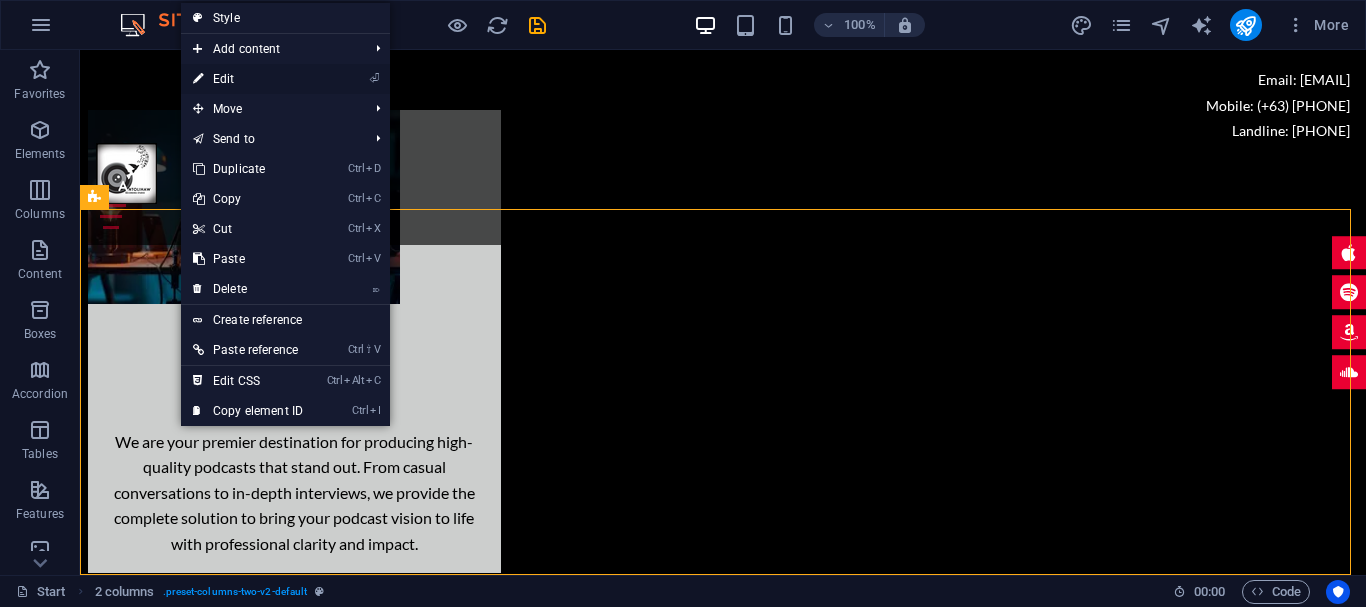 click on "⏎  Edit" at bounding box center [248, 79] 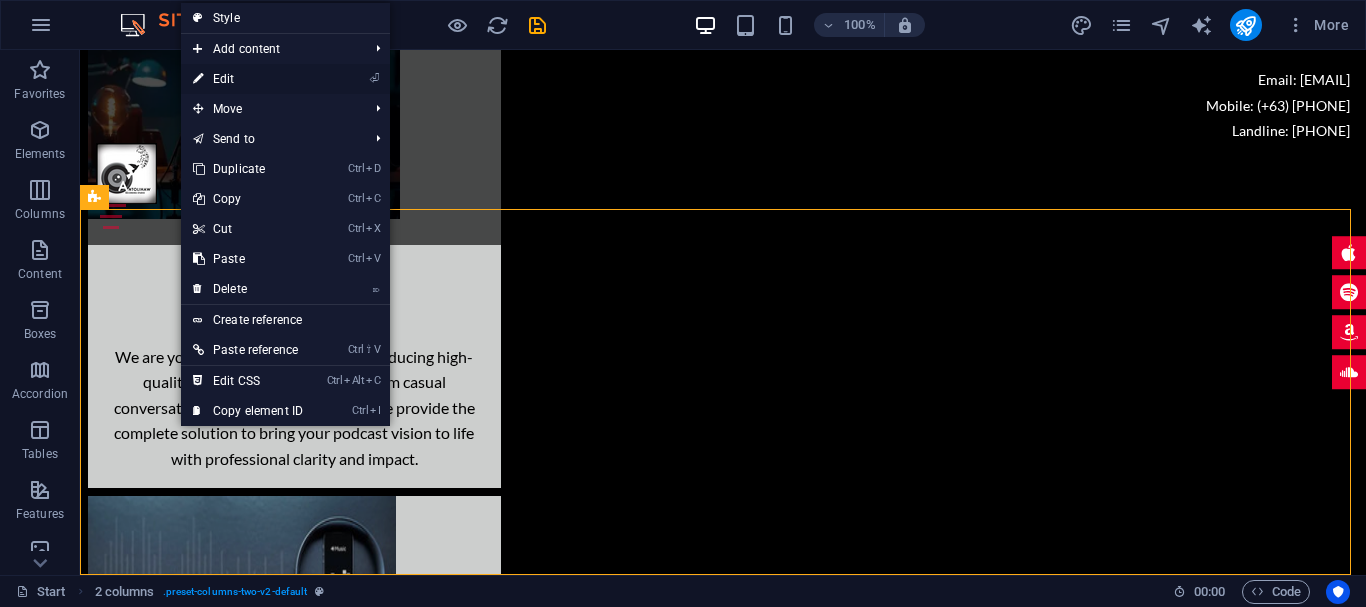 select on "rem" 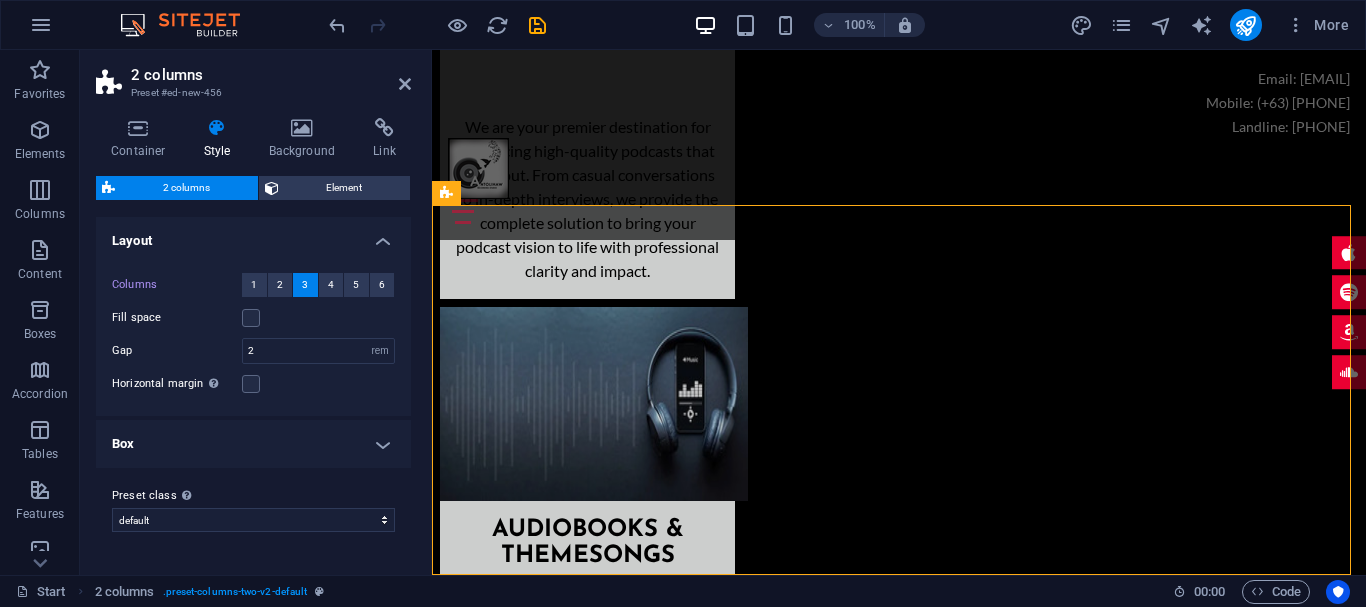 scroll, scrollTop: 8359, scrollLeft: 0, axis: vertical 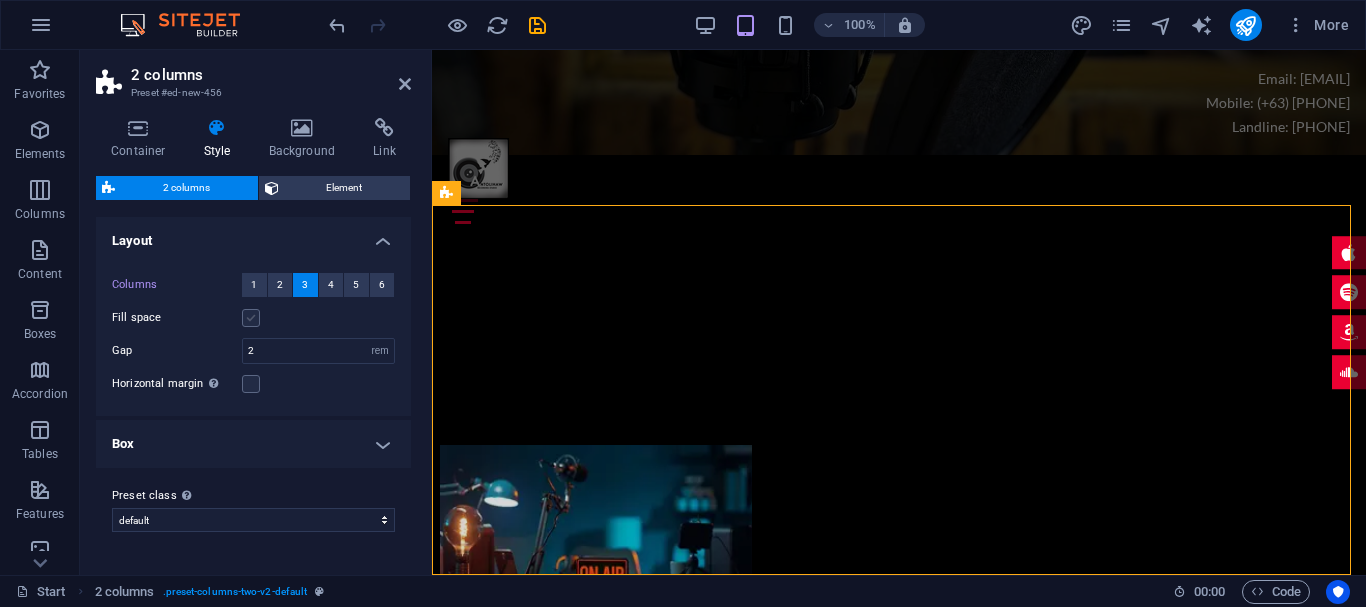 click at bounding box center [251, 318] 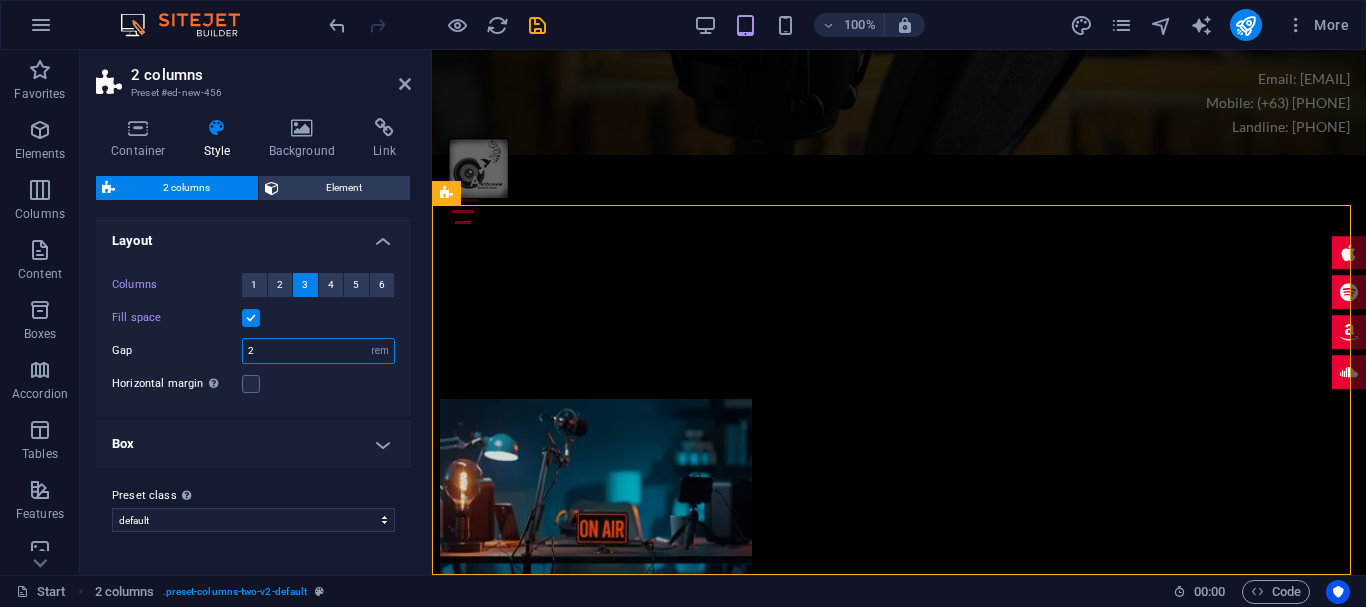 click on "2" at bounding box center [318, 351] 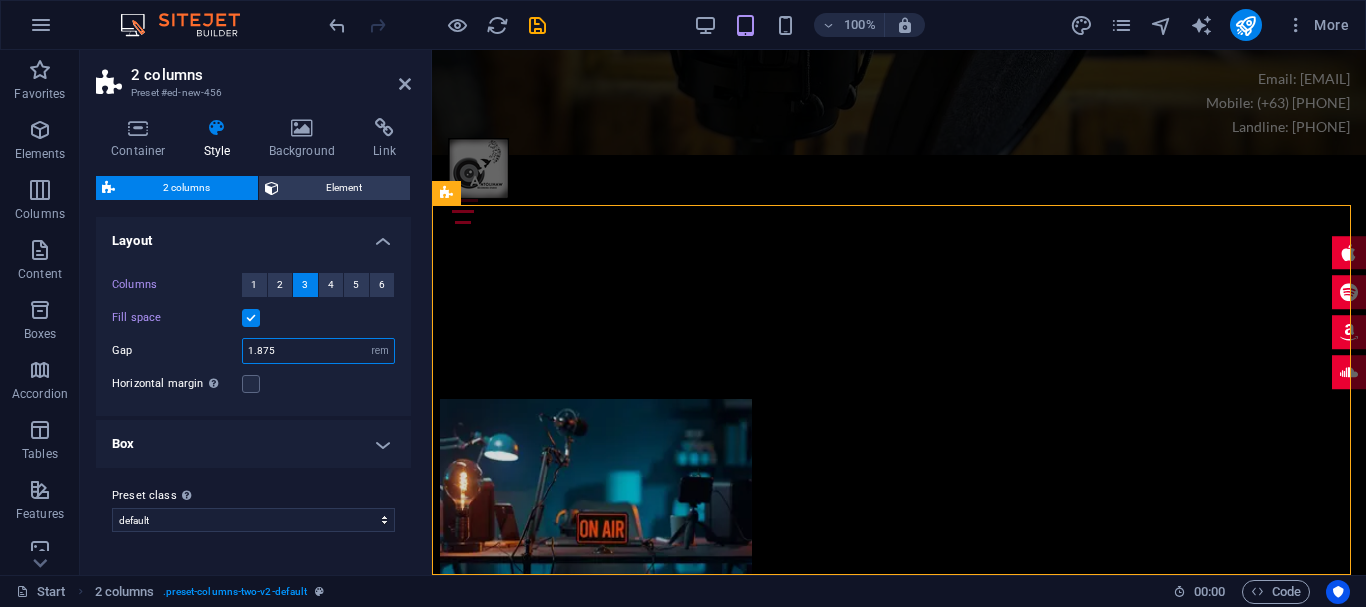 scroll, scrollTop: 8323, scrollLeft: 0, axis: vertical 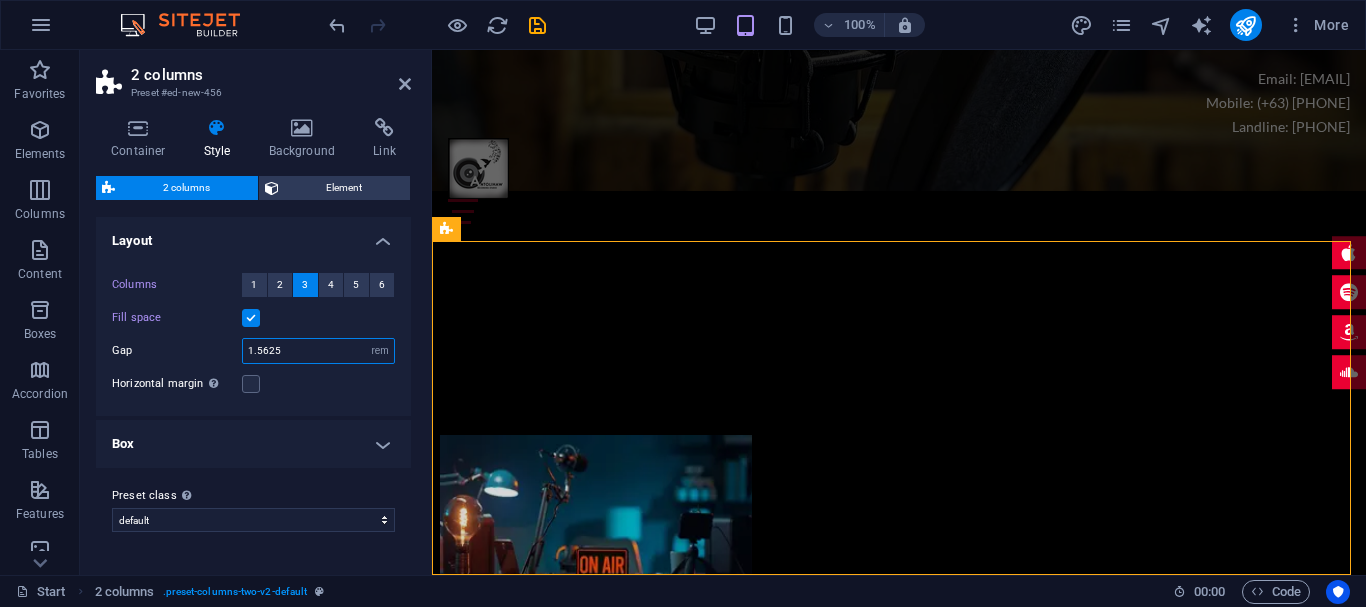 type on "1.5625" 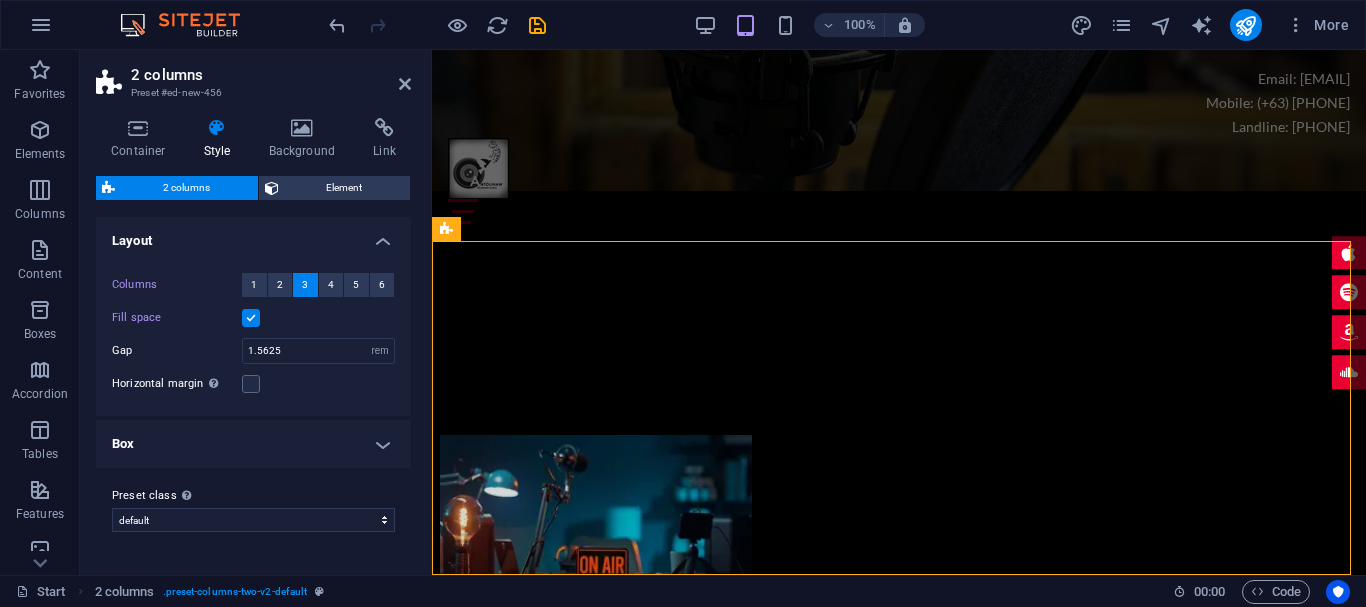 click on "2 columns Preset #ed-new-456
Container Style Background Link Size Height Default px rem % vh vw Min. height None px rem % vh vw Width Default px rem % em vh vw Min. width None px rem % vh vw Content width Default Custom width Width Default px rem % em vh vw Min. width None px rem % vh vw Default padding Custom spacing Default content width and padding can be changed under Design. Edit design Layout (Flexbox) Alignment Determines the flex direction. Default Main axis Determine how elements should behave along the main axis inside this container (justify content). Default Side axis Control the vertical direction of the element inside of the container (align items). Default Wrap Default On Off Fill Controls the distances and direction of elements on the y-axis across several lines (align content). Default Accessibility ARIA helps assistive technologies (like screen readers) to understand the role, state, and behavior of web elements Role The ARIA role defines the purpose of an element.  None Fan" at bounding box center (256, 312) 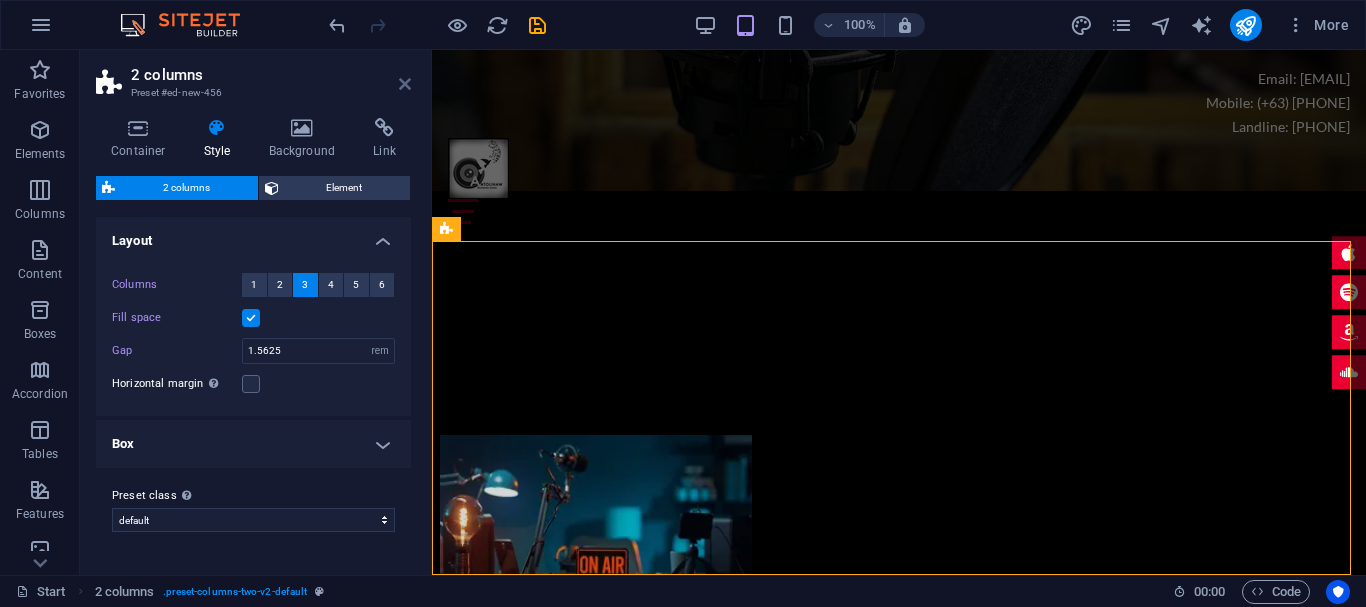 click at bounding box center (405, 84) 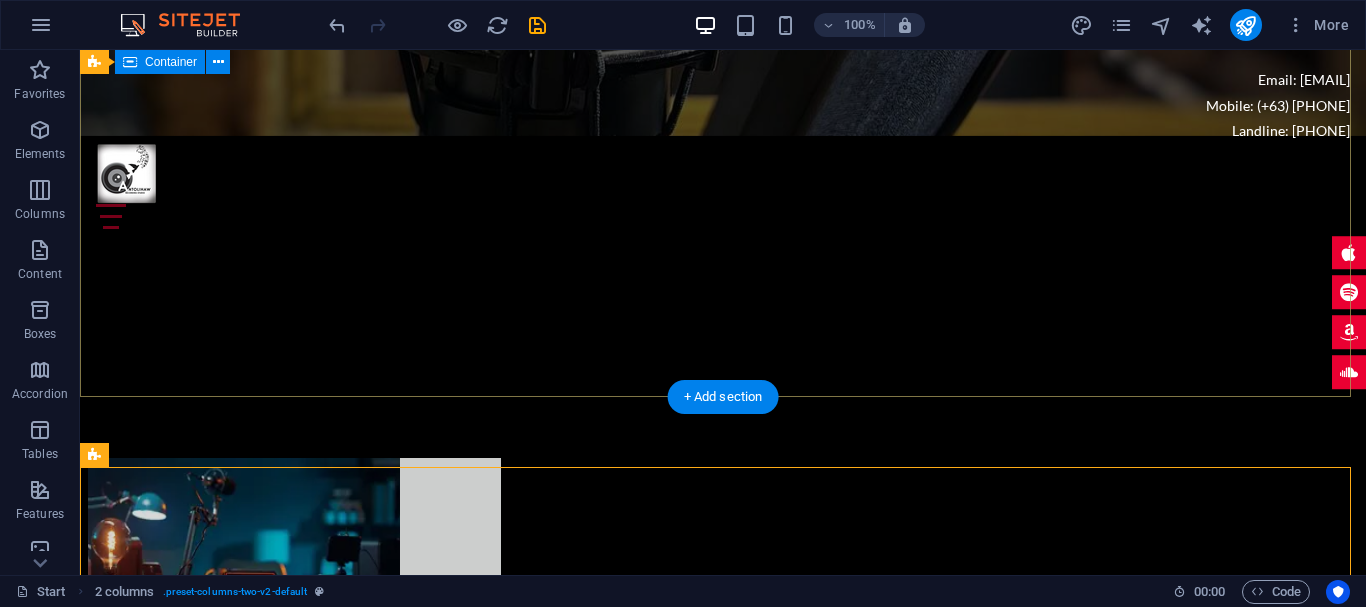 scroll, scrollTop: 8806, scrollLeft: 0, axis: vertical 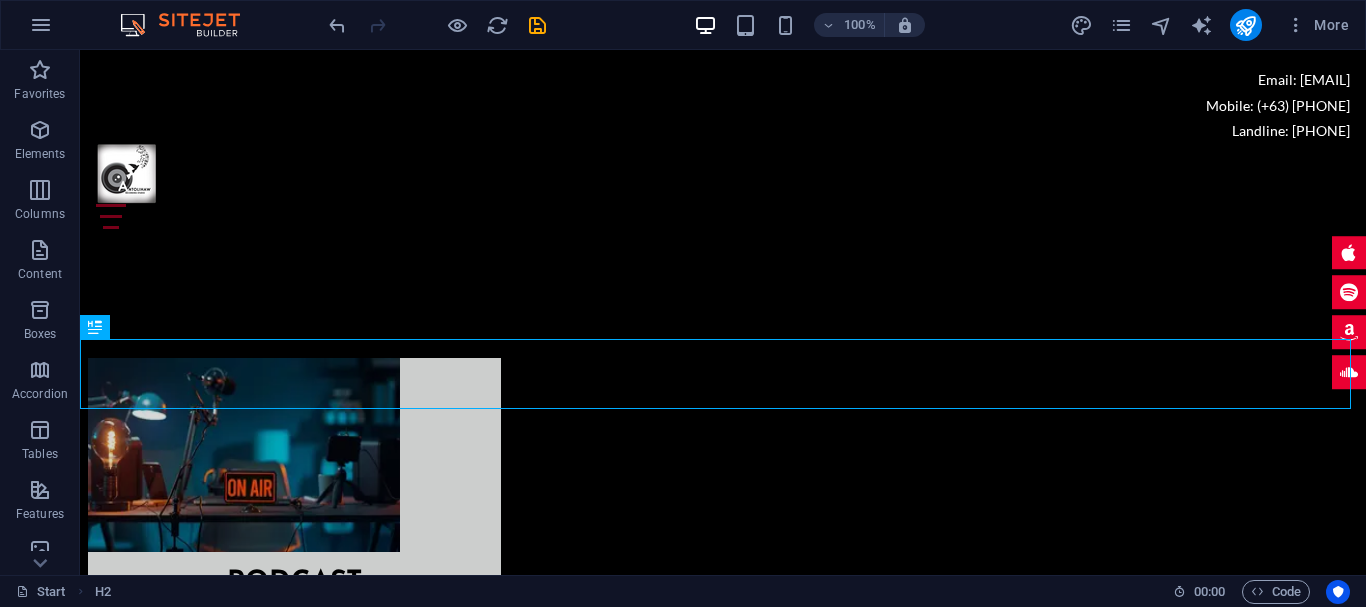 drag, startPoint x: 169, startPoint y: 375, endPoint x: 177, endPoint y: 144, distance: 231.13849 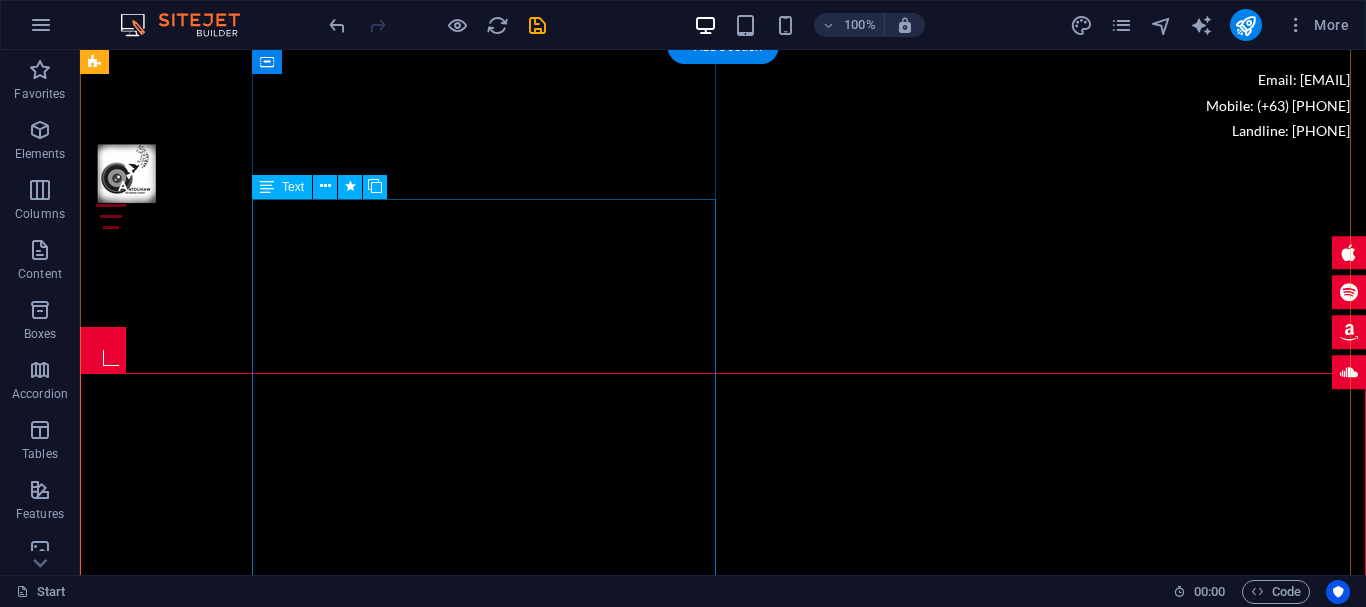 scroll, scrollTop: 8867, scrollLeft: 0, axis: vertical 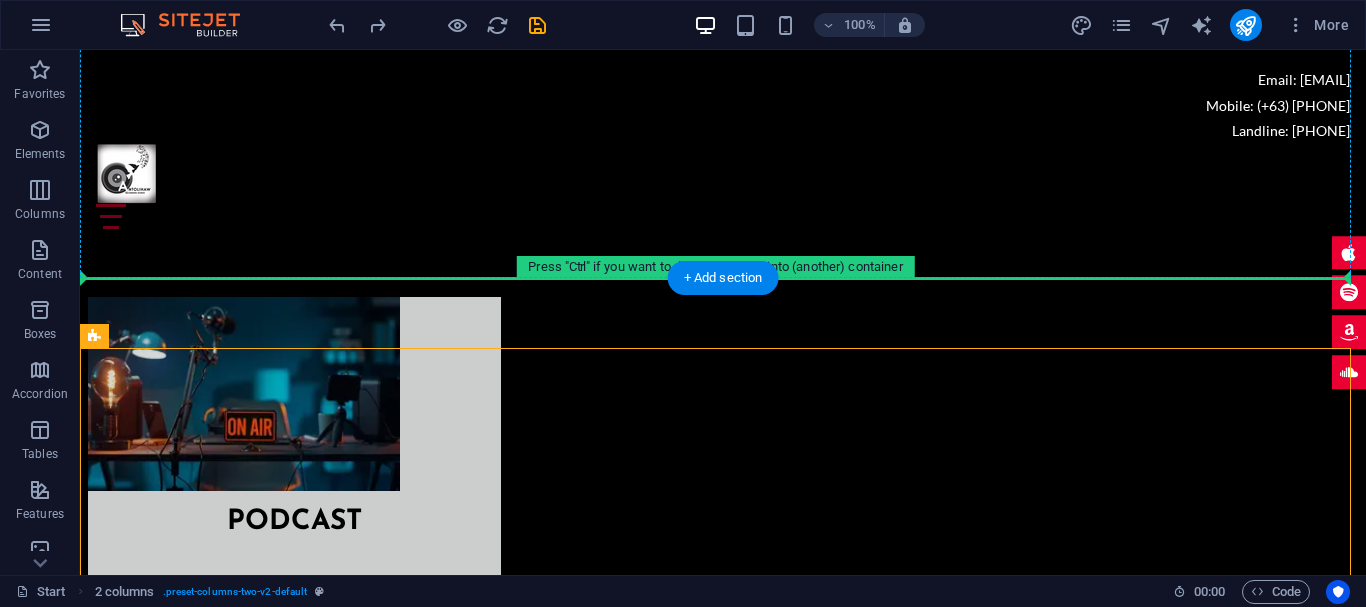 drag, startPoint x: 319, startPoint y: 380, endPoint x: 325, endPoint y: 255, distance: 125.14392 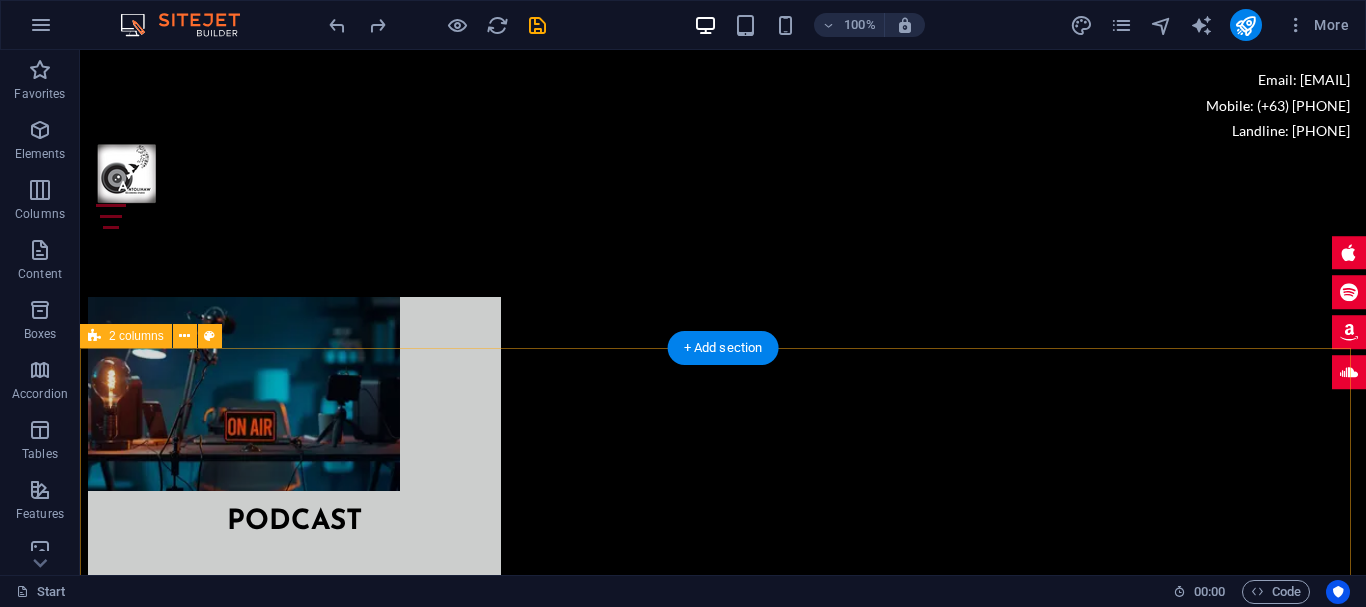 scroll, scrollTop: 9006, scrollLeft: 0, axis: vertical 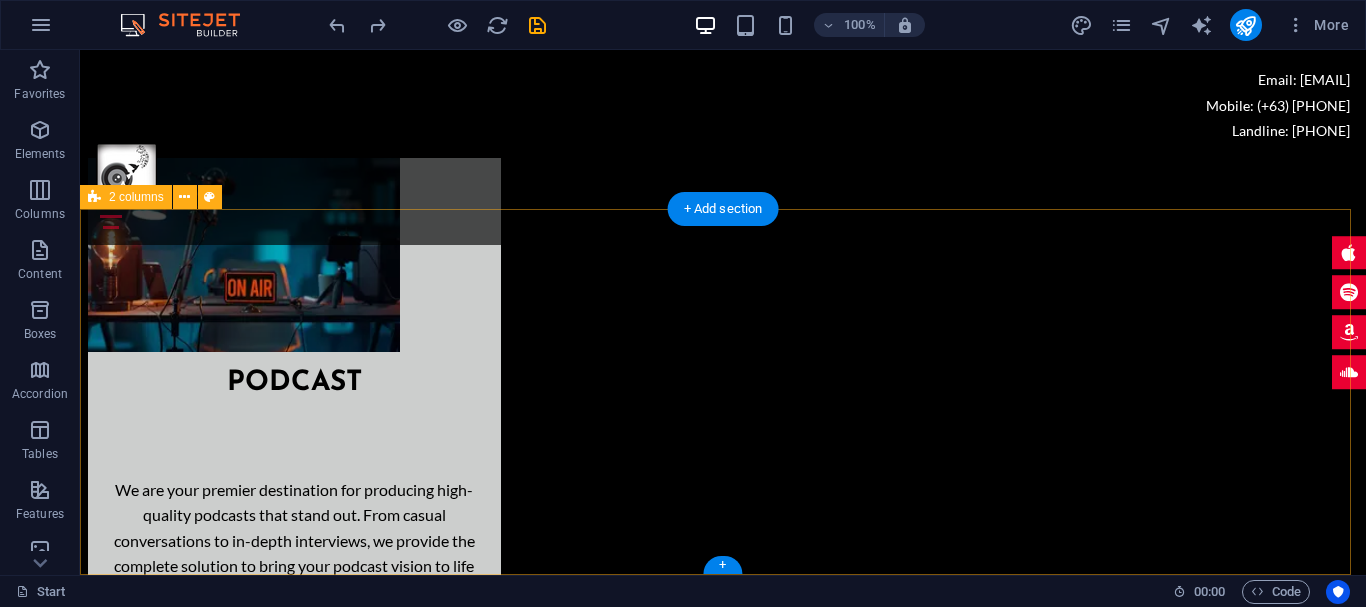 click on "Drop content here or  Add elements  Paste clipboard" at bounding box center [723, 17619] 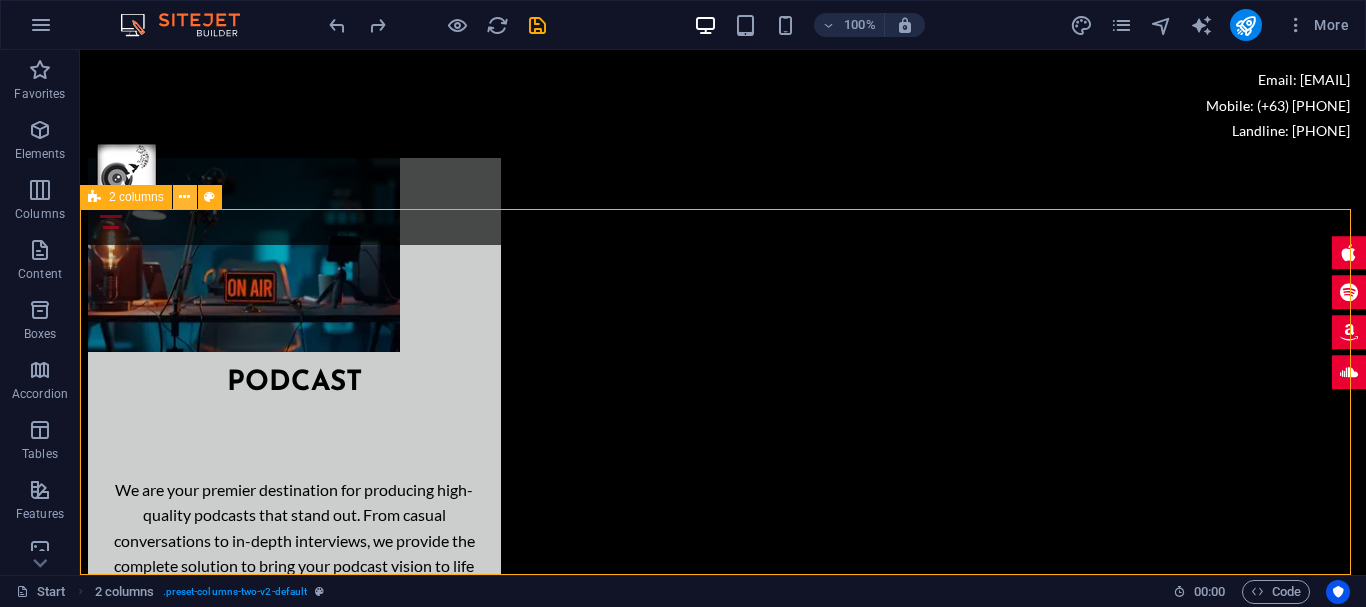 click at bounding box center (184, 197) 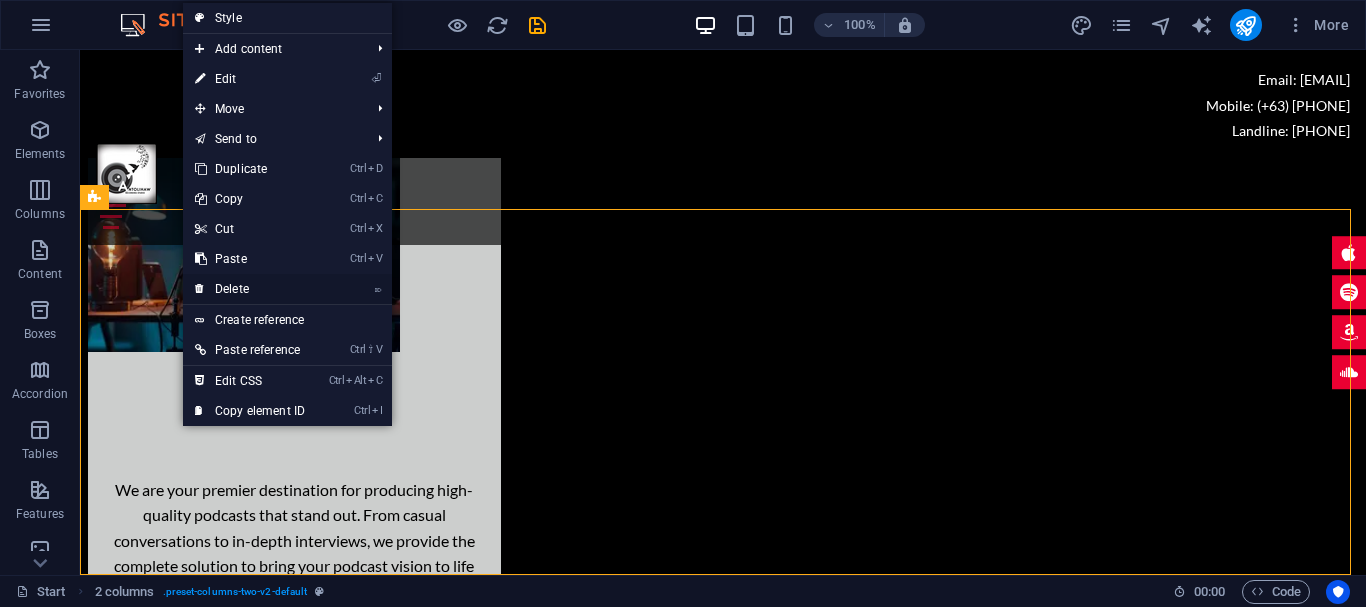 click on "⌦  Delete" at bounding box center (250, 289) 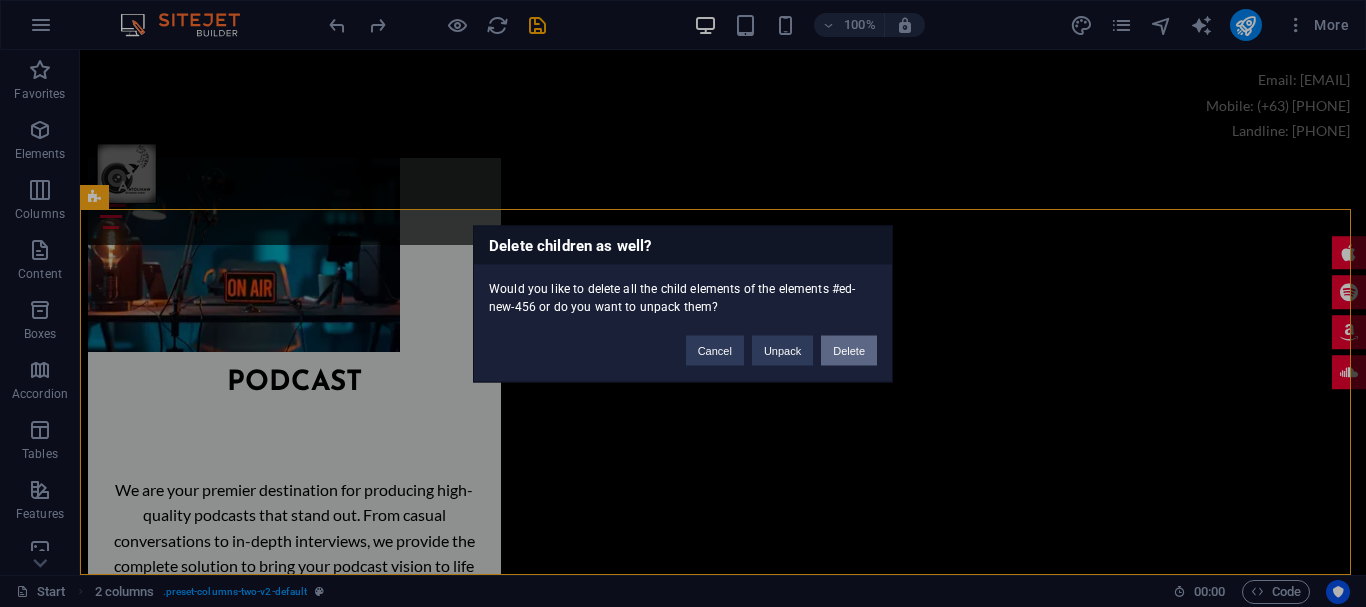 click on "Delete" at bounding box center (849, 350) 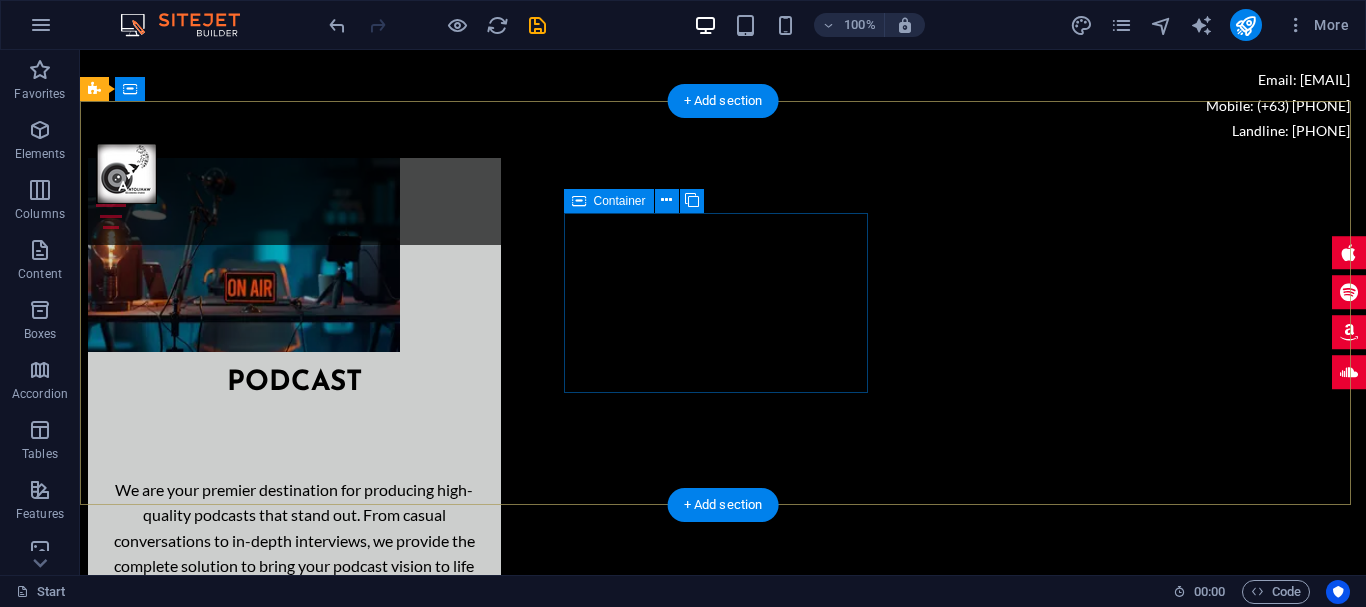 scroll, scrollTop: 8640, scrollLeft: 0, axis: vertical 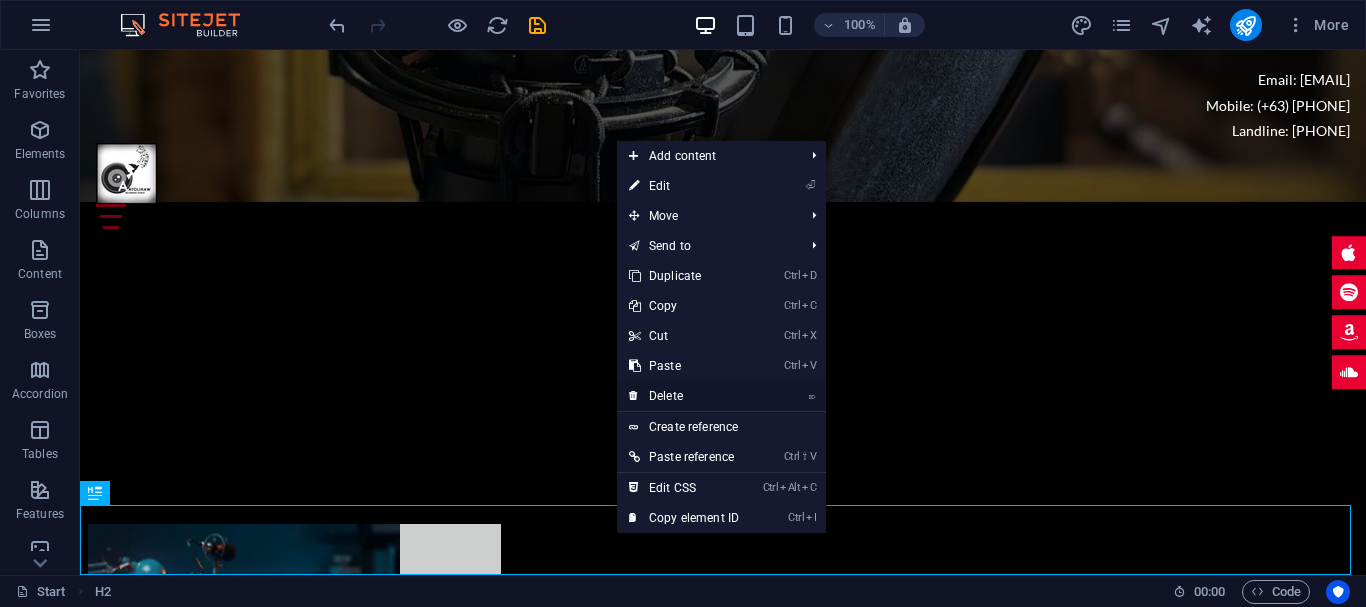 click on "⌦  Delete" at bounding box center [684, 396] 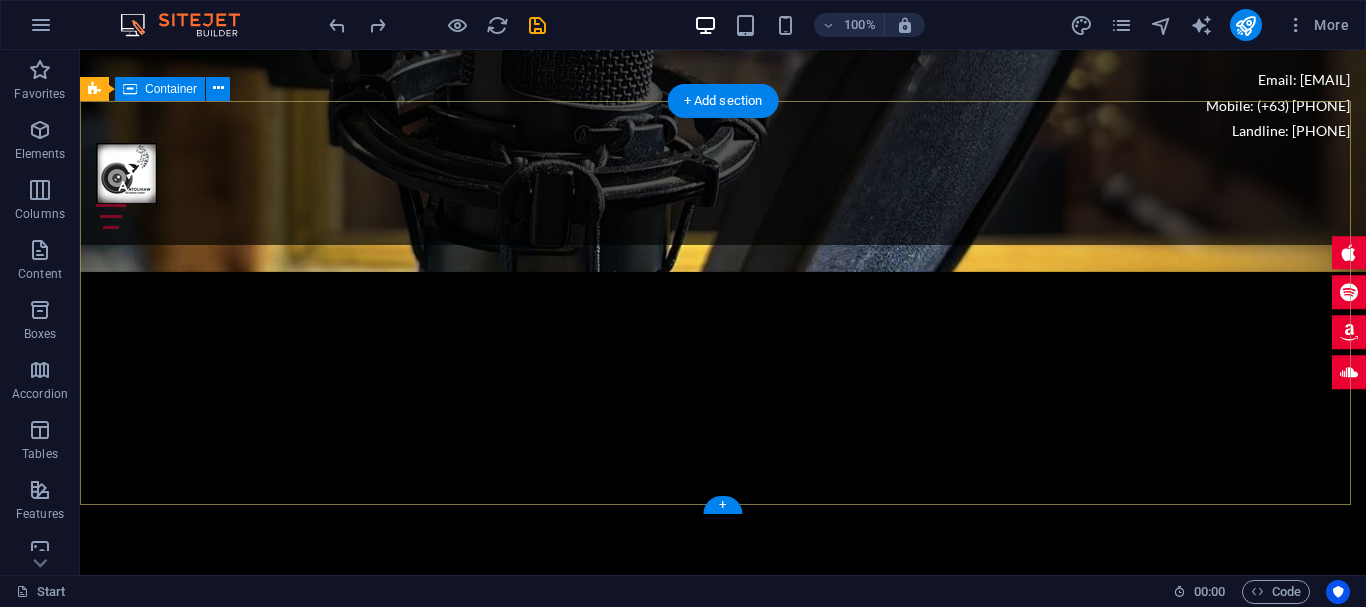 scroll, scrollTop: 8640, scrollLeft: 0, axis: vertical 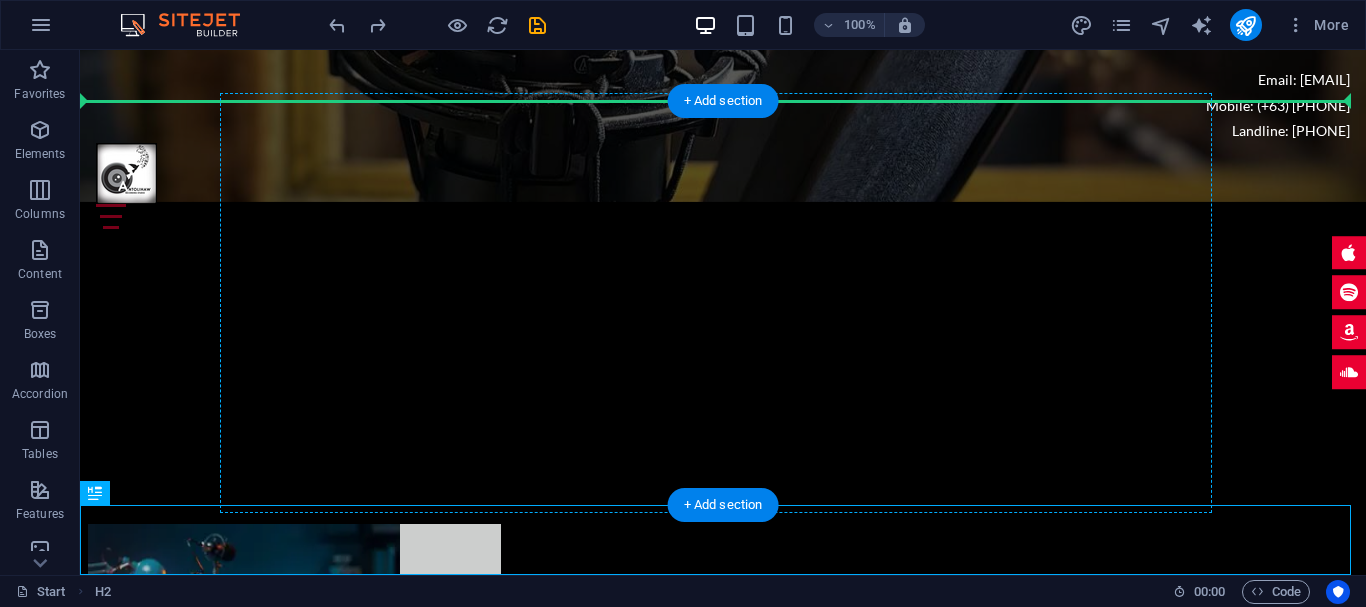 drag, startPoint x: 565, startPoint y: 528, endPoint x: 570, endPoint y: 223, distance: 305.041 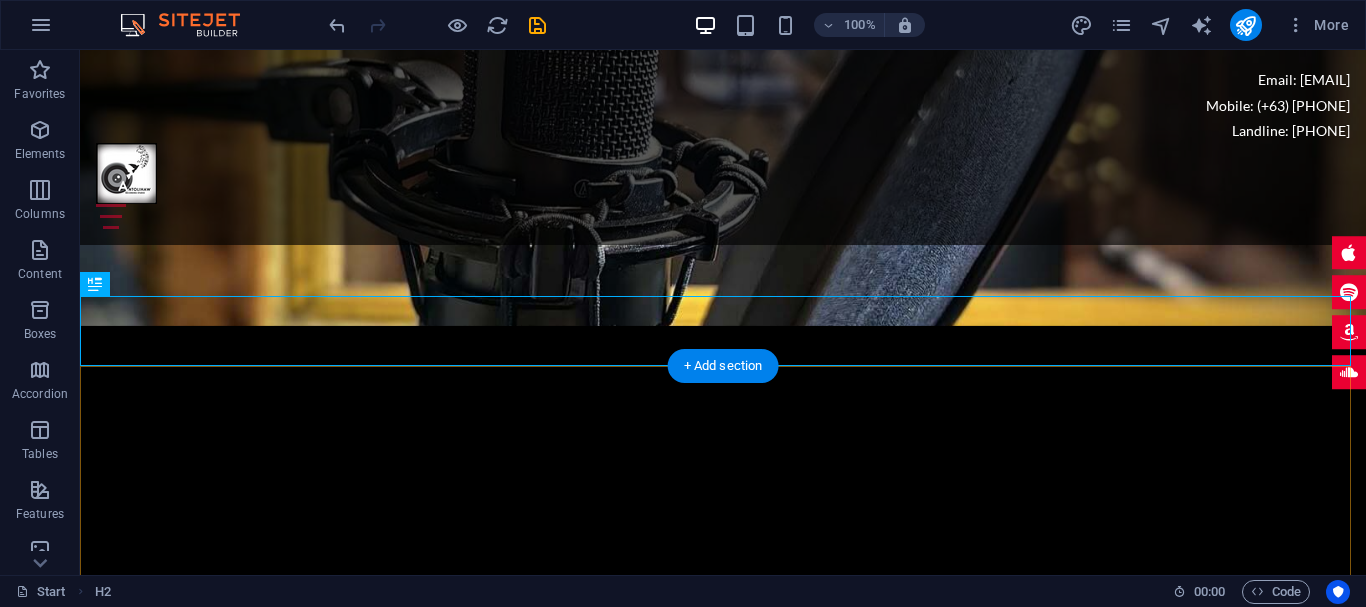 scroll, scrollTop: 8440, scrollLeft: 0, axis: vertical 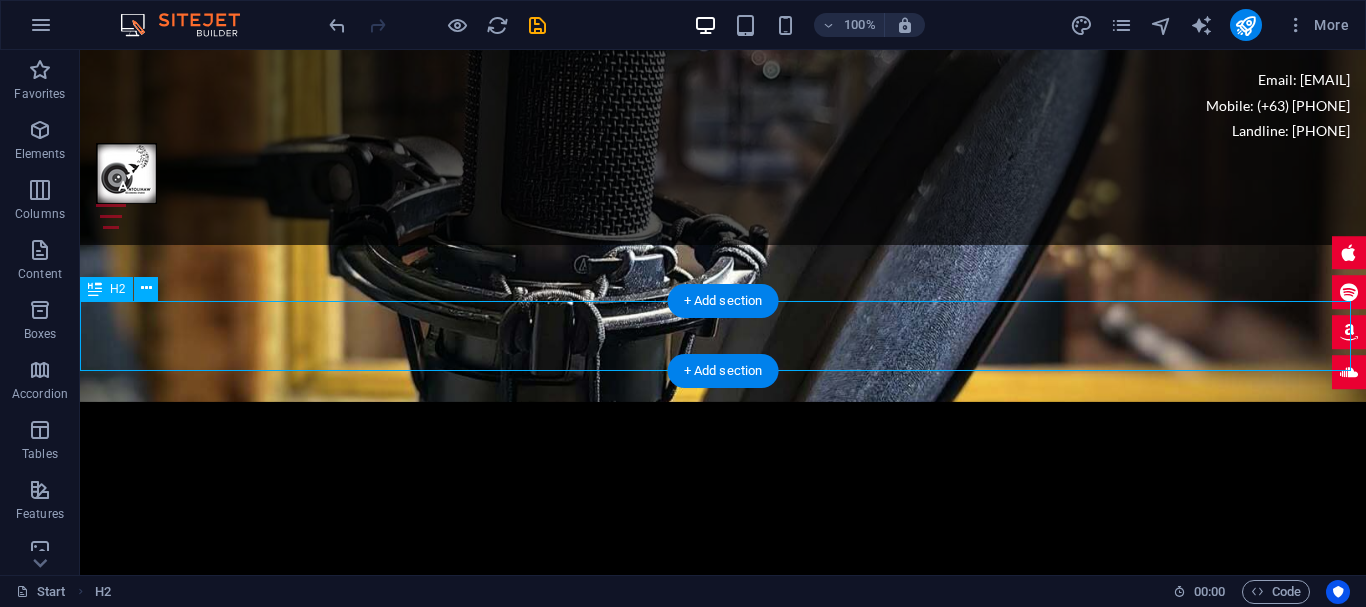 click on "FOLLOW US!" at bounding box center (723, 11547) 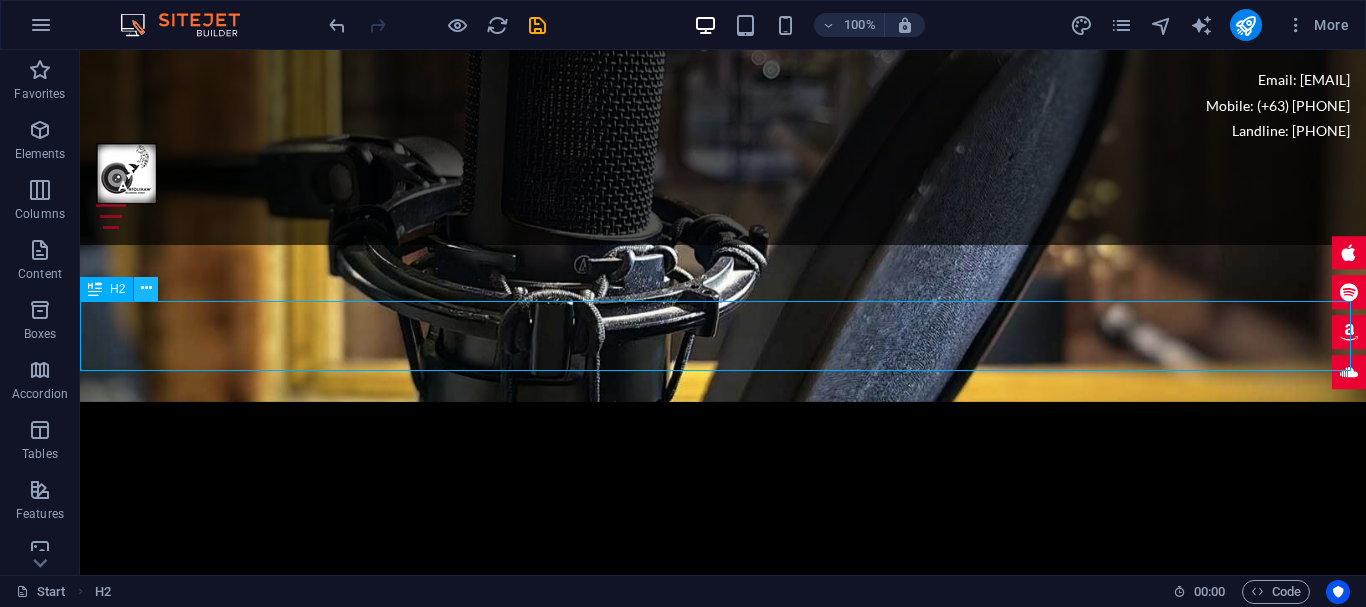 click at bounding box center [146, 288] 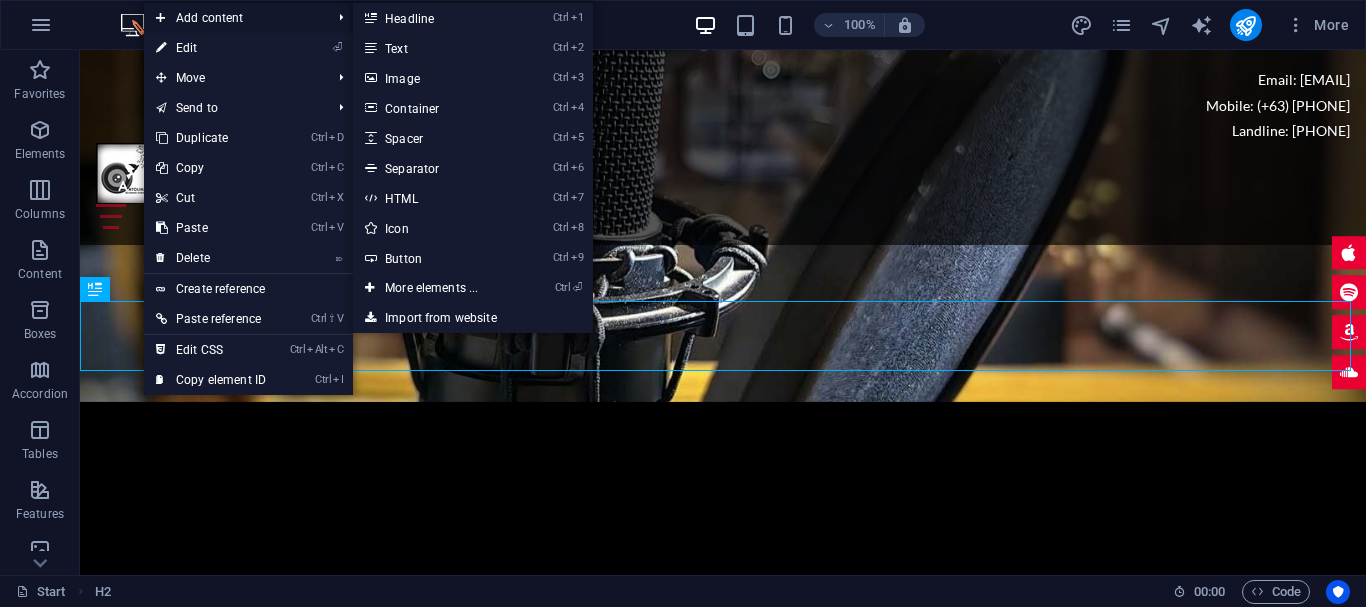 click on "Add content" at bounding box center [233, 18] 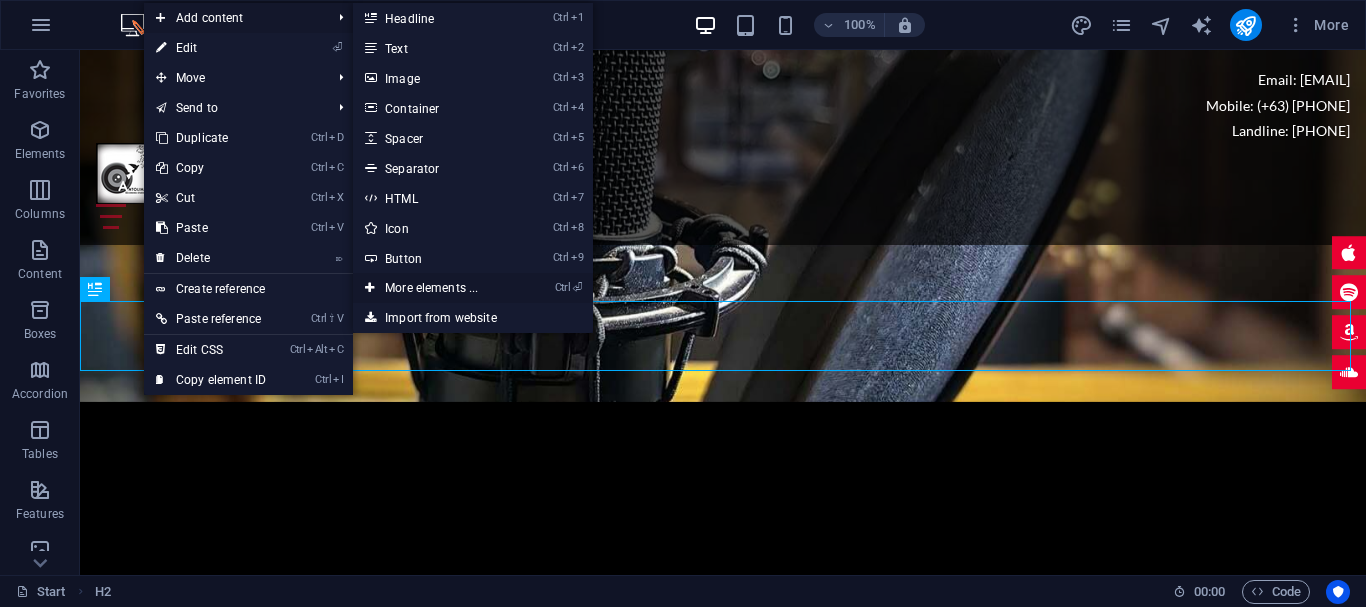 click on "Ctrl ⏎  More elements ..." at bounding box center [435, 288] 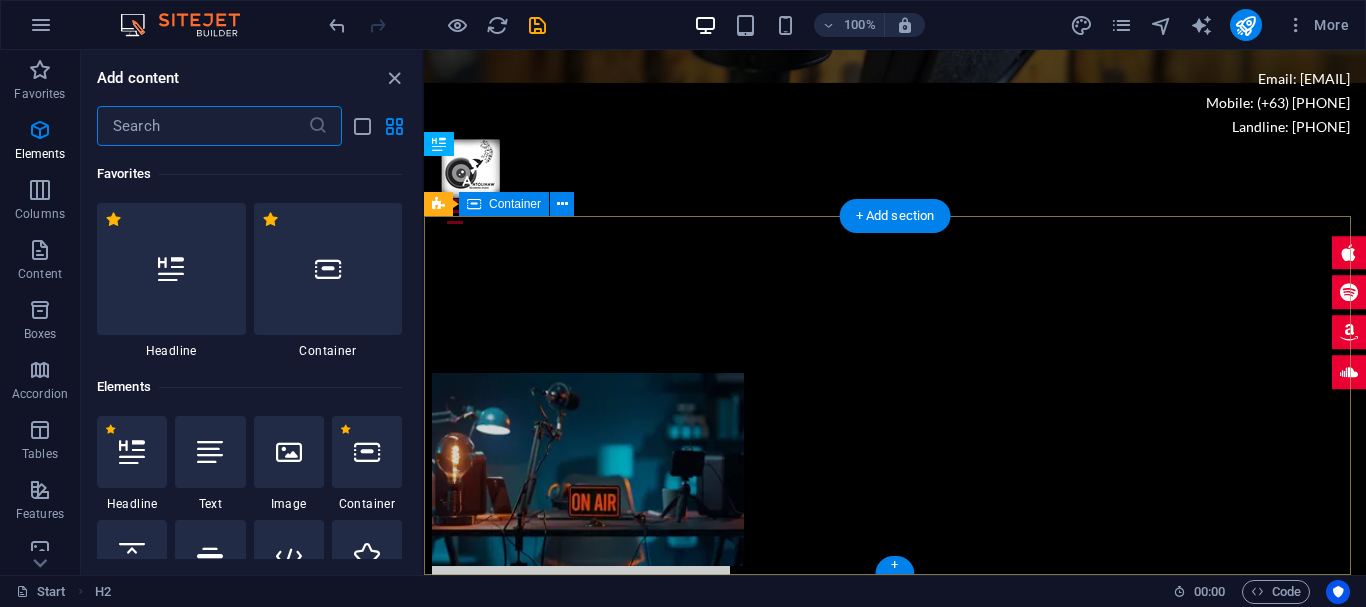 scroll, scrollTop: 8015, scrollLeft: 0, axis: vertical 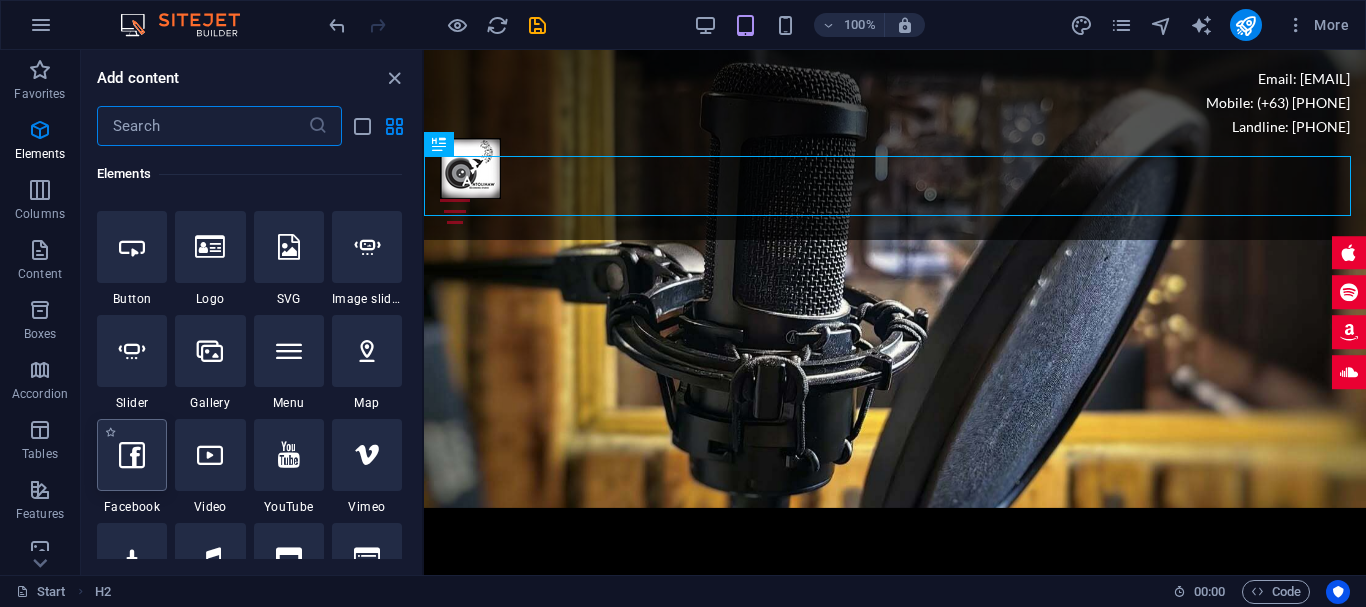 click at bounding box center (132, 455) 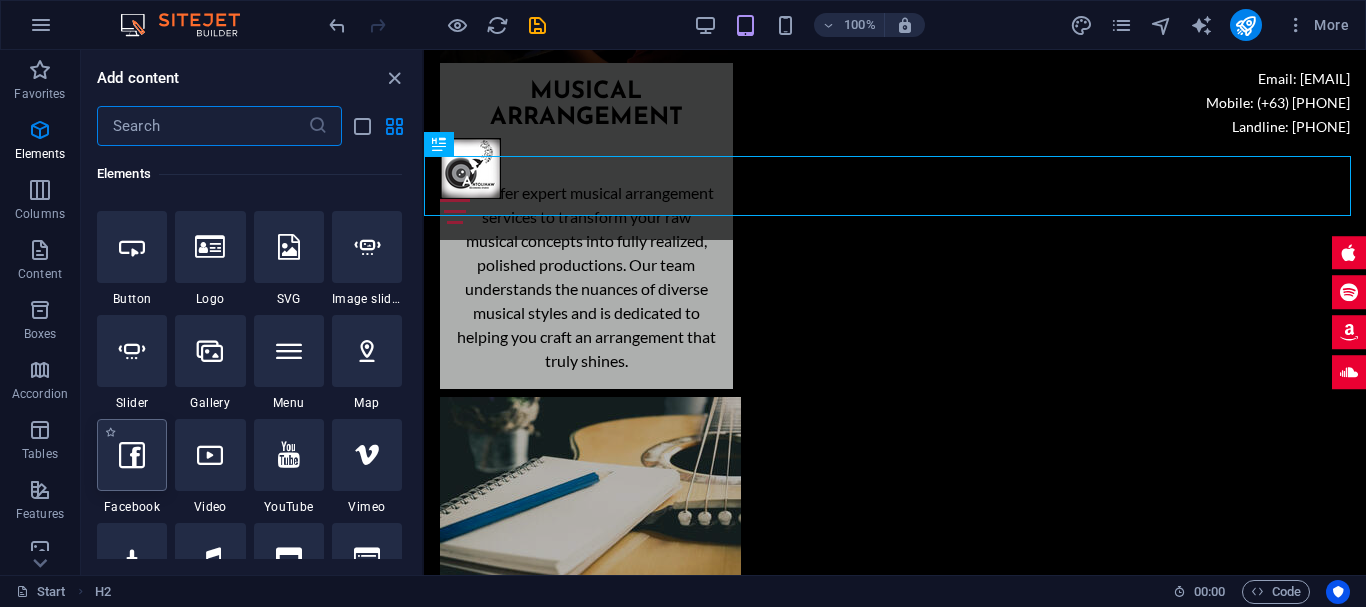 select on "%" 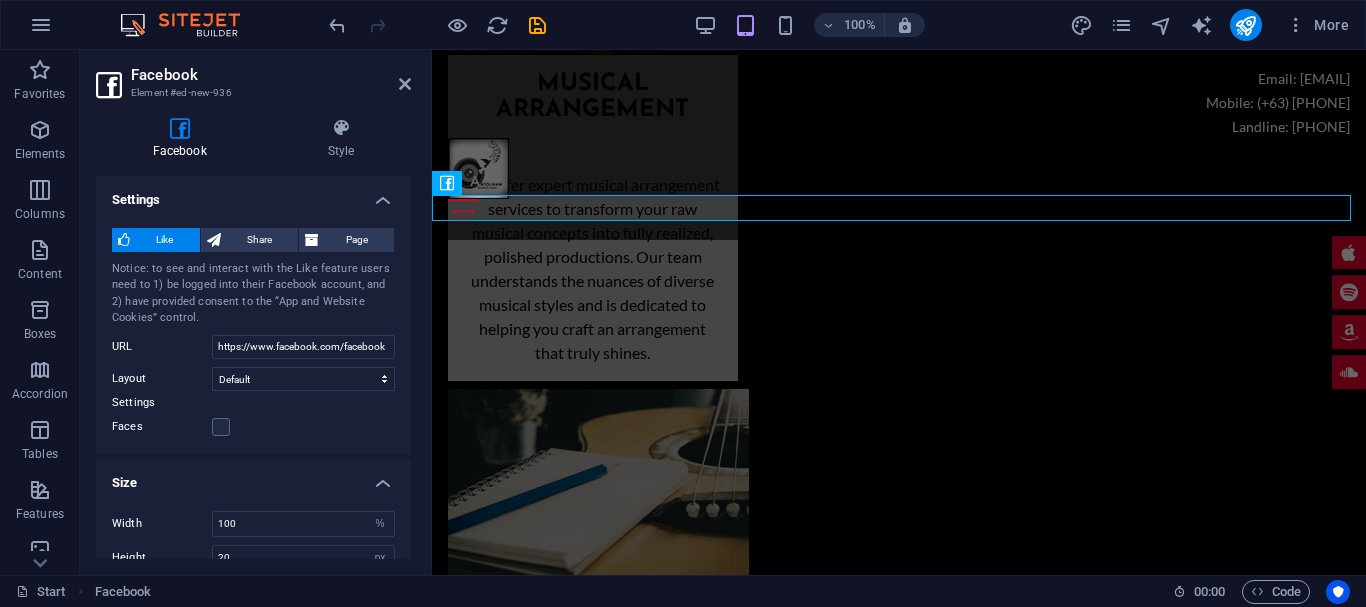 scroll, scrollTop: 8011, scrollLeft: 0, axis: vertical 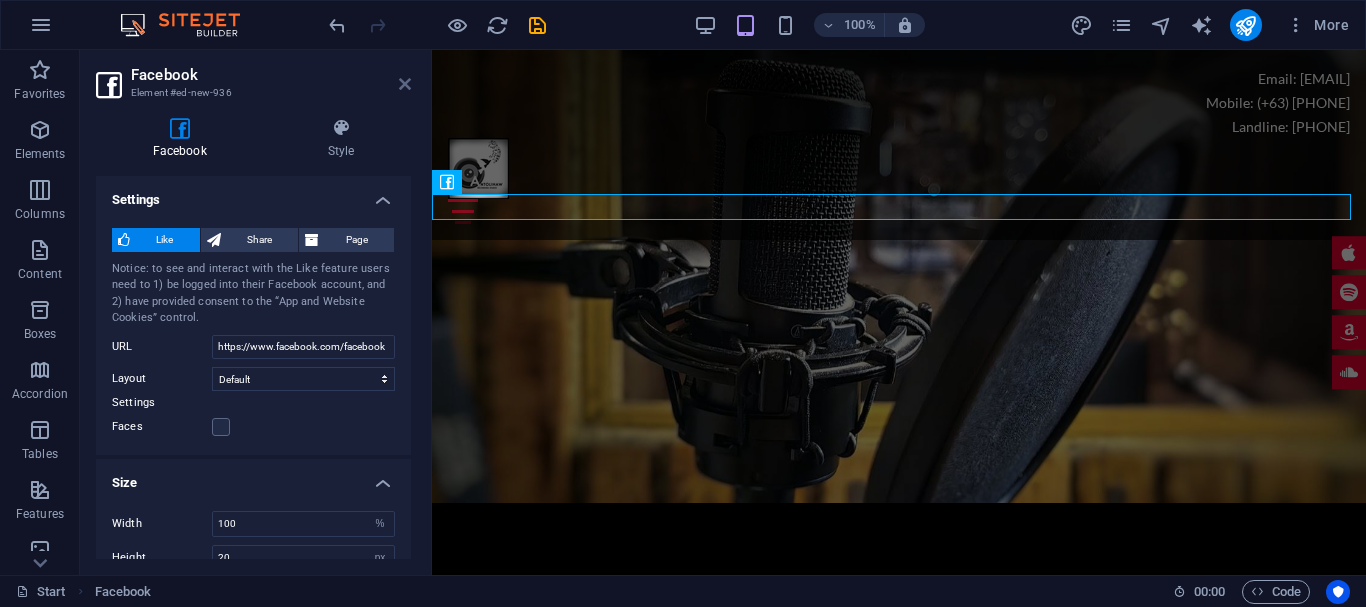 drag, startPoint x: 401, startPoint y: 86, endPoint x: 320, endPoint y: 36, distance: 95.189285 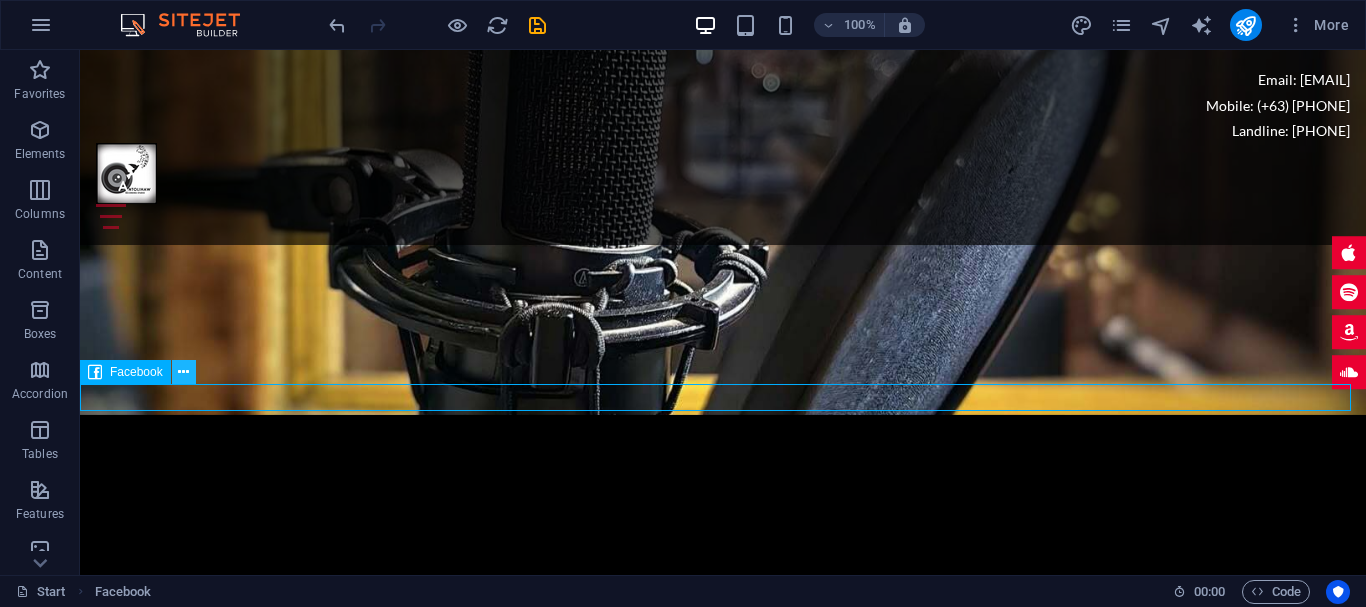 click at bounding box center (183, 372) 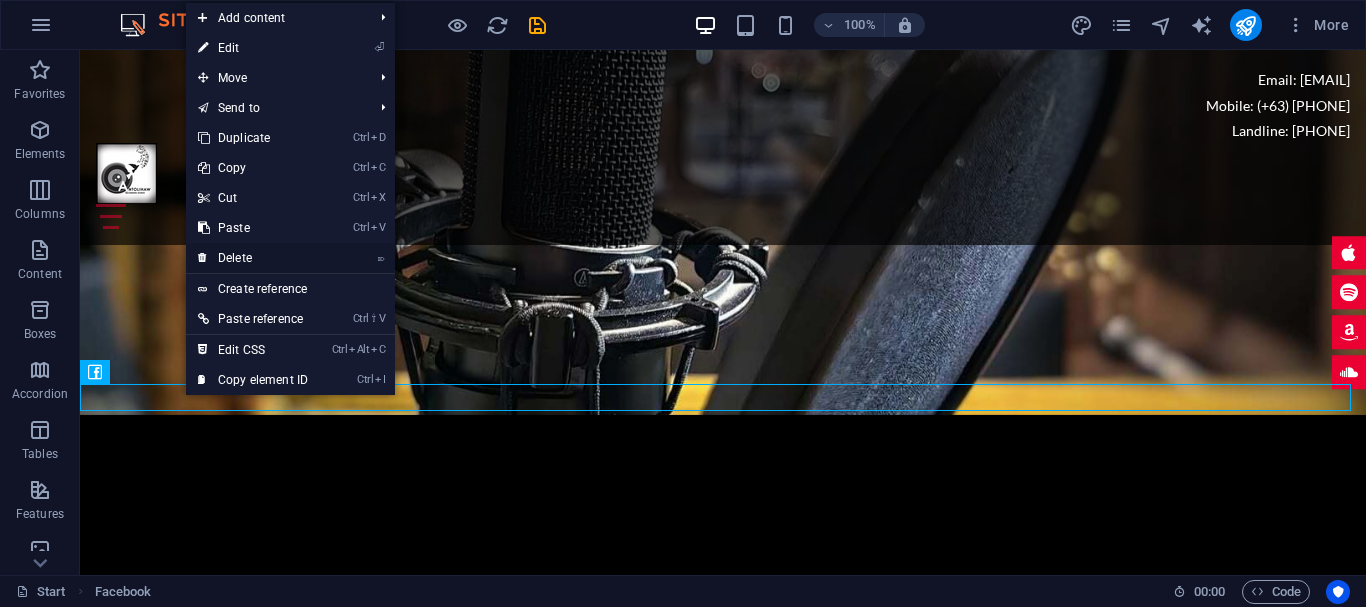 click on "⌦  Delete" at bounding box center (253, 258) 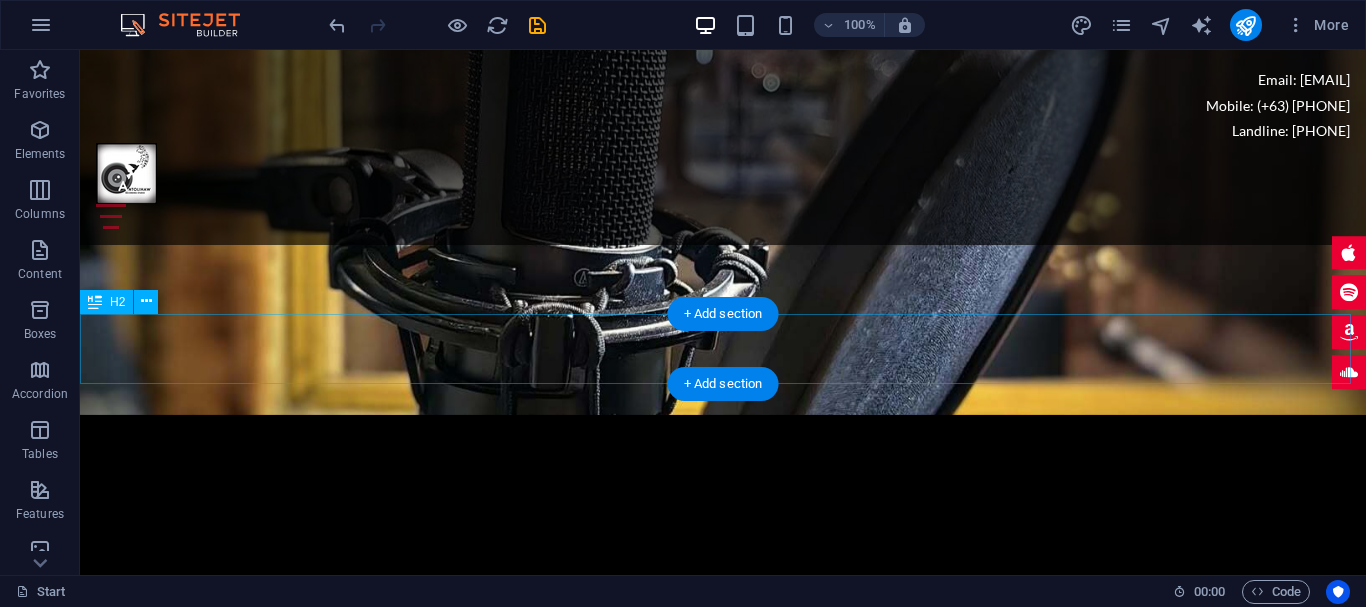click on "FOLLOW US!" at bounding box center (723, 11560) 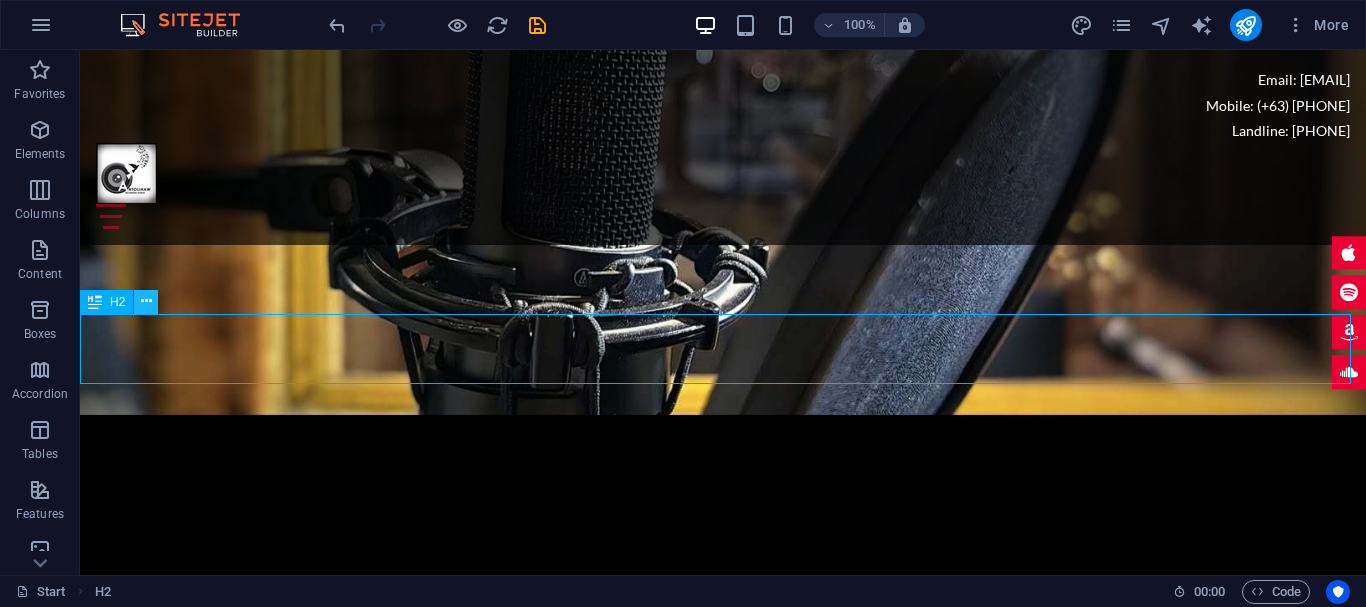 click at bounding box center [146, 301] 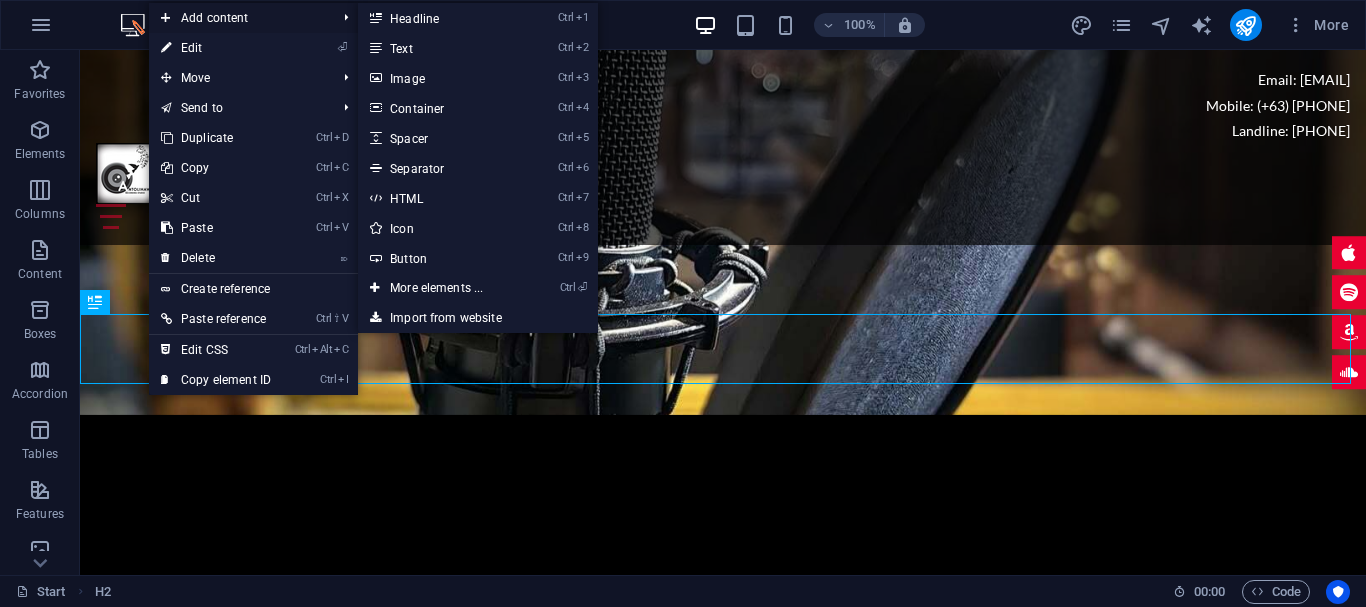 click on "Add content" at bounding box center (238, 18) 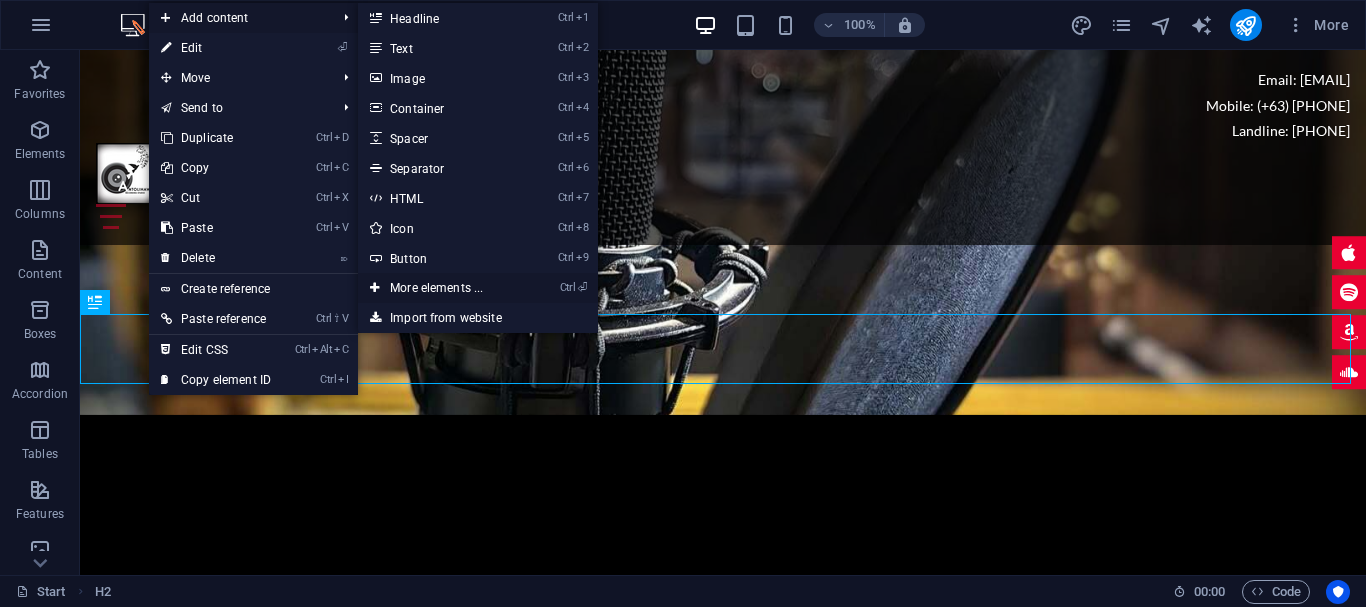 drag, startPoint x: 484, startPoint y: 302, endPoint x: 4, endPoint y: 260, distance: 481.83398 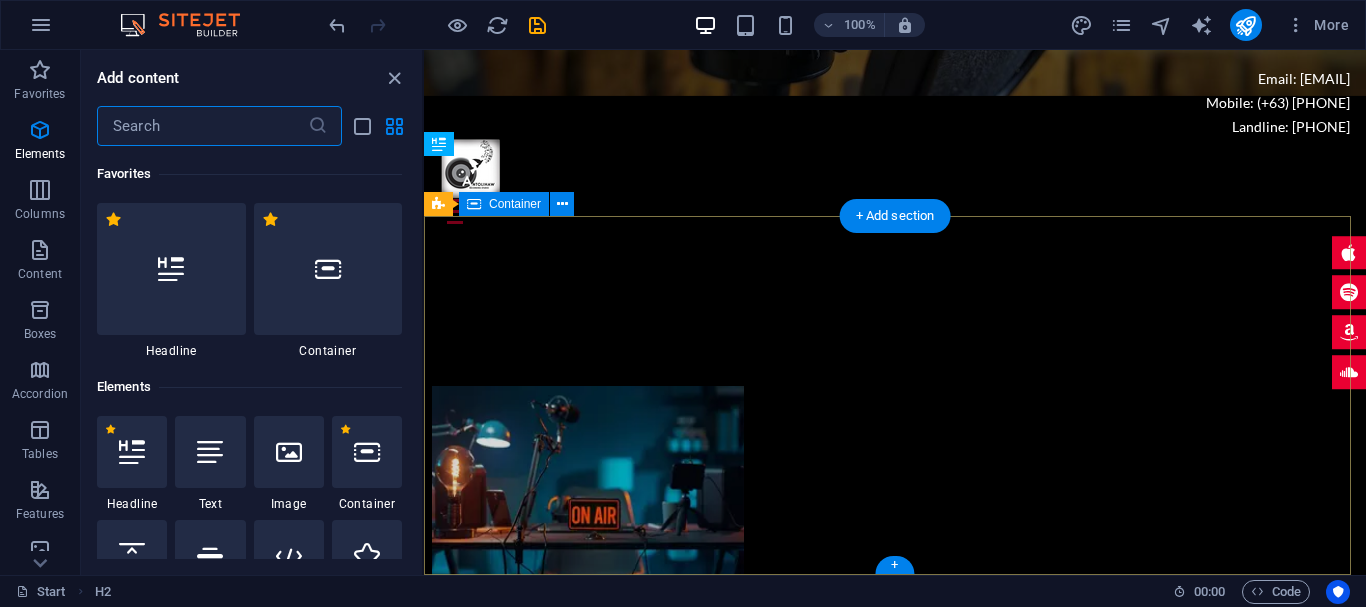 scroll, scrollTop: 8015, scrollLeft: 0, axis: vertical 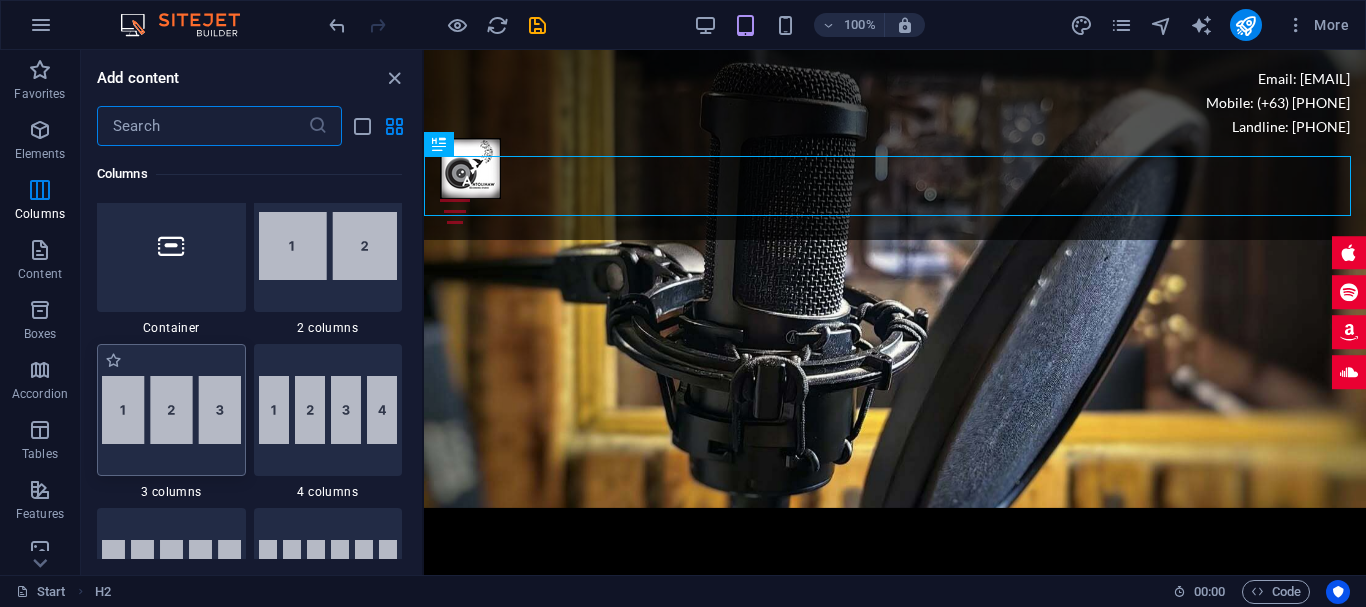 click at bounding box center (171, 410) 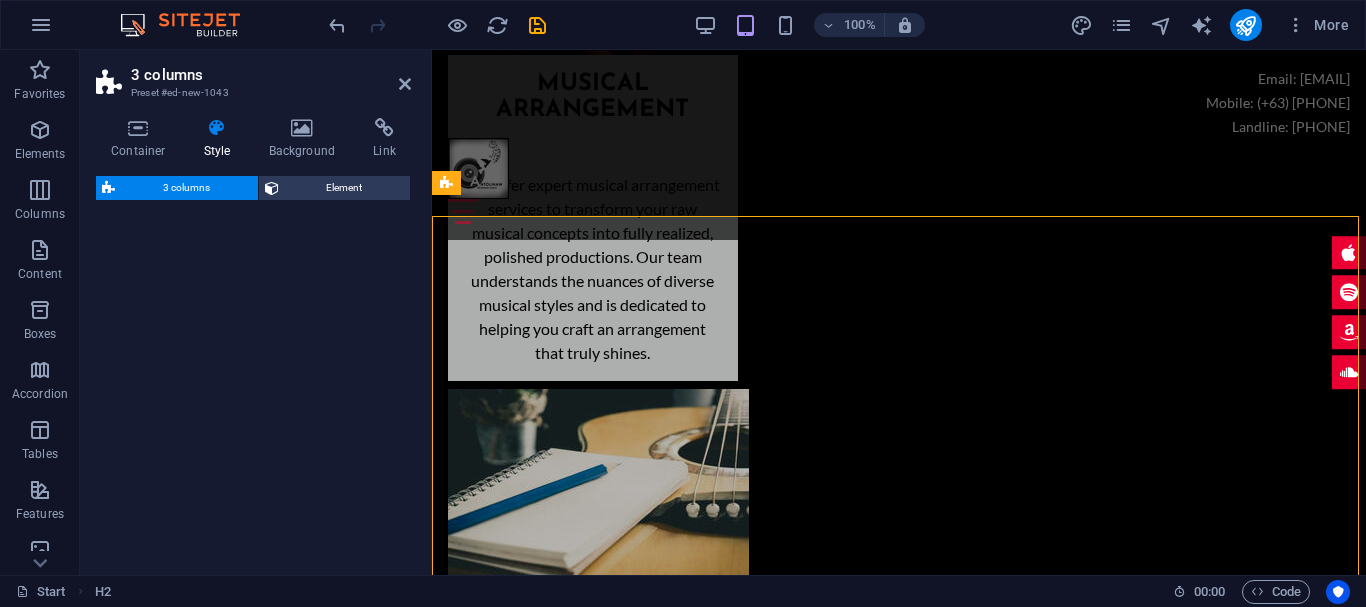 select on "rem" 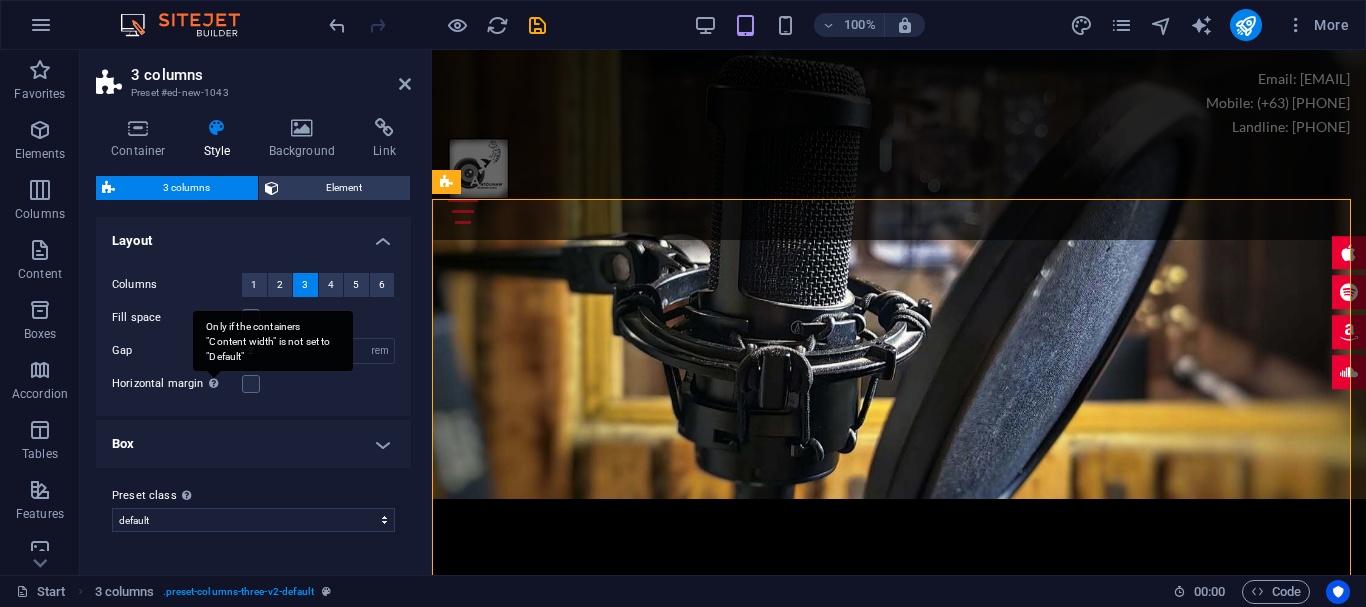 scroll, scrollTop: 8011, scrollLeft: 0, axis: vertical 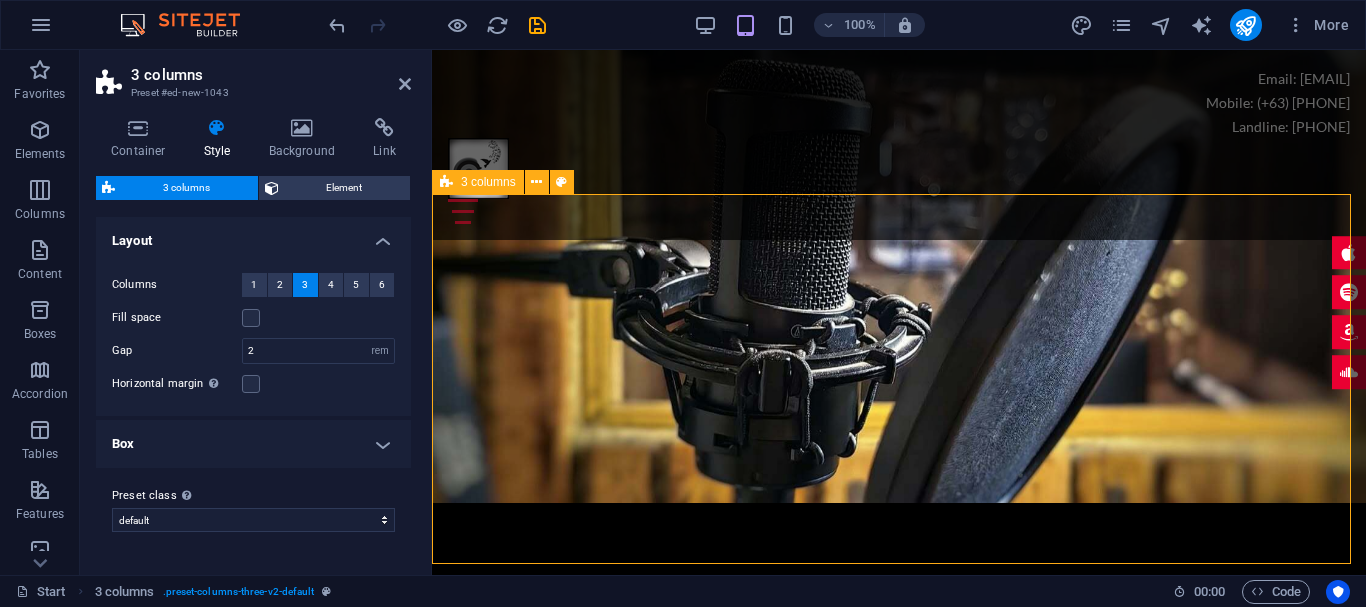 click on "Drop content here or  Add elements  Paste clipboard Drop content here or  Add elements  Paste clipboard Drop content here or  Add elements  Paste clipboard" at bounding box center (899, 11573) 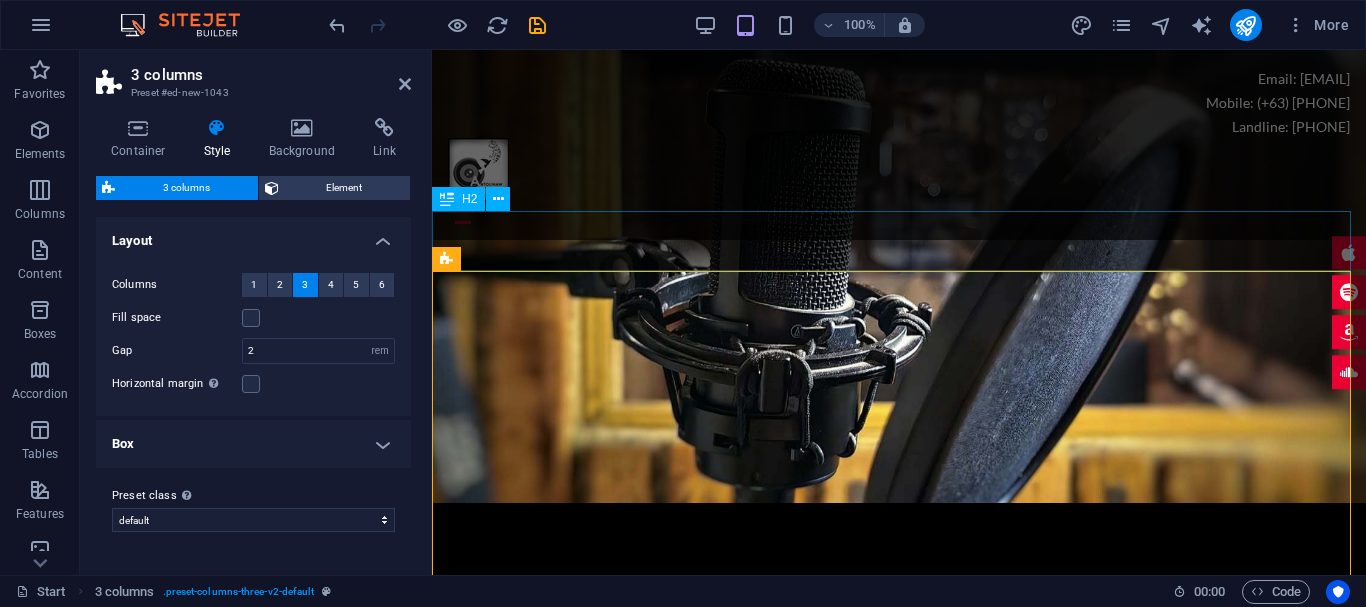 scroll, scrollTop: 7811, scrollLeft: 0, axis: vertical 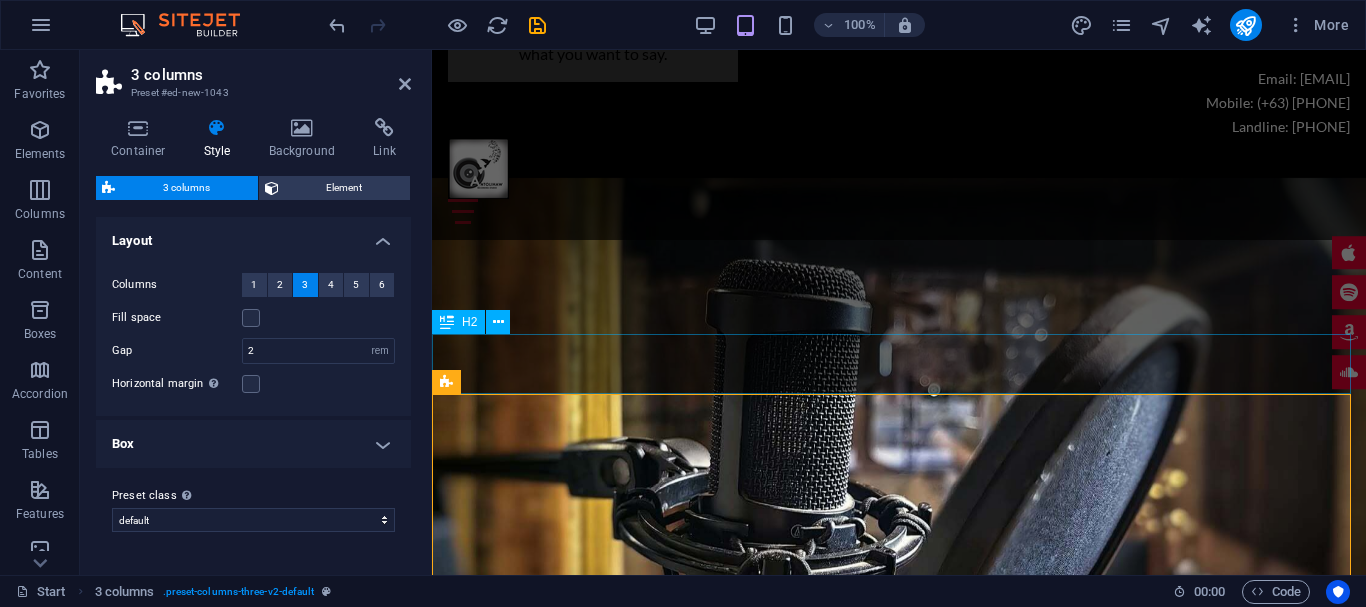 click on "FOLLOW US!" at bounding box center (899, 11364) 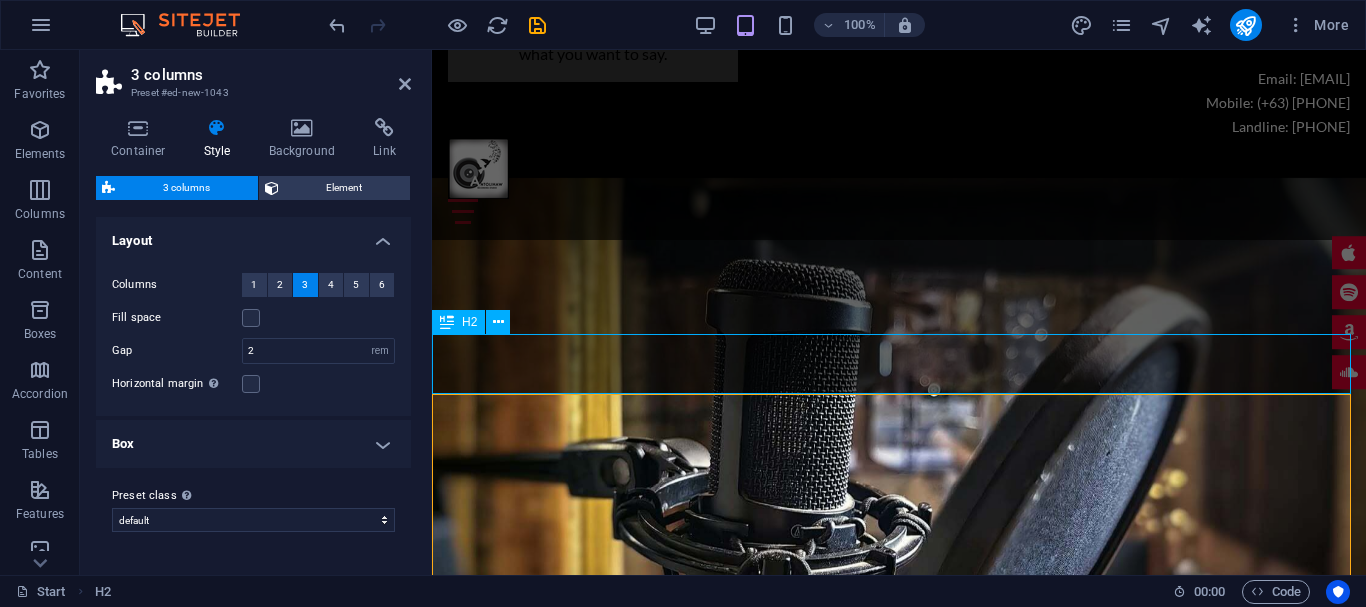 scroll, scrollTop: 8463, scrollLeft: 0, axis: vertical 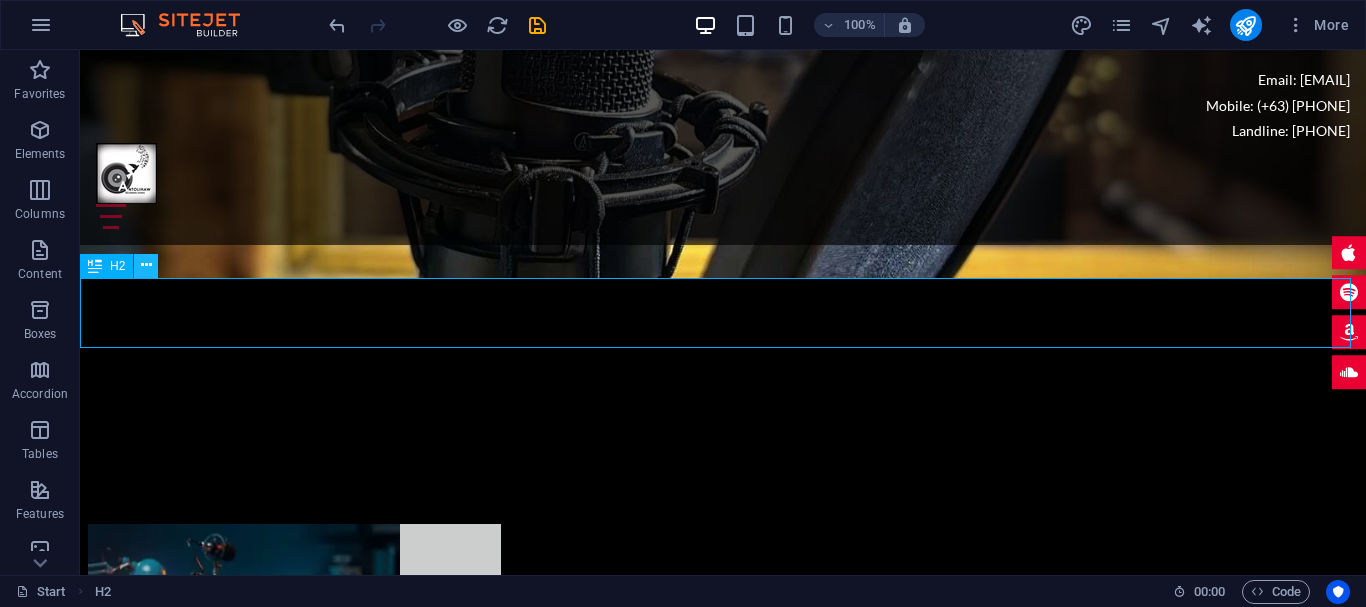 click at bounding box center (146, 266) 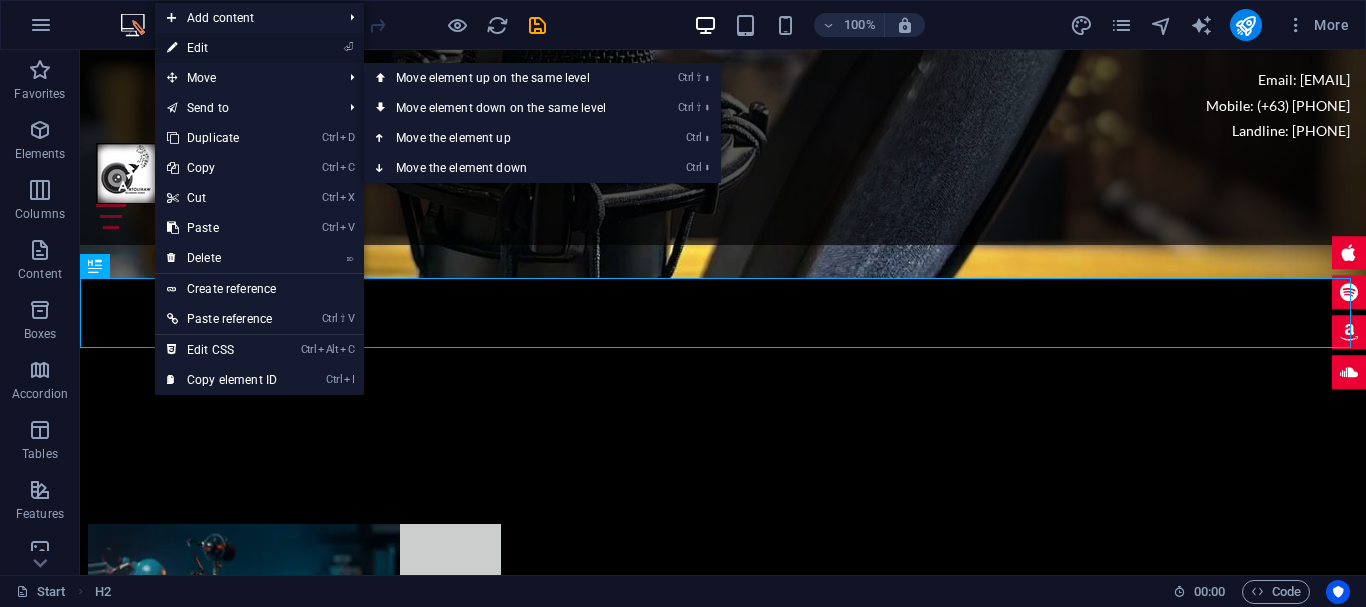 click on "⏎  Edit" at bounding box center [222, 48] 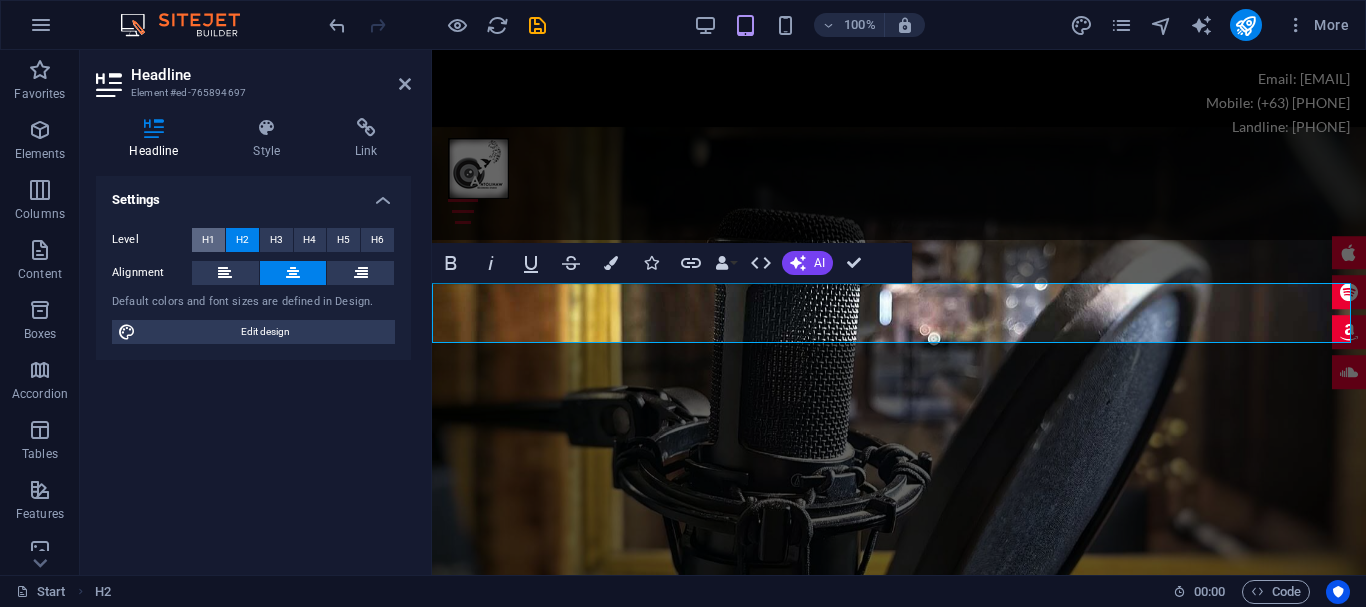 click on "H1" at bounding box center (208, 240) 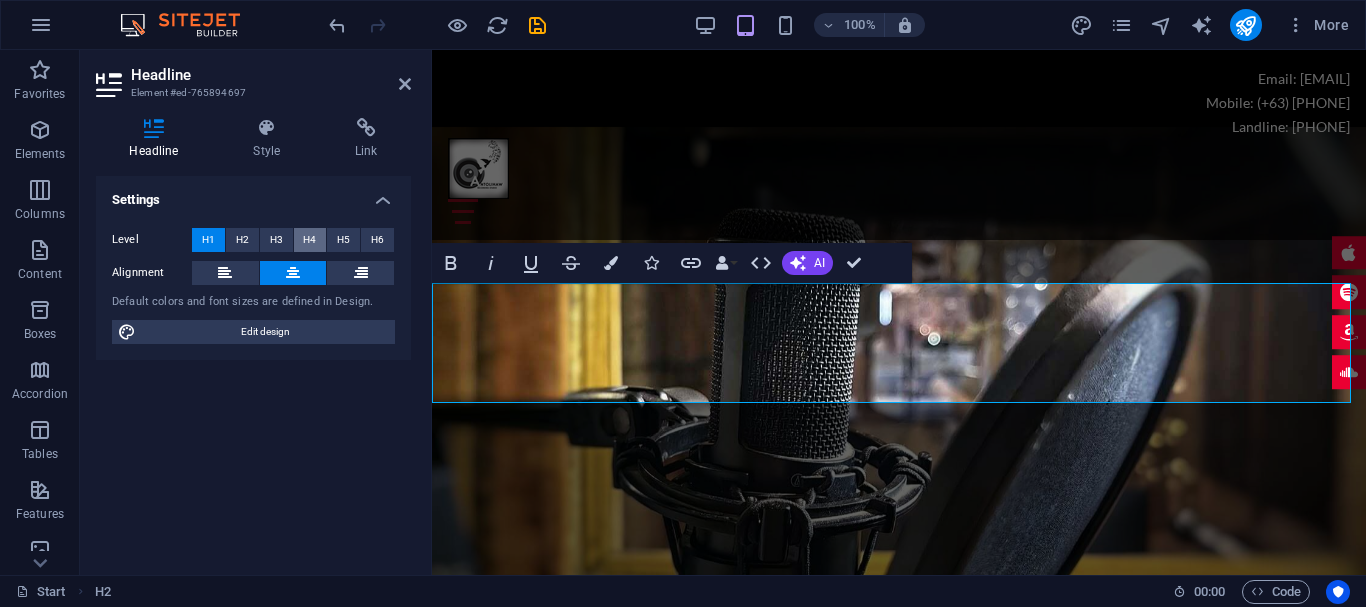 click on "H4" at bounding box center [309, 240] 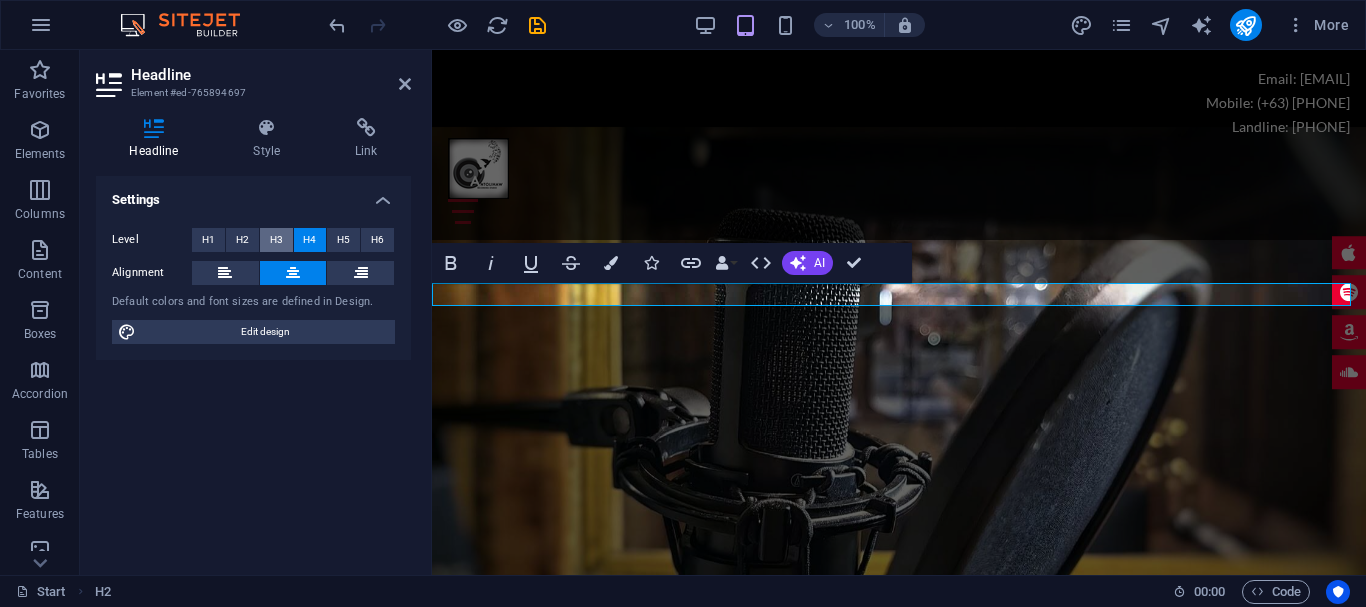 click on "H3" at bounding box center [276, 240] 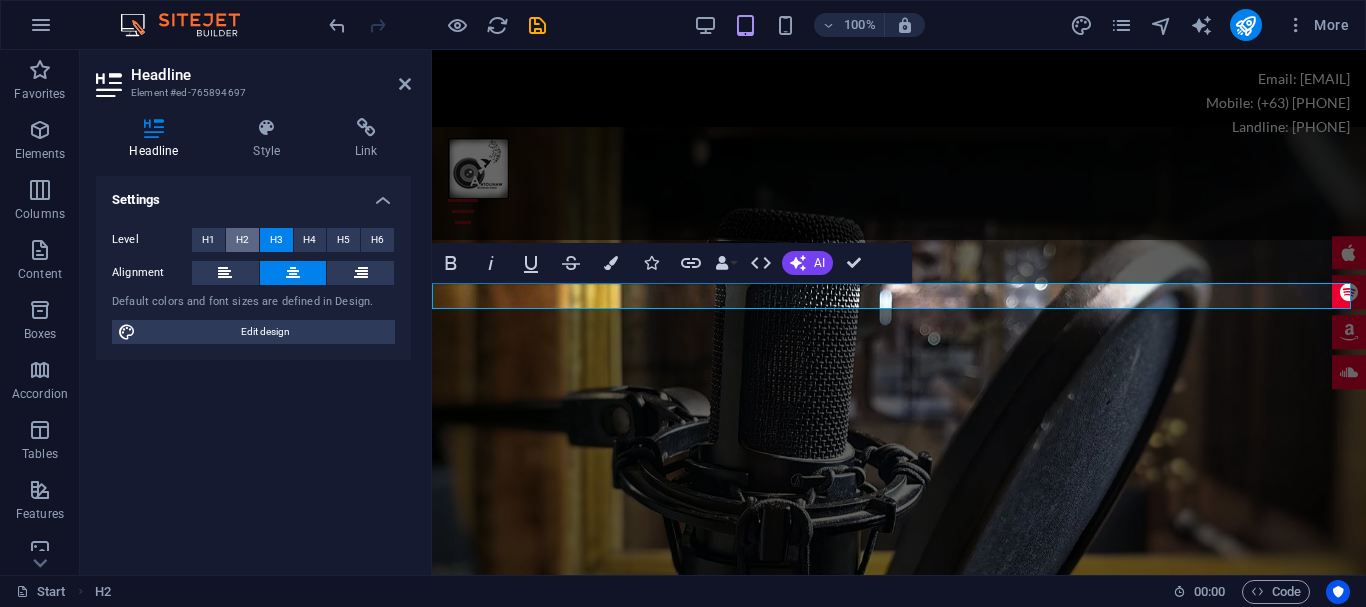 click on "H2" at bounding box center (242, 240) 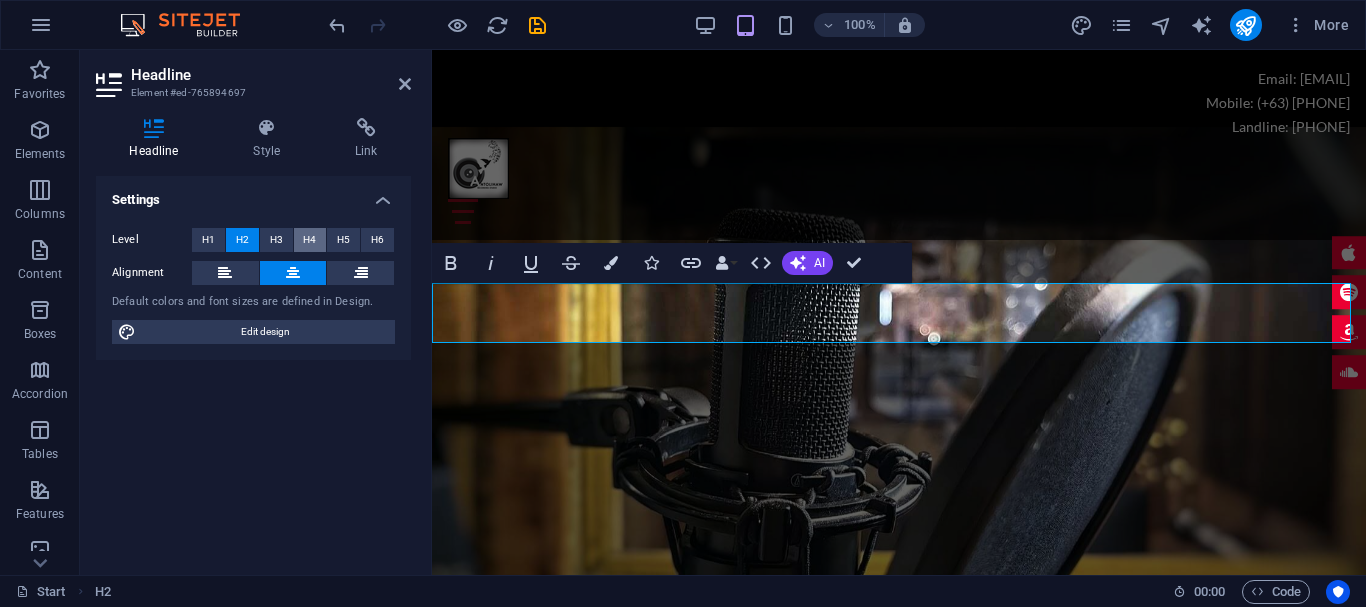 click on "H4" at bounding box center [309, 240] 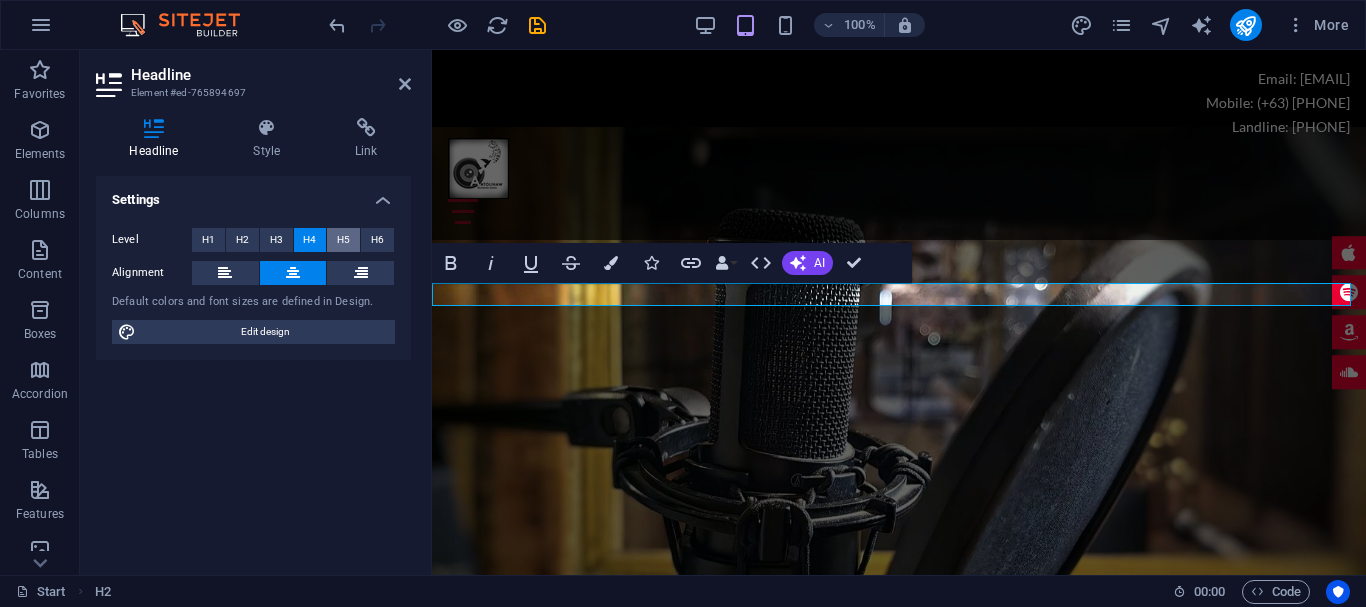 click on "H5" at bounding box center (343, 240) 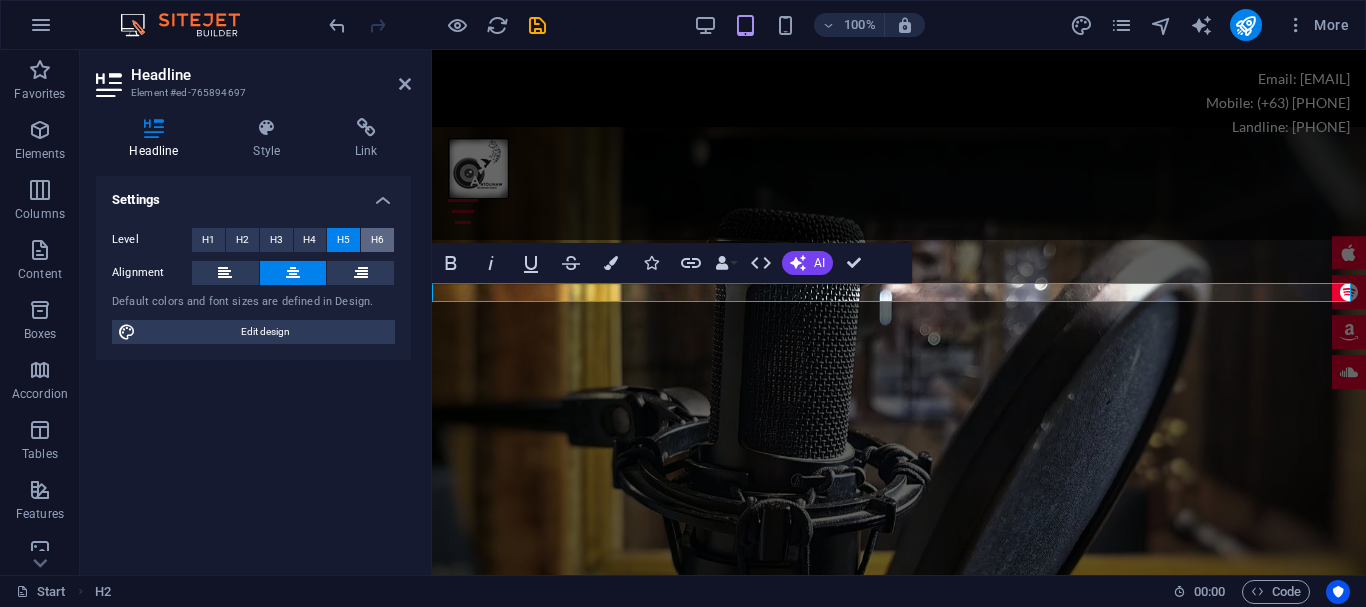 click on "H6" at bounding box center [377, 240] 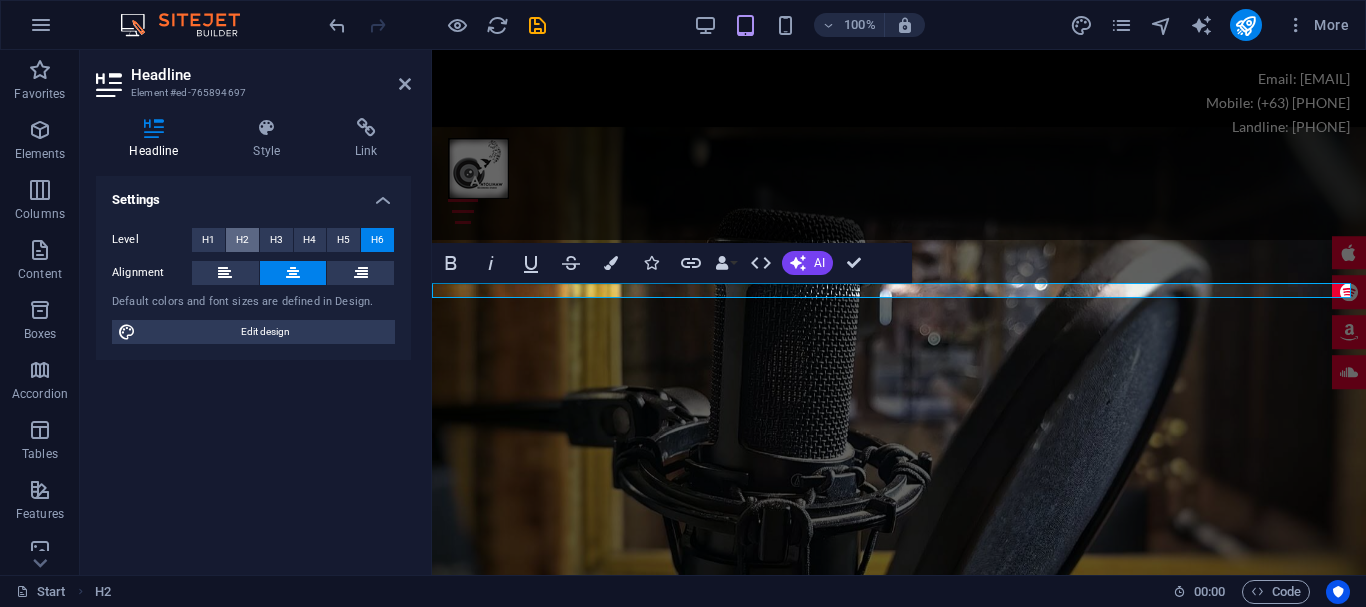 click on "H2" at bounding box center (242, 240) 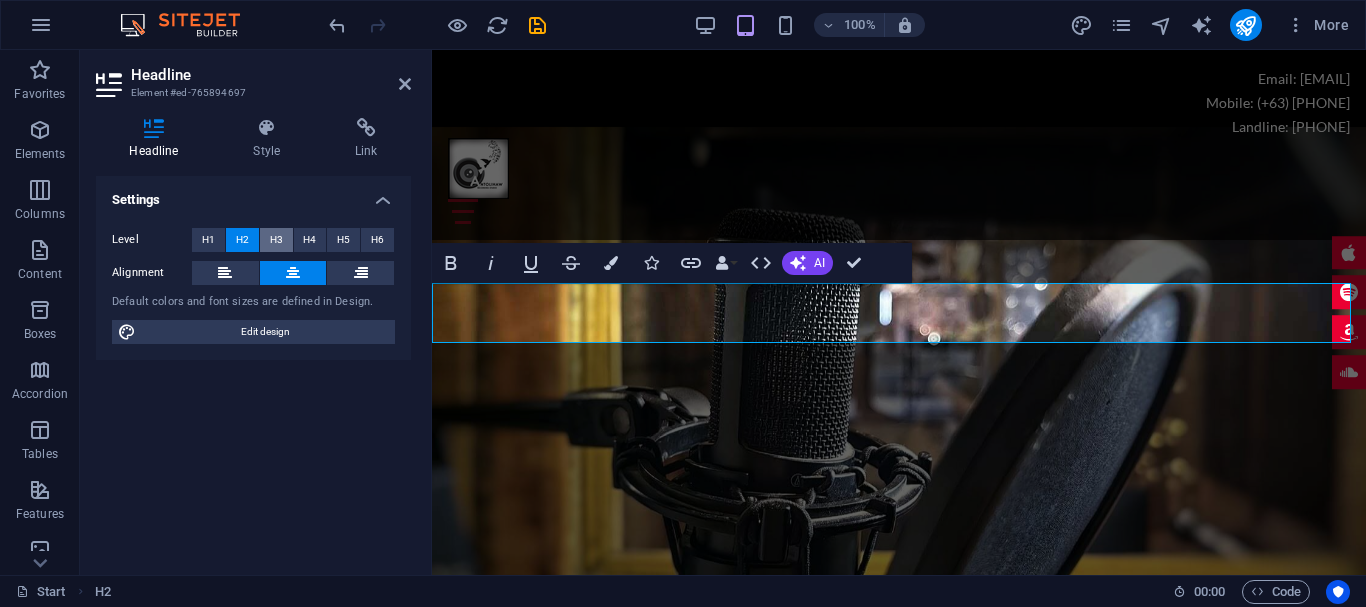 click on "H3" at bounding box center (276, 240) 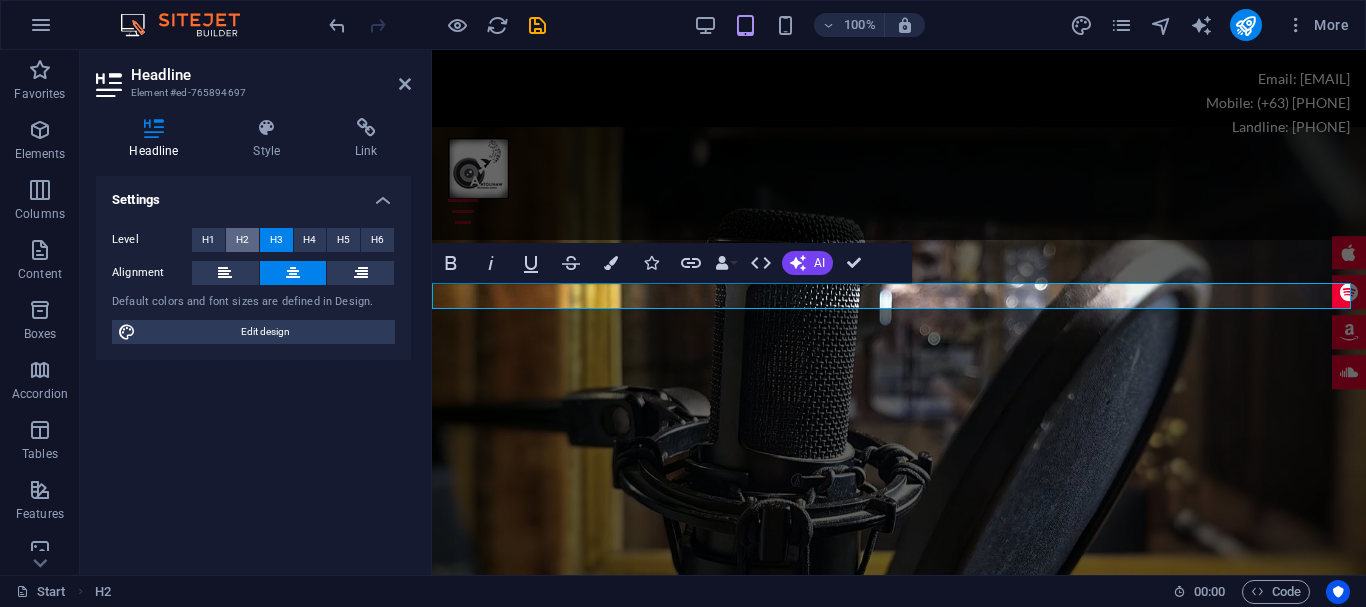 click on "H2" at bounding box center [242, 240] 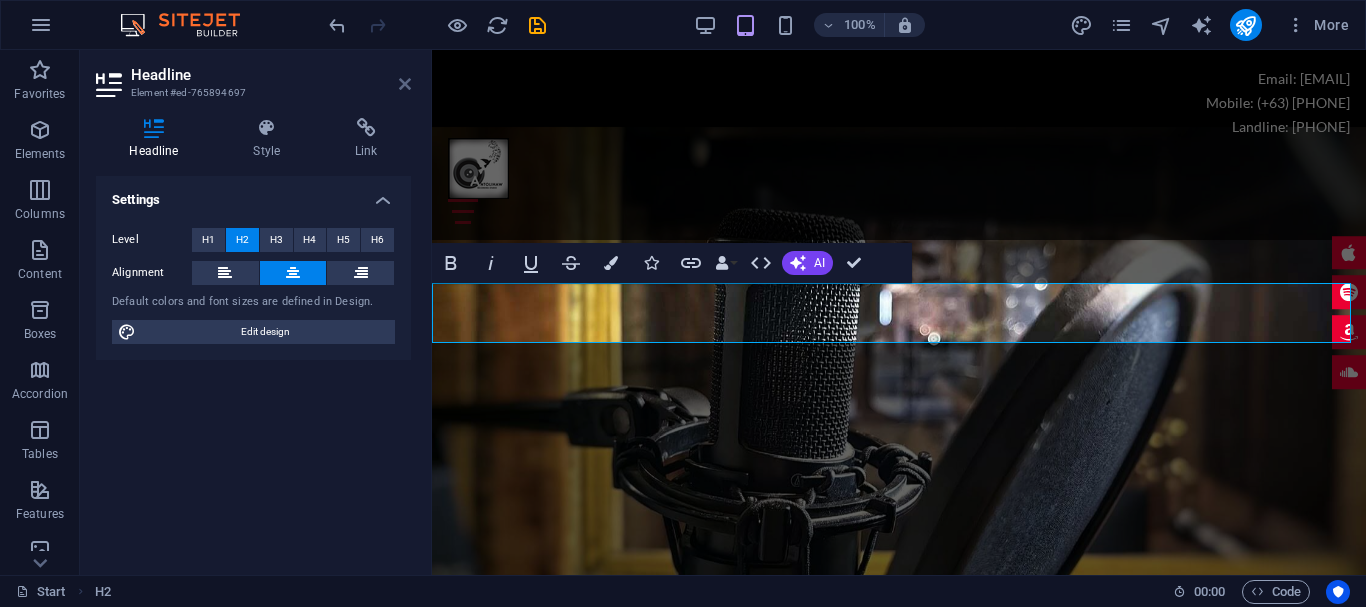 click at bounding box center (405, 84) 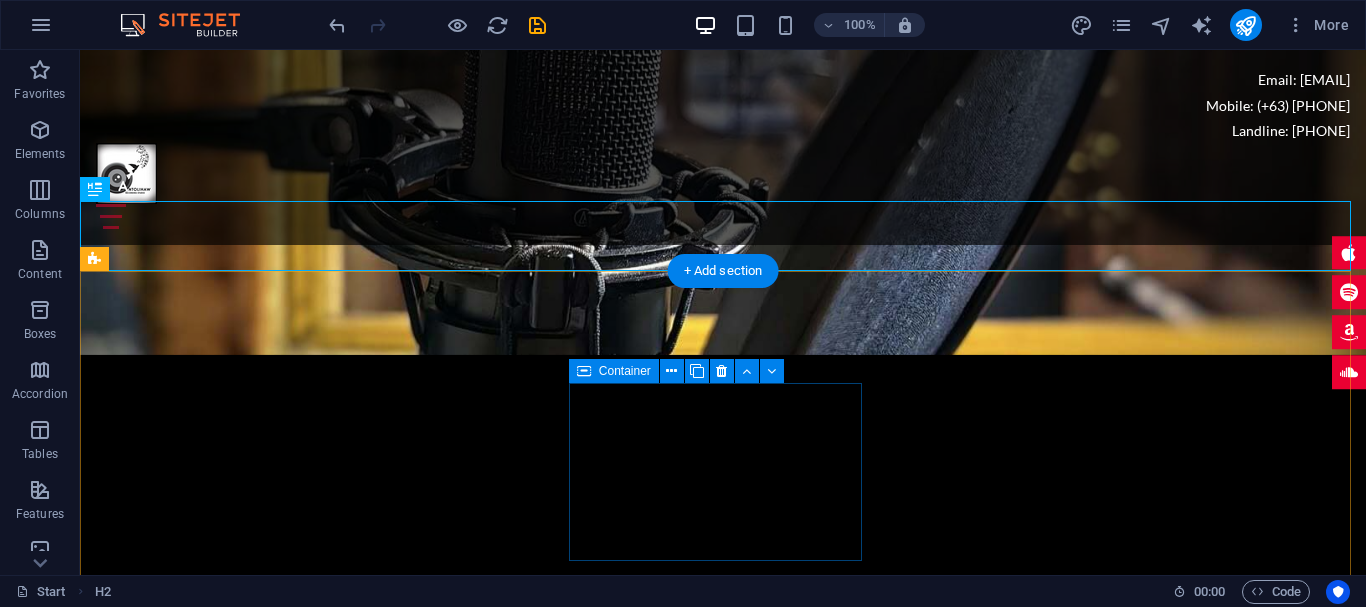 scroll, scrollTop: 8581, scrollLeft: 0, axis: vertical 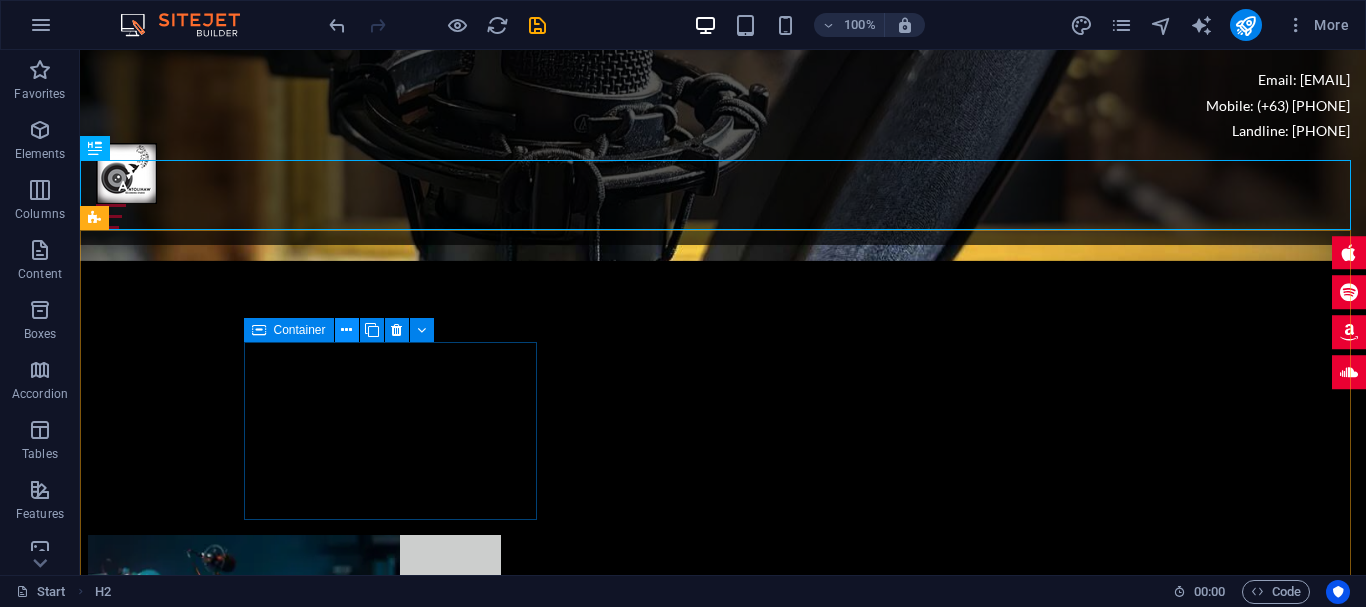 click at bounding box center (346, 330) 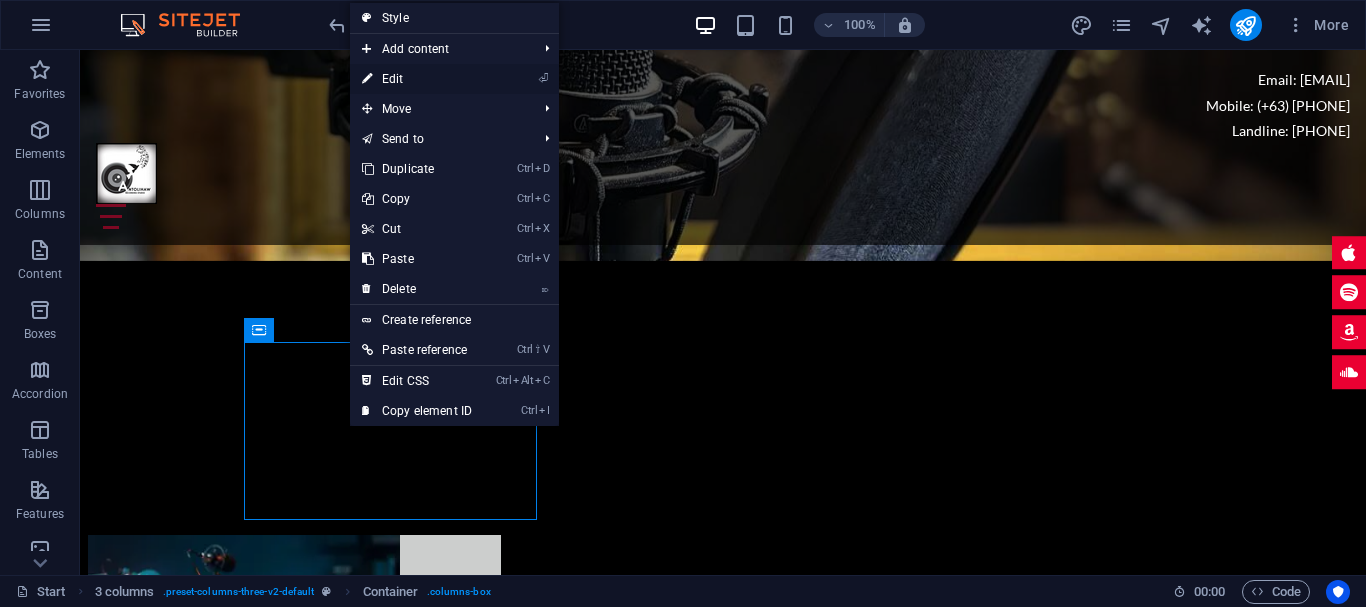 click on "⏎  Edit" at bounding box center (417, 79) 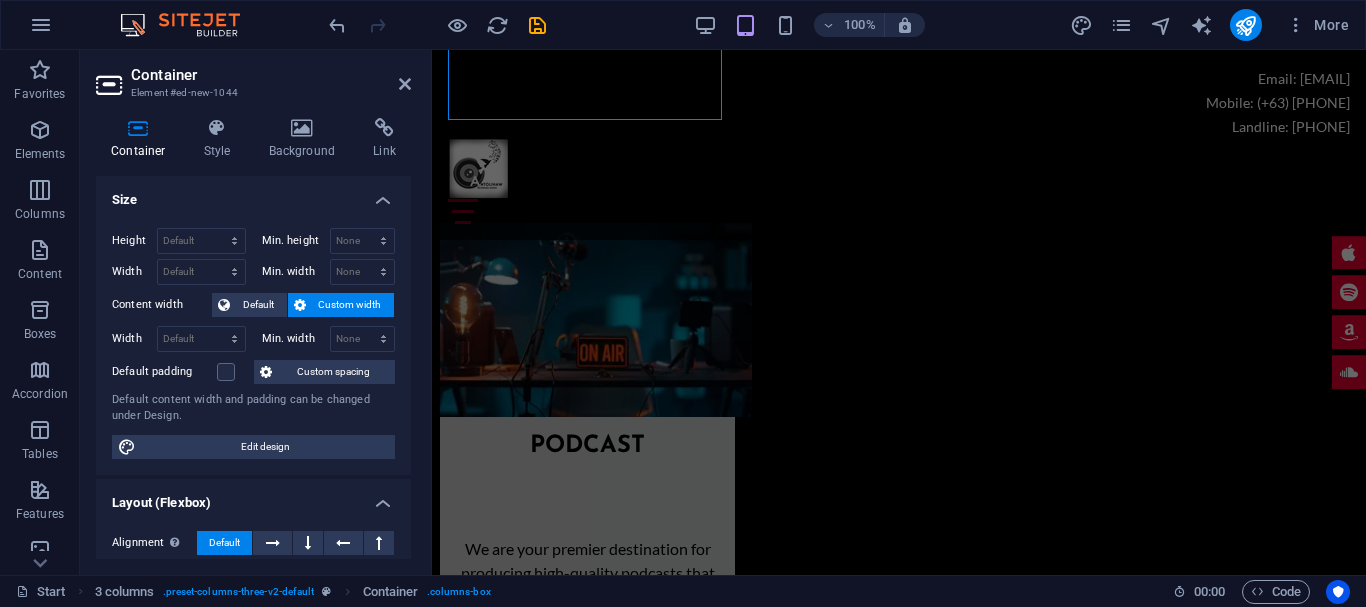 scroll, scrollTop: 8359, scrollLeft: 0, axis: vertical 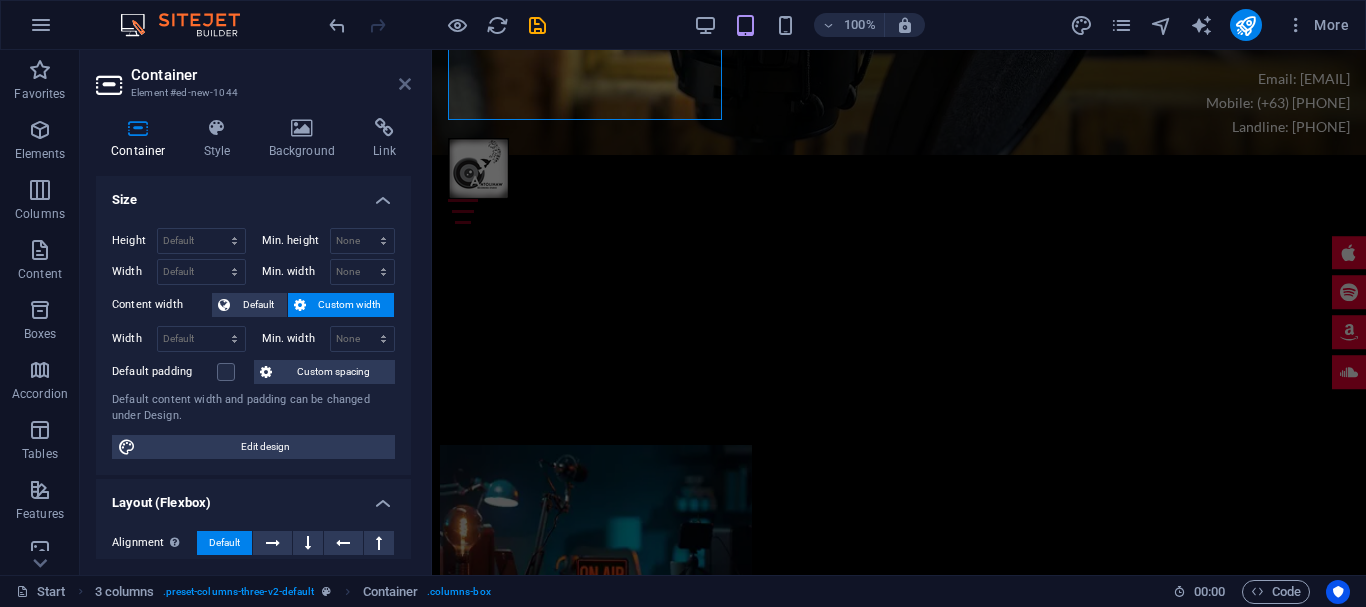 click at bounding box center [405, 84] 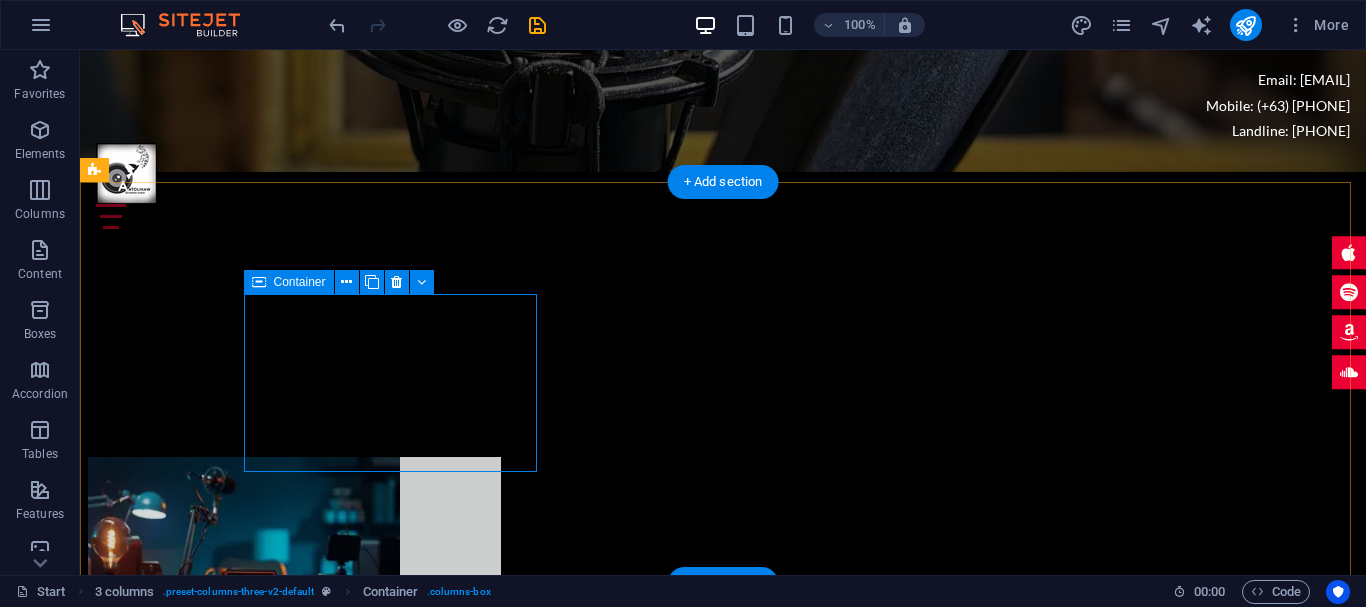 scroll, scrollTop: 8470, scrollLeft: 0, axis: vertical 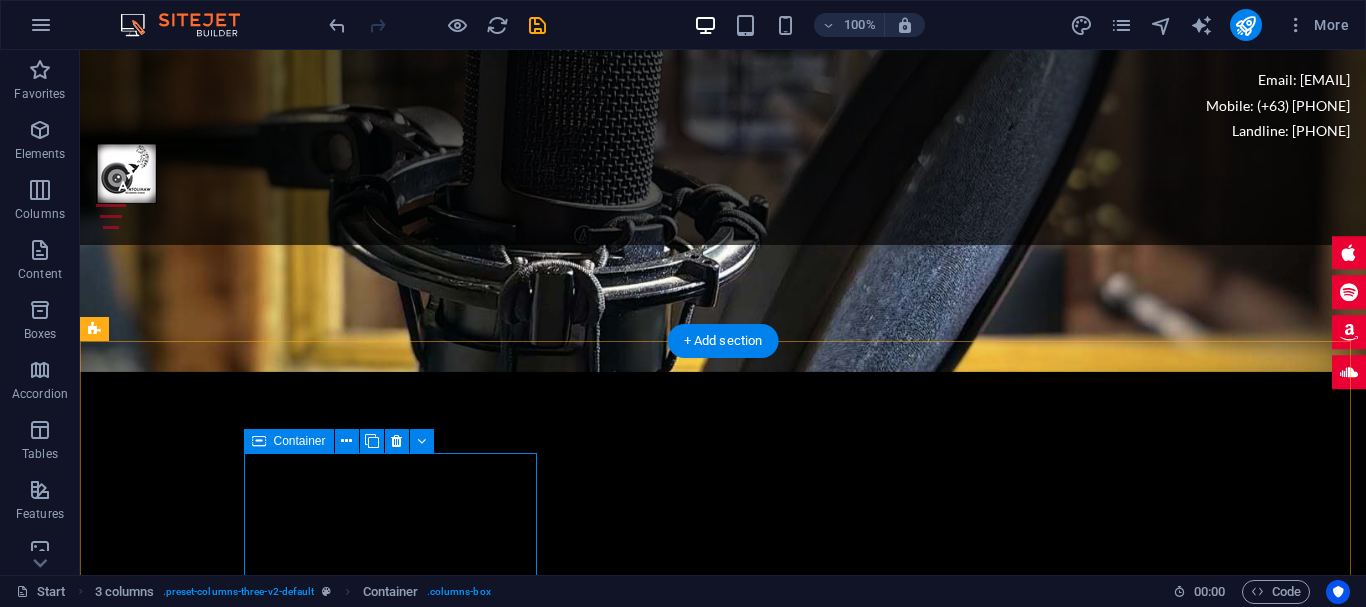 click on "Drop content here or  Add elements  Paste clipboard" at bounding box center (242, 11693) 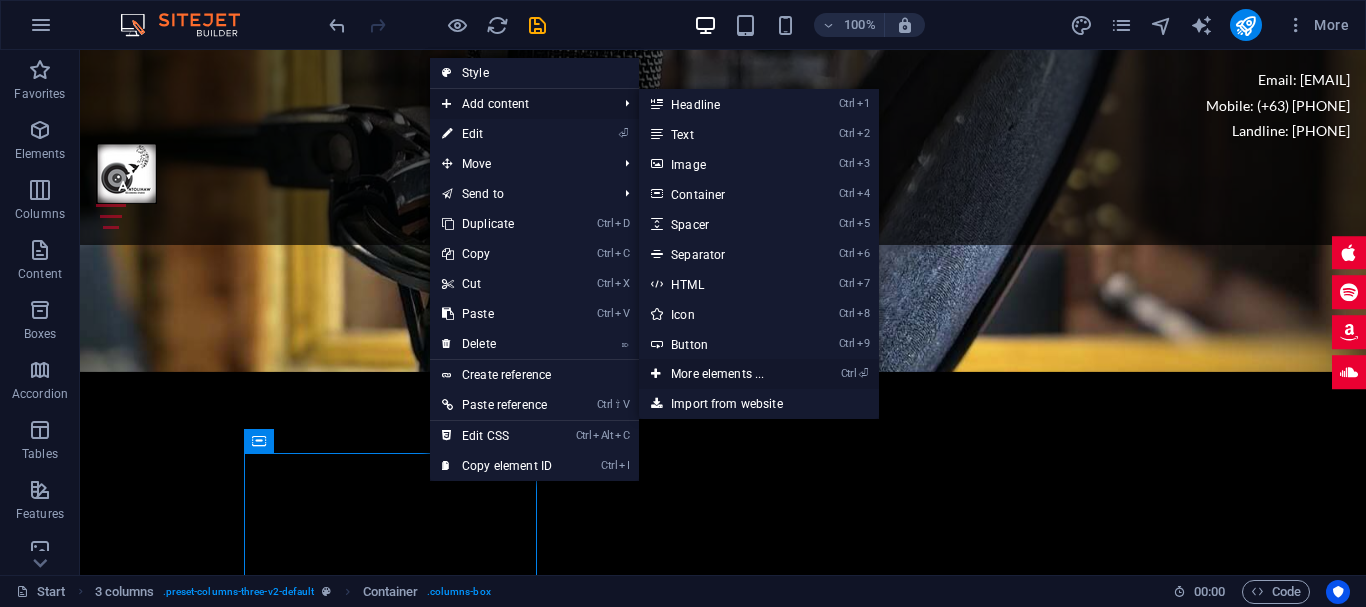 click on "Ctrl ⏎  More elements ..." at bounding box center (721, 374) 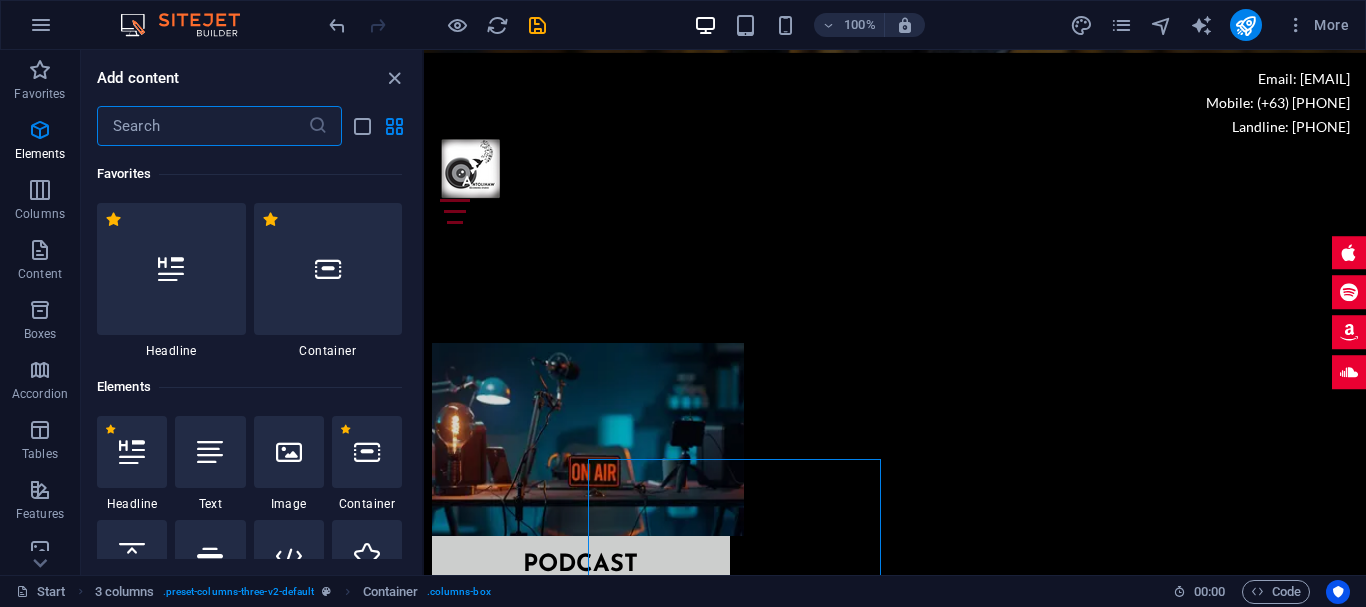 scroll, scrollTop: 8385, scrollLeft: 0, axis: vertical 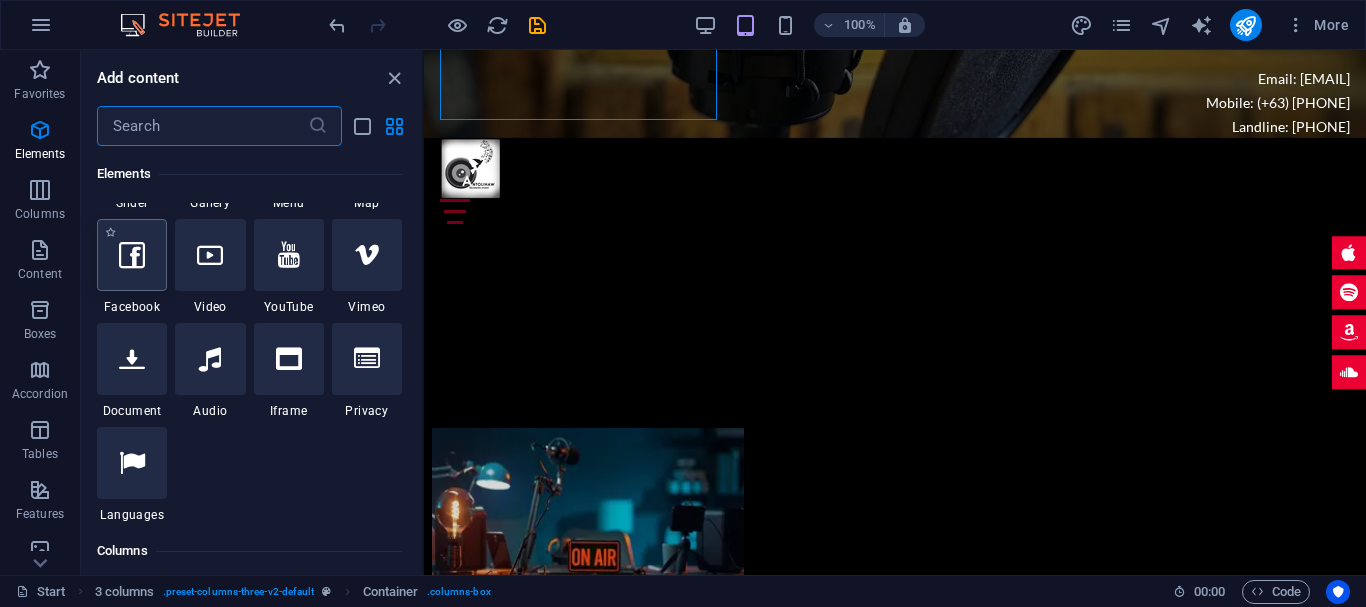 click at bounding box center [132, 255] 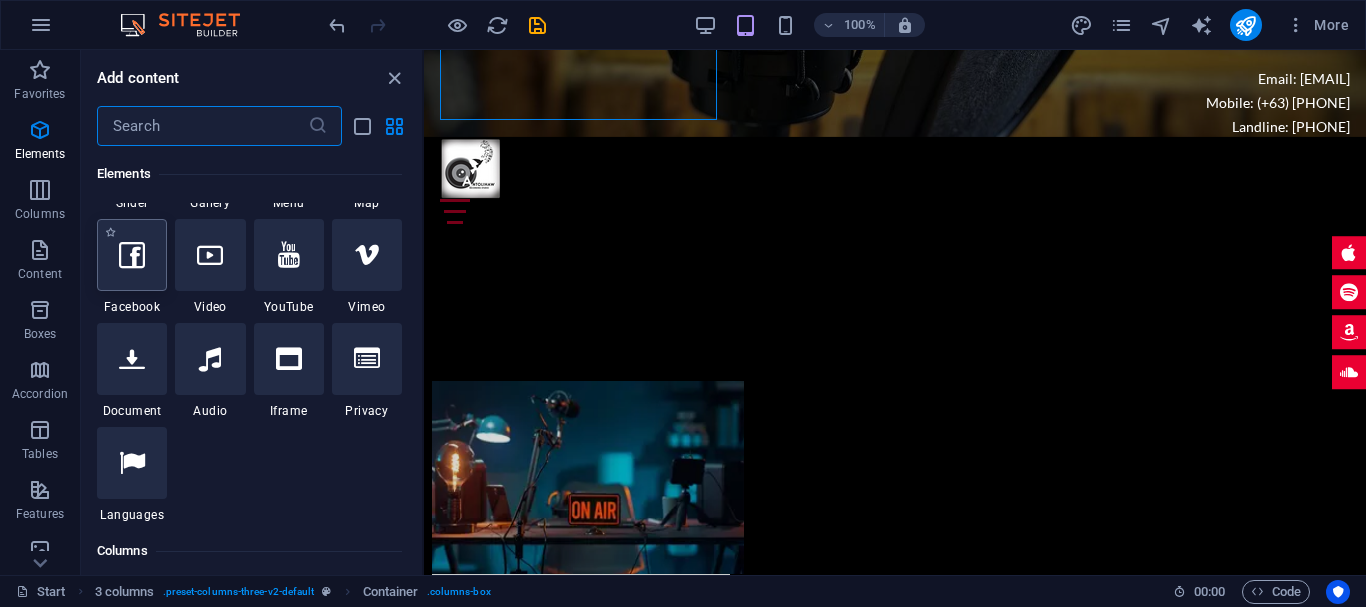 select on "%" 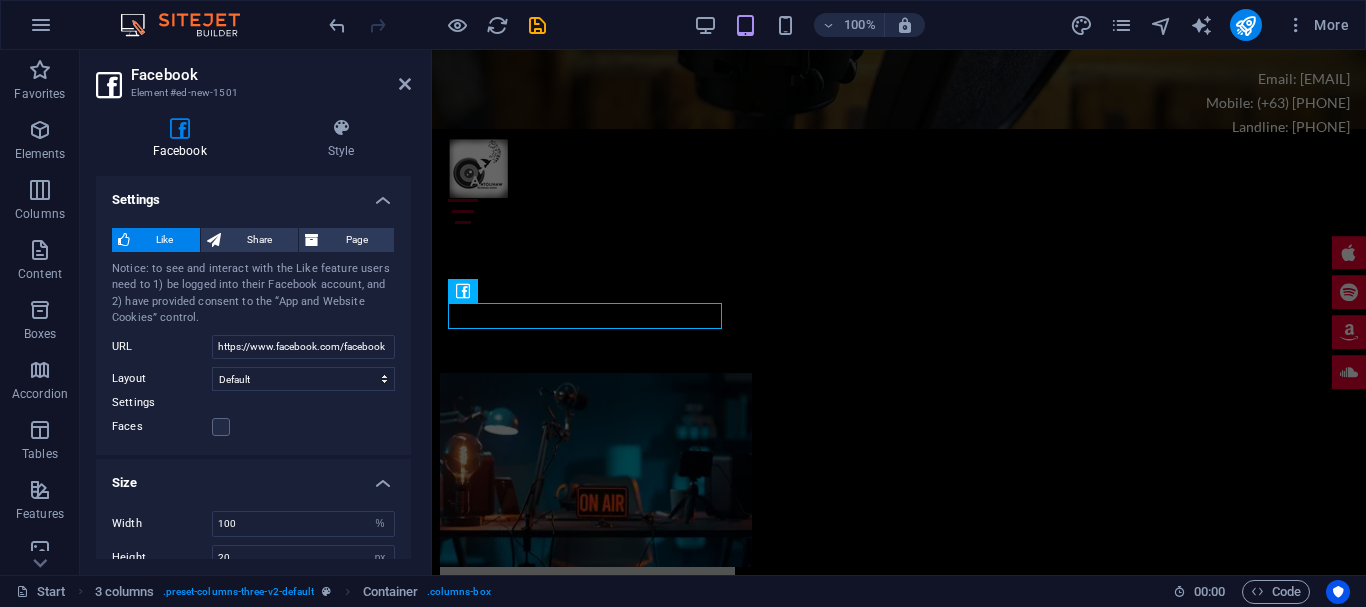 scroll, scrollTop: 8003, scrollLeft: 0, axis: vertical 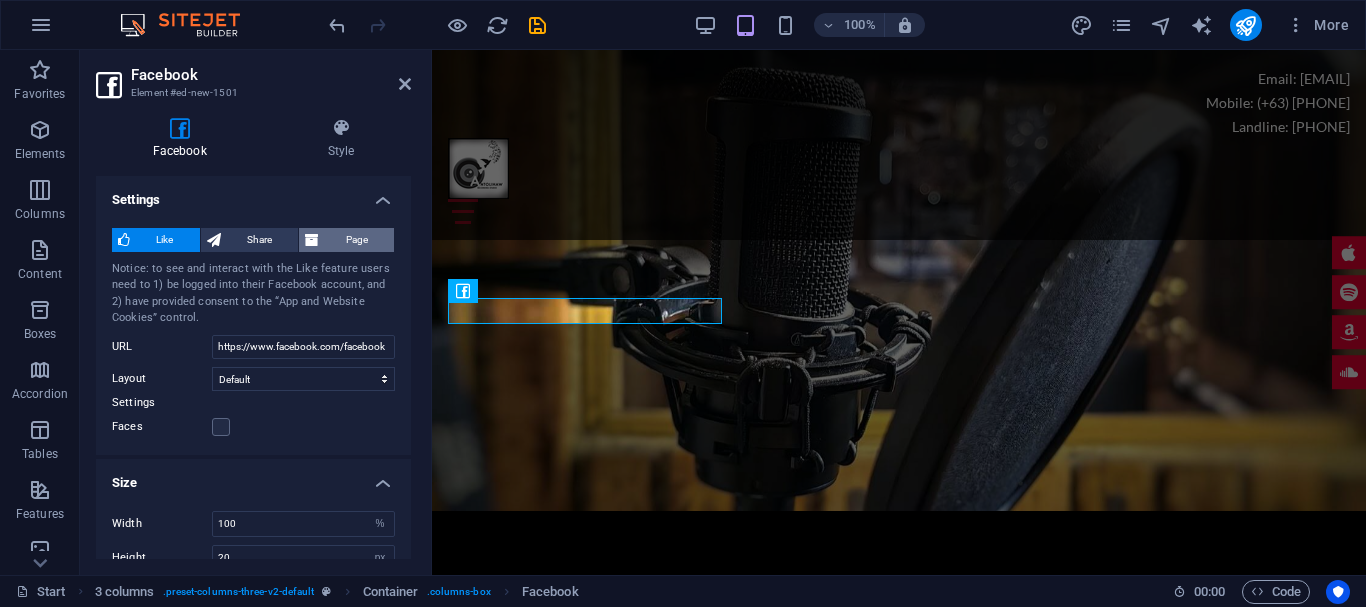 click at bounding box center [312, 240] 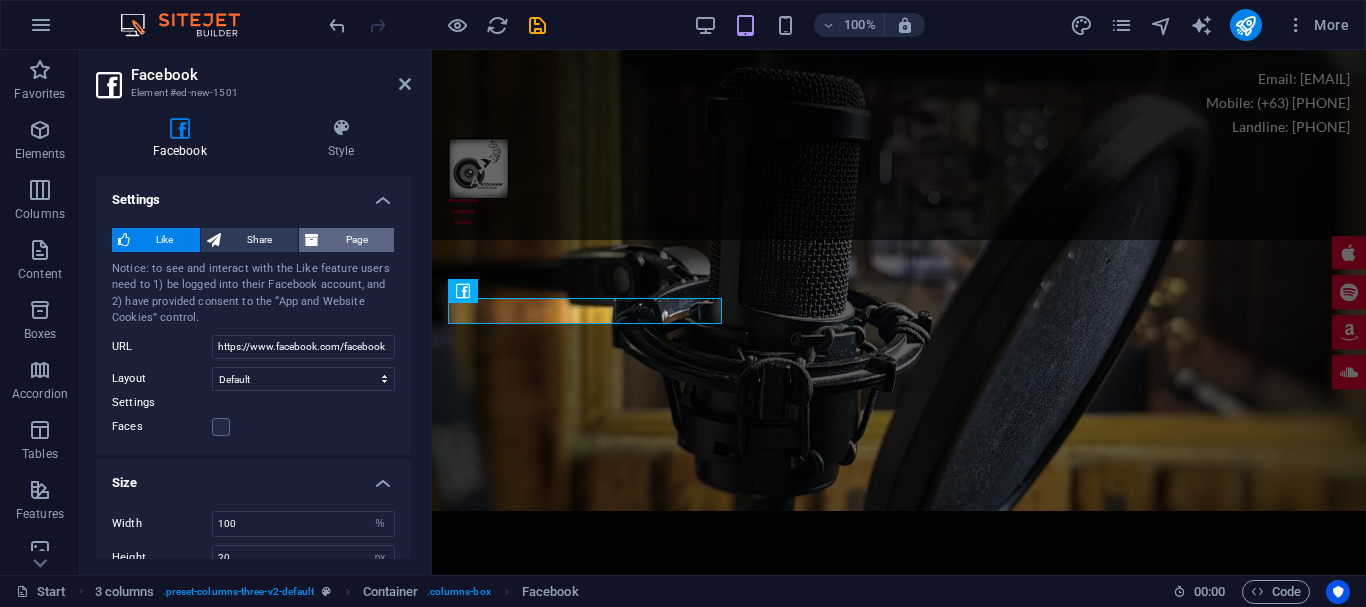 type on "130" 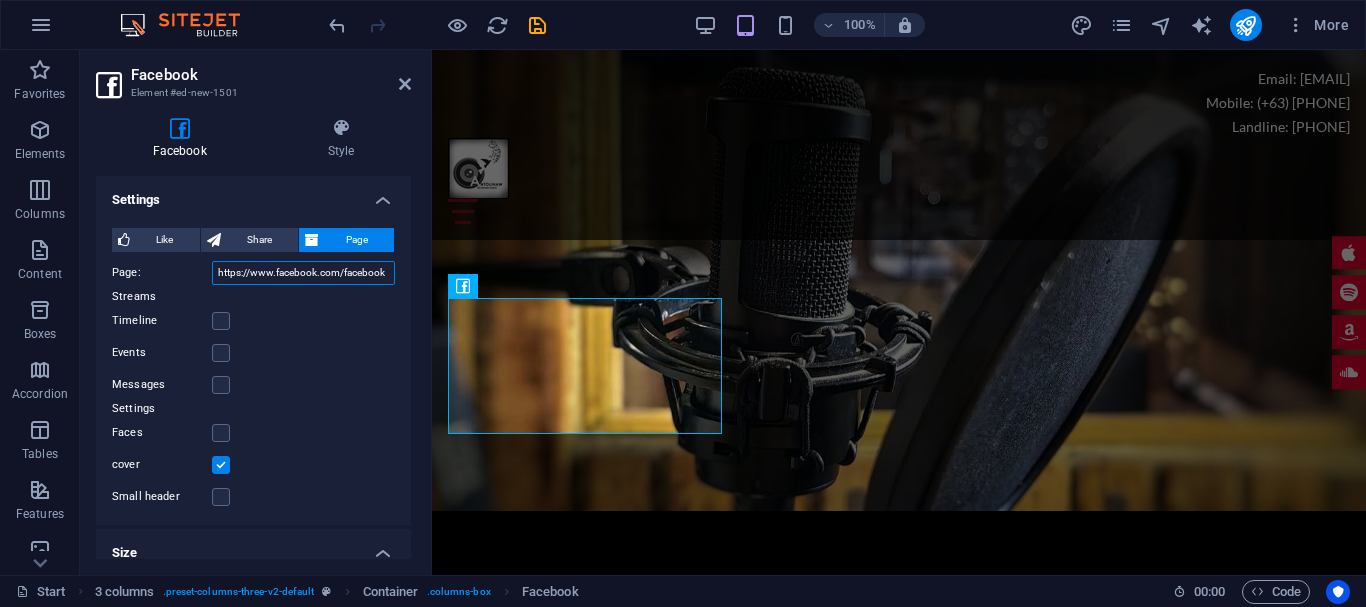click on "https://www.facebook.com/facebook" at bounding box center [303, 273] 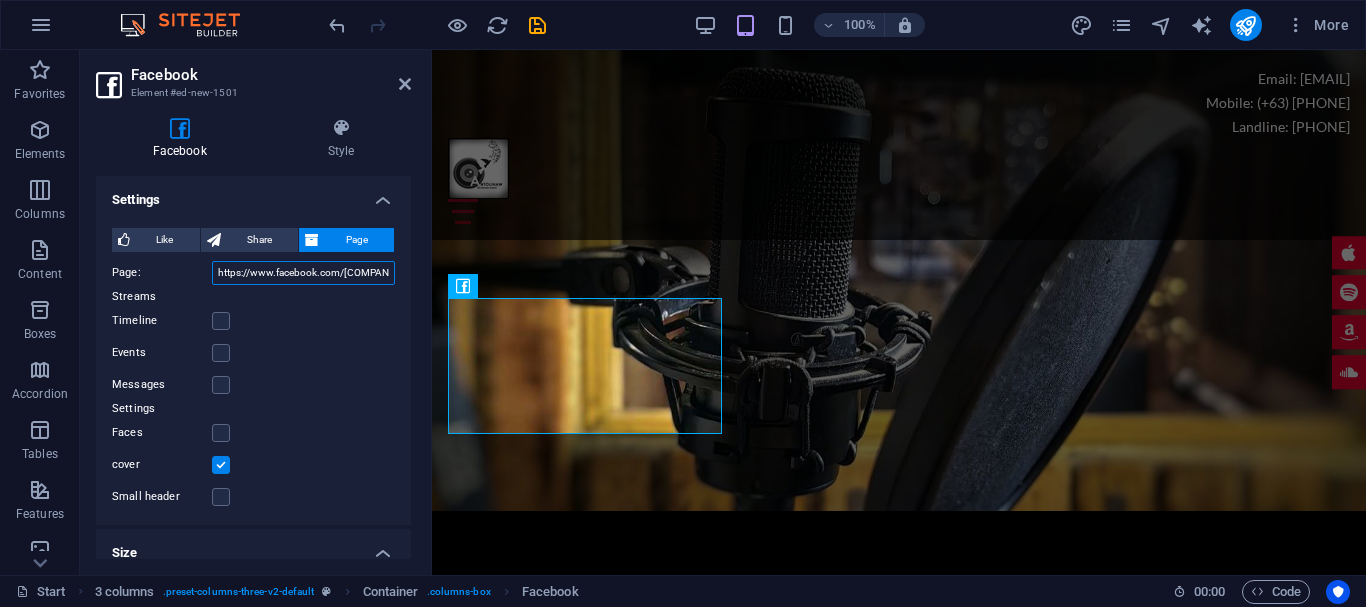 scroll, scrollTop: 0, scrollLeft: 72, axis: horizontal 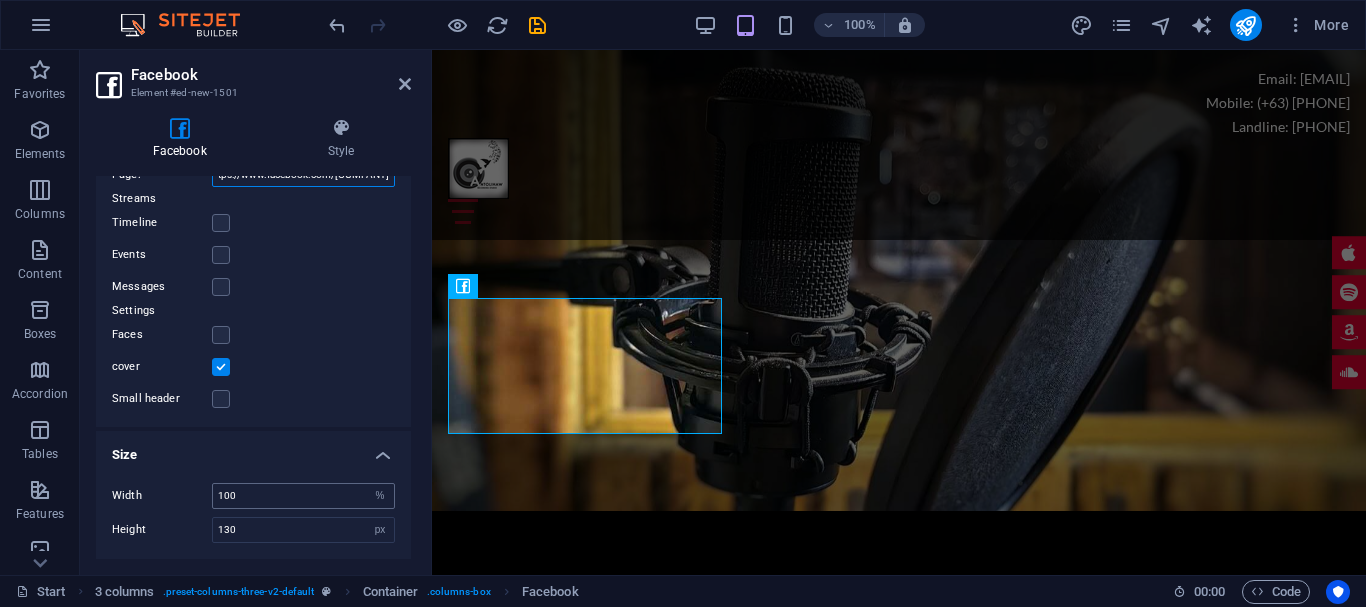 type on "https://www.facebook.com/[COMPANY]" 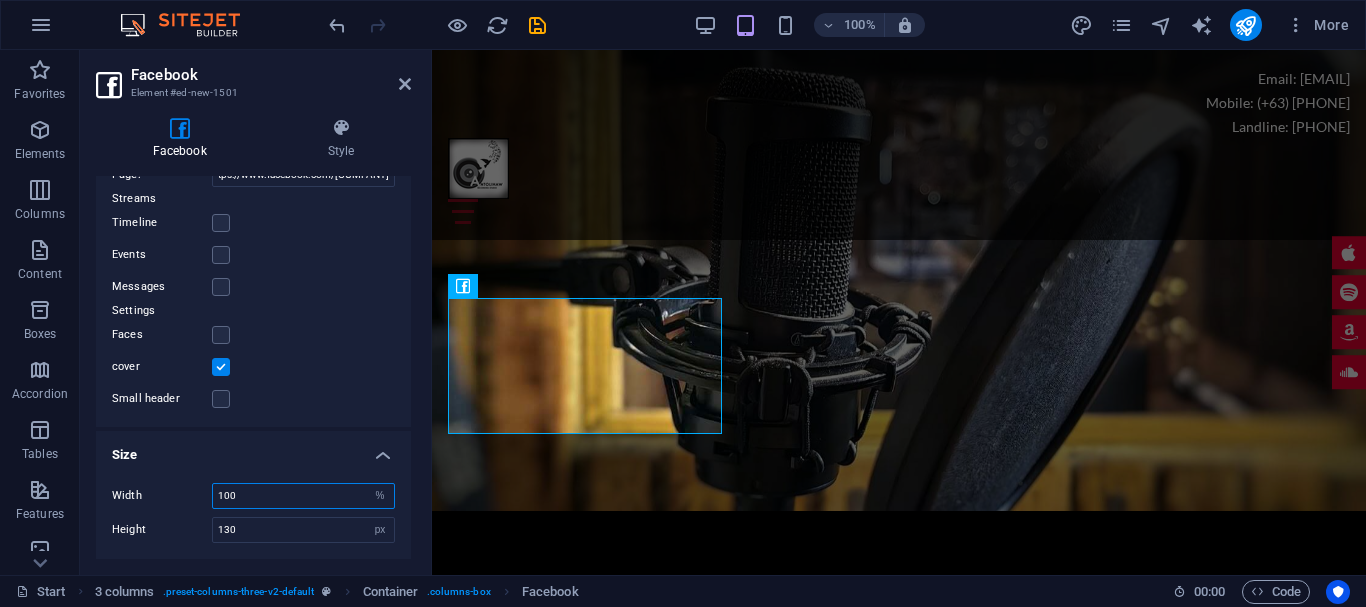 click on "100" at bounding box center [303, 496] 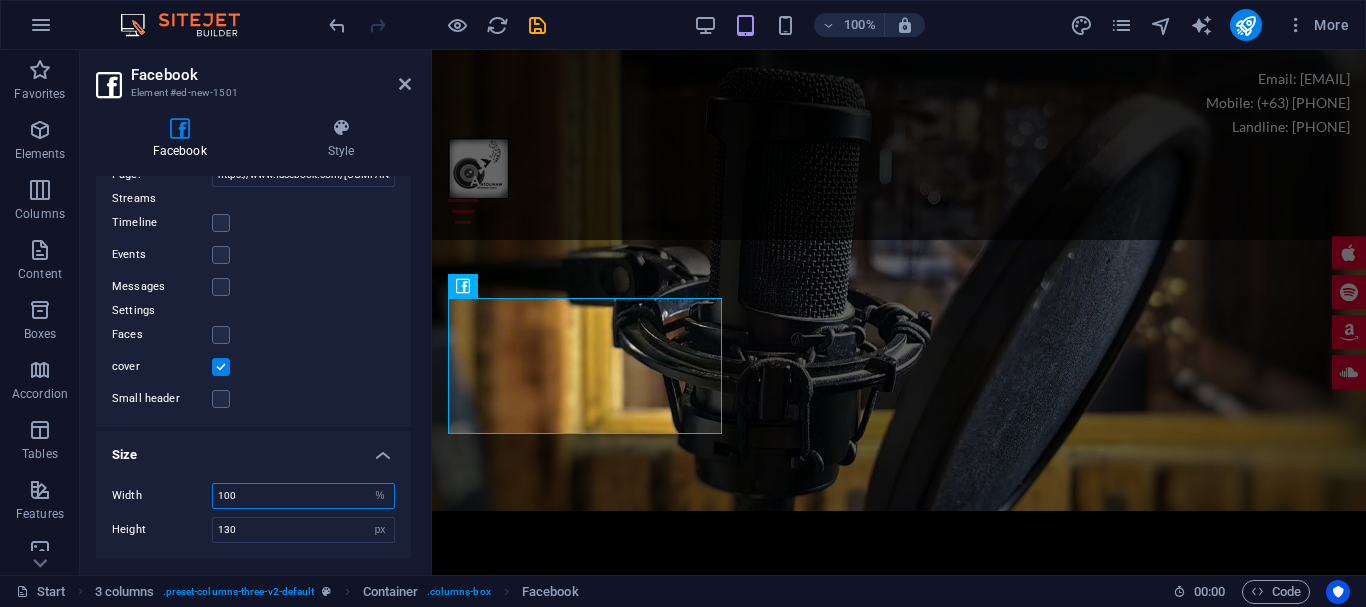 click on "100" at bounding box center (303, 496) 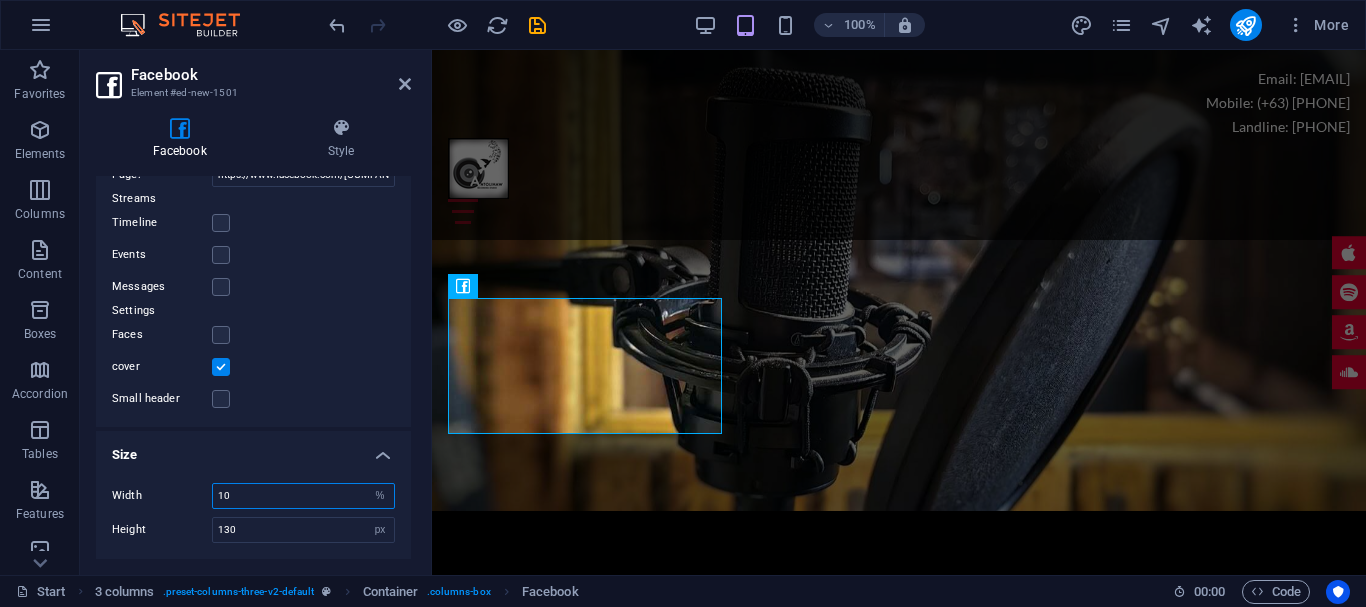 type on "1" 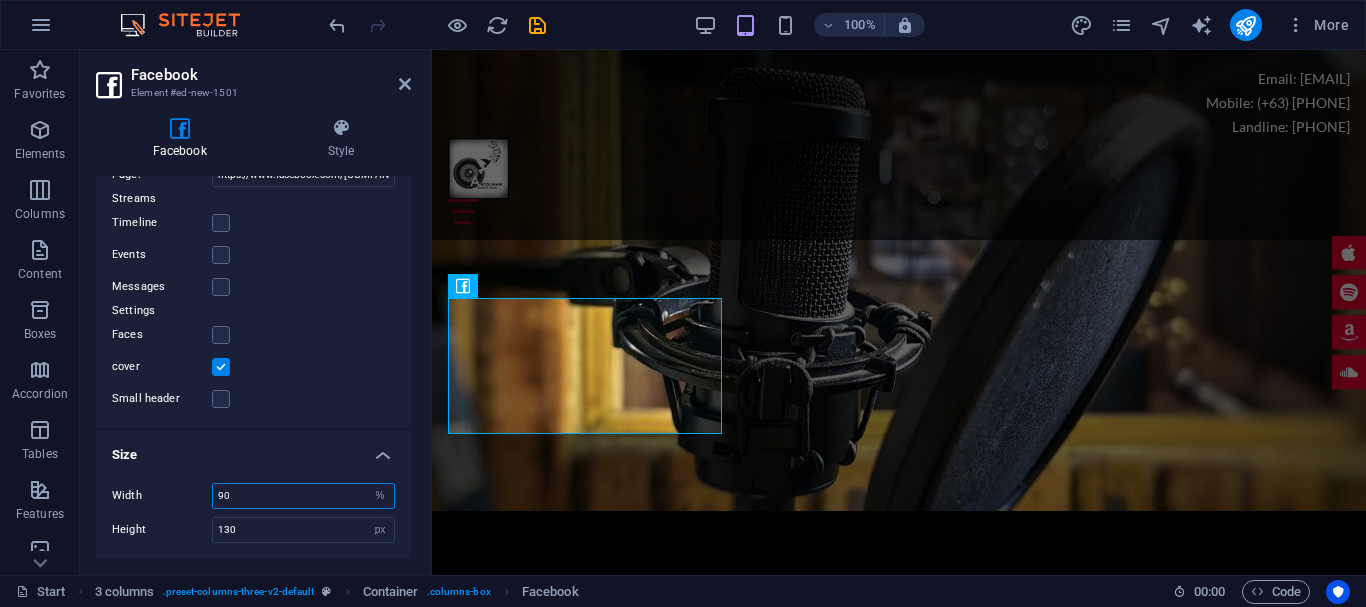 type on "9" 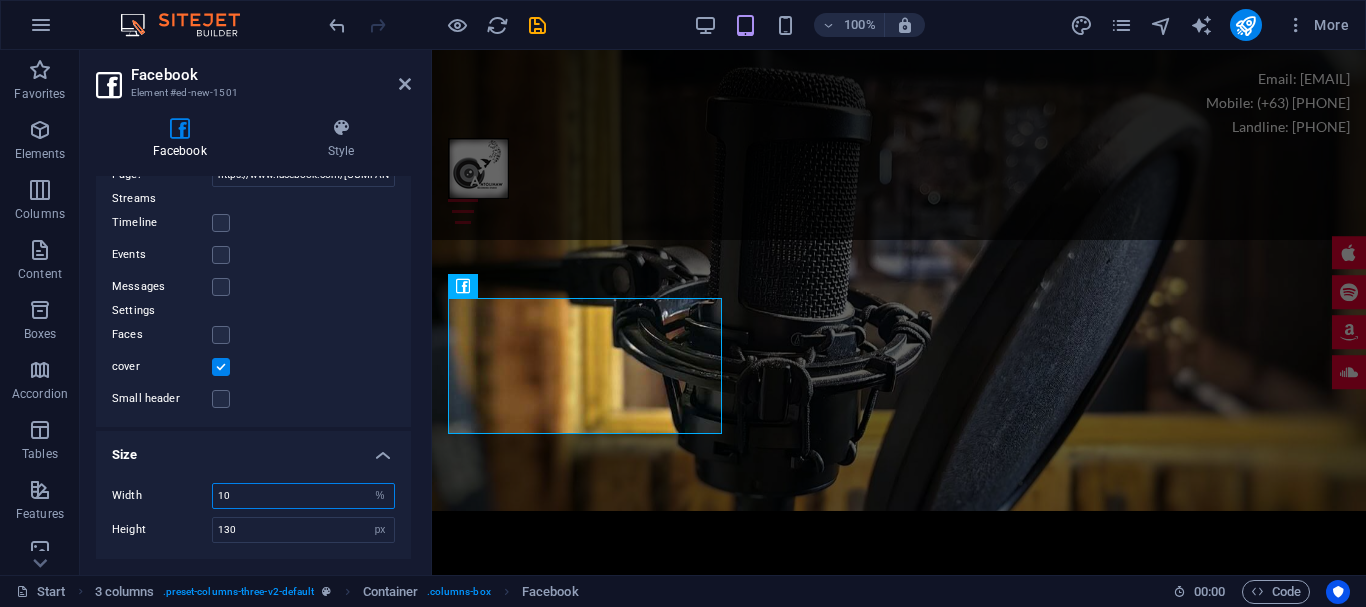 type on "100" 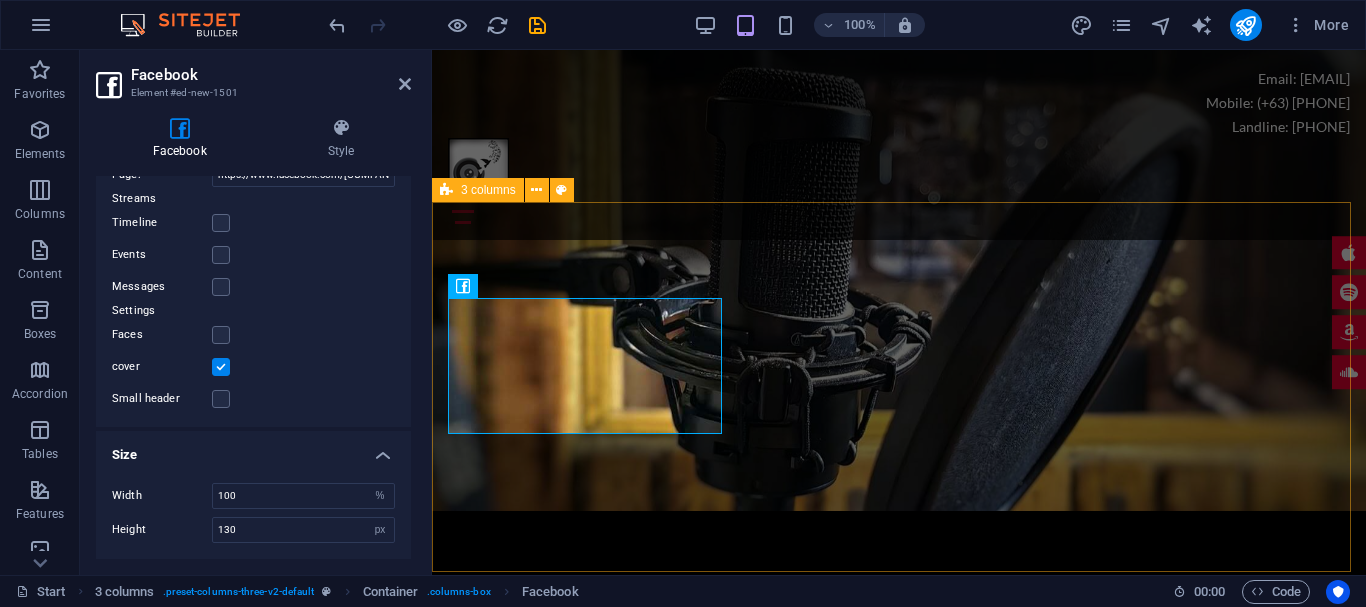click on "Drop content here or  Add elements  Paste clipboard Drop content here or  Add elements  Paste clipboard" at bounding box center [899, 11560] 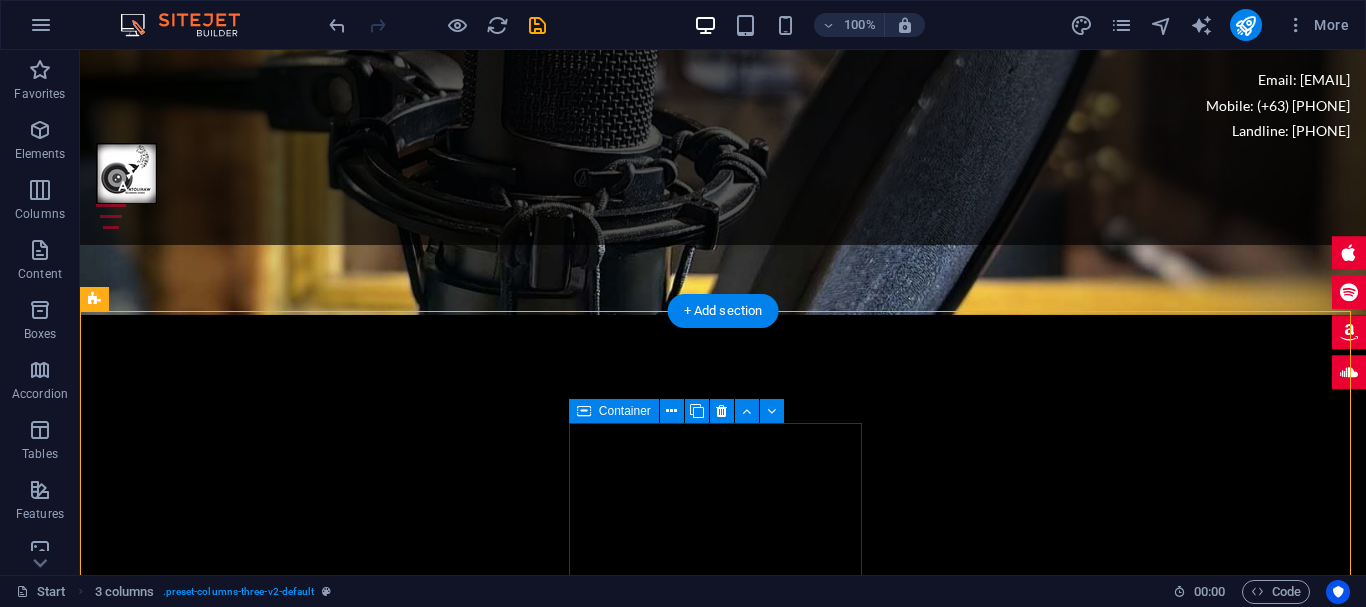 scroll, scrollTop: 8600, scrollLeft: 0, axis: vertical 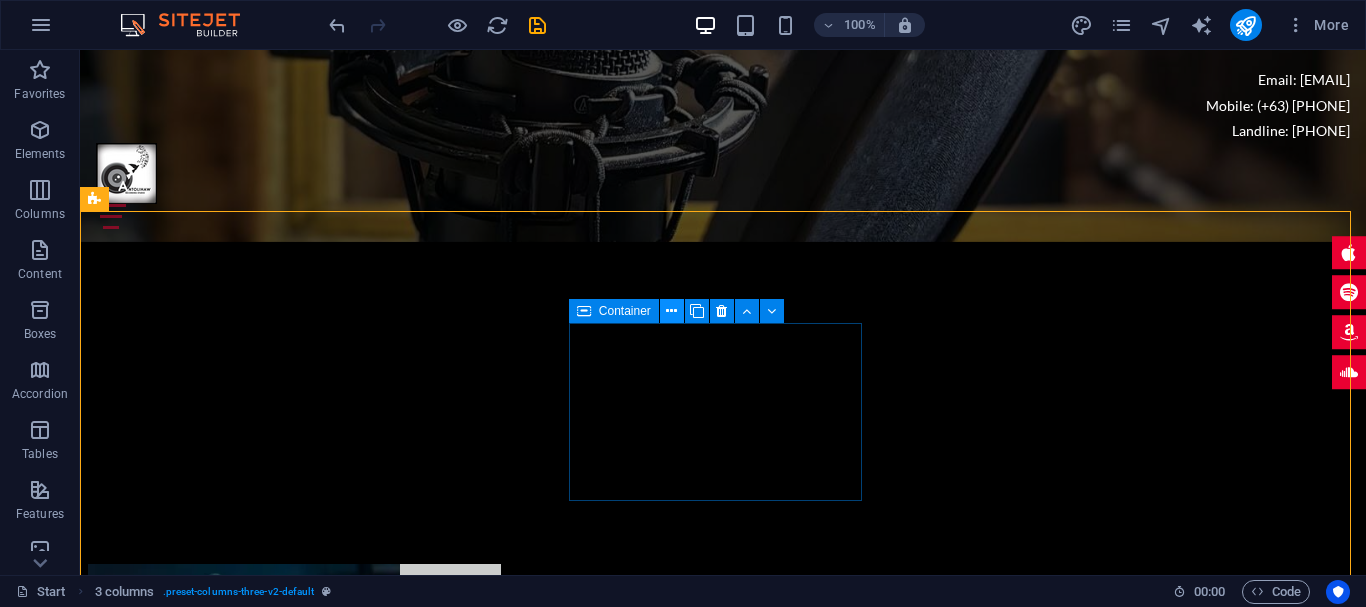 click at bounding box center (672, 311) 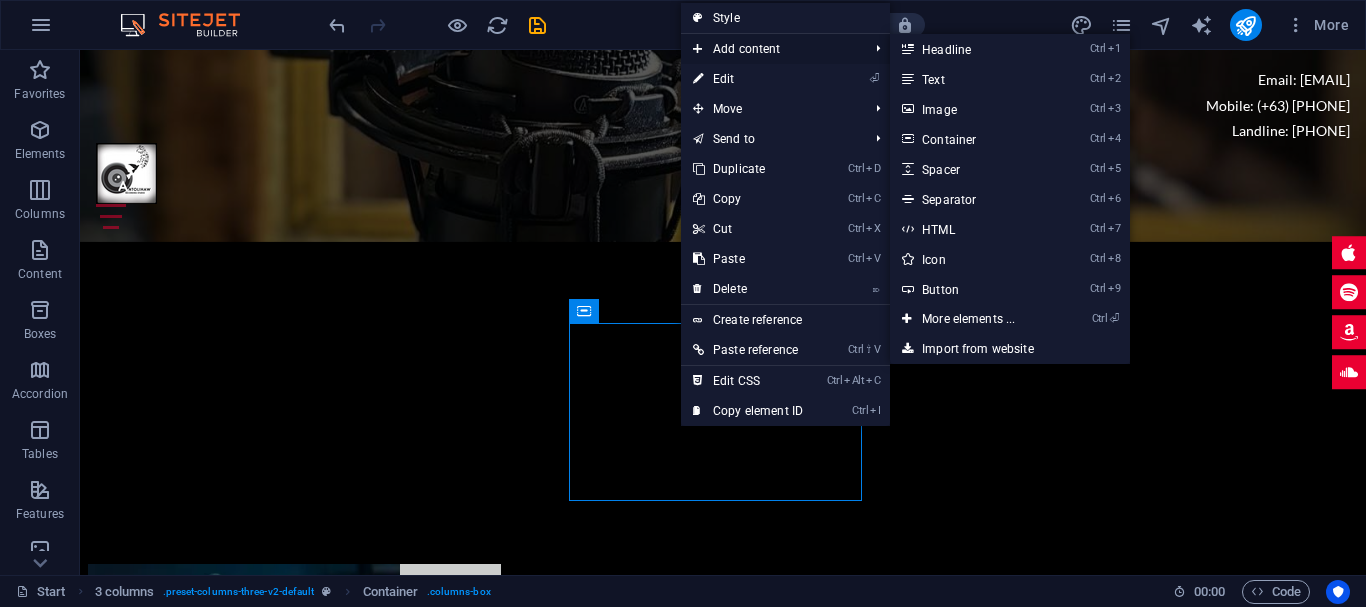 click on "Add content" at bounding box center (770, 49) 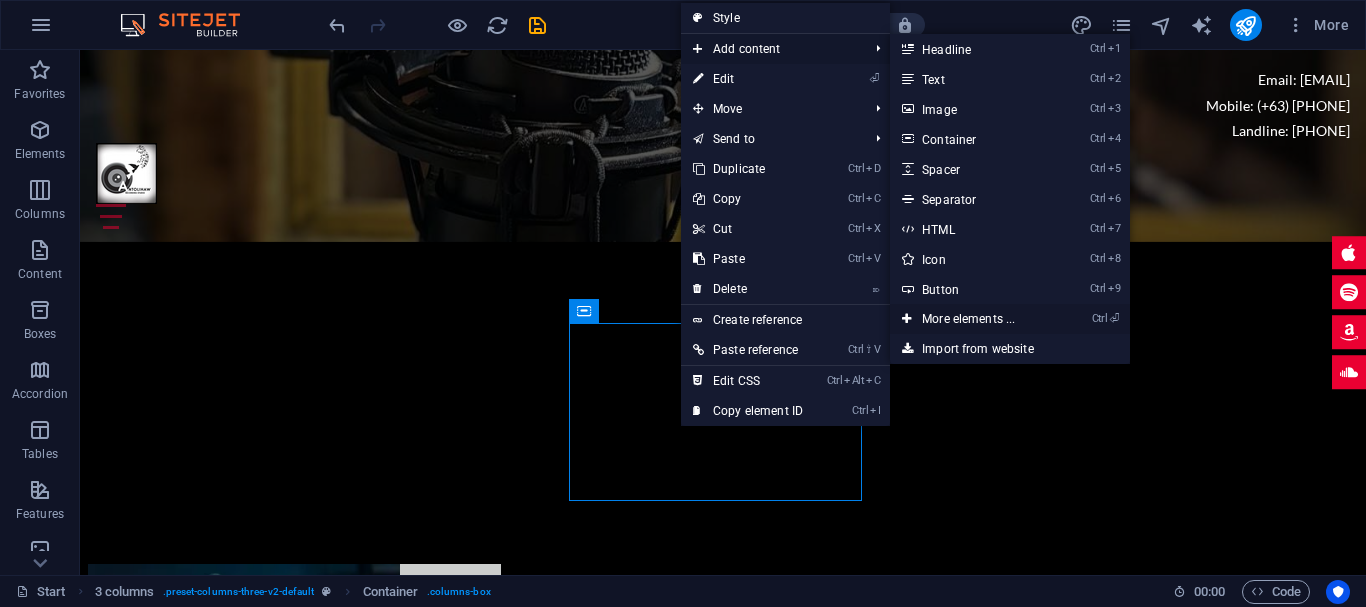 click on "Ctrl ⏎  More elements ..." at bounding box center [972, 319] 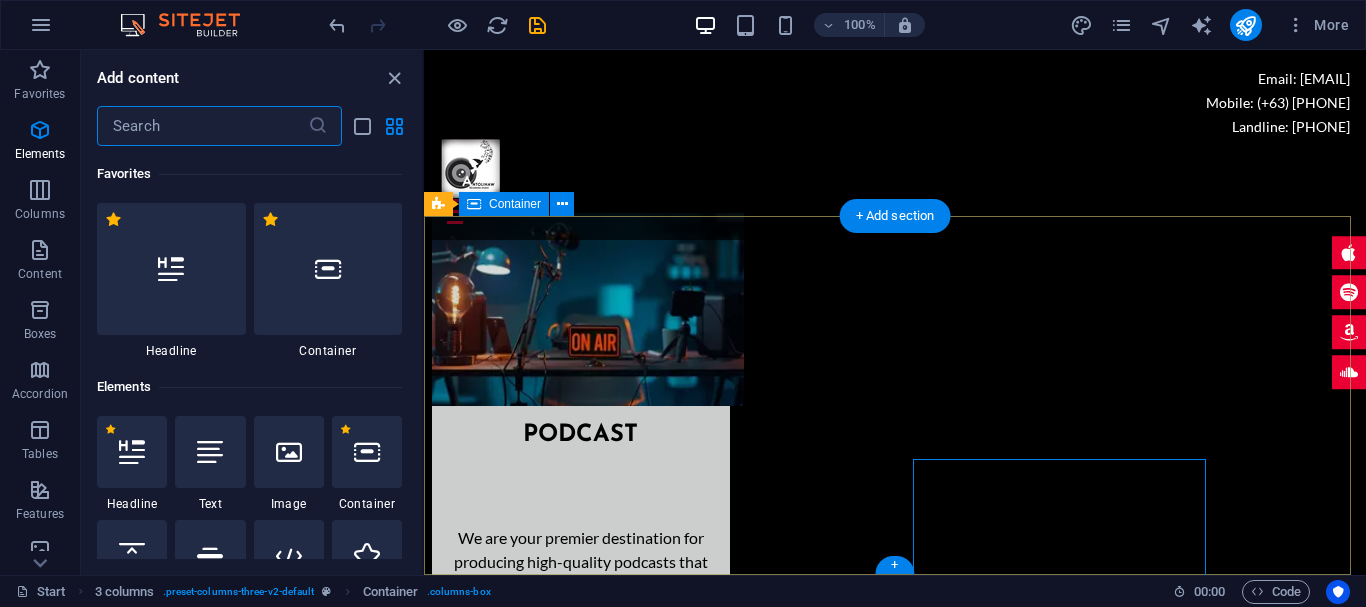 scroll, scrollTop: 8385, scrollLeft: 0, axis: vertical 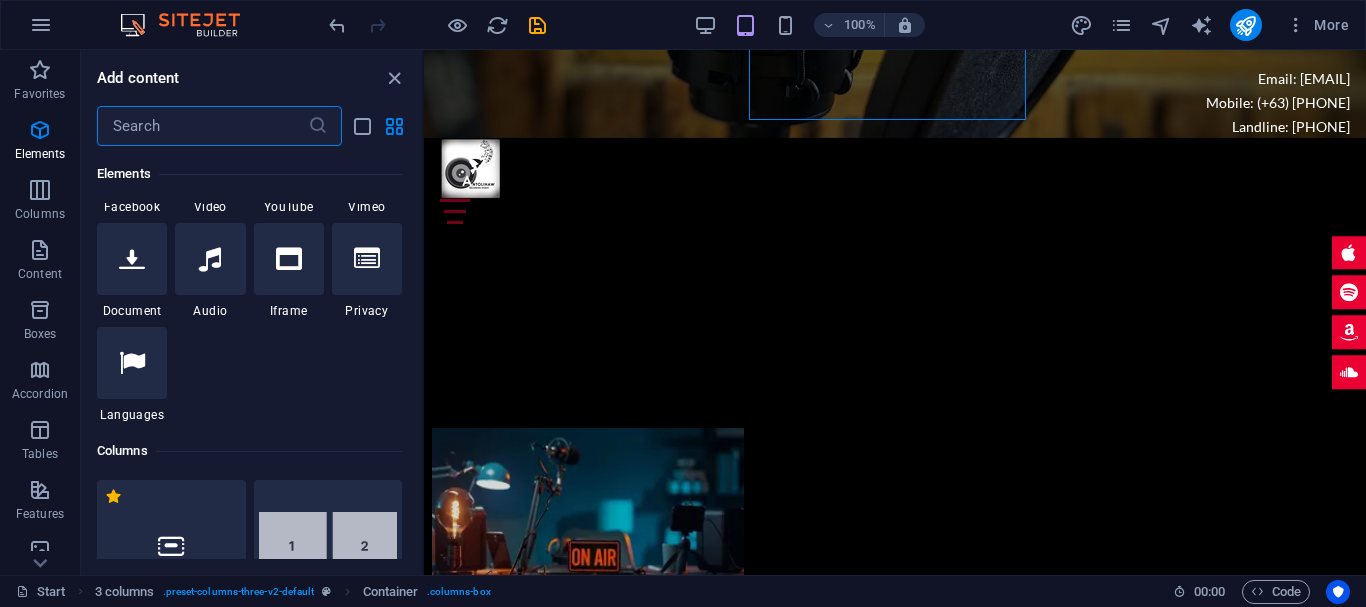 click at bounding box center [202, 126] 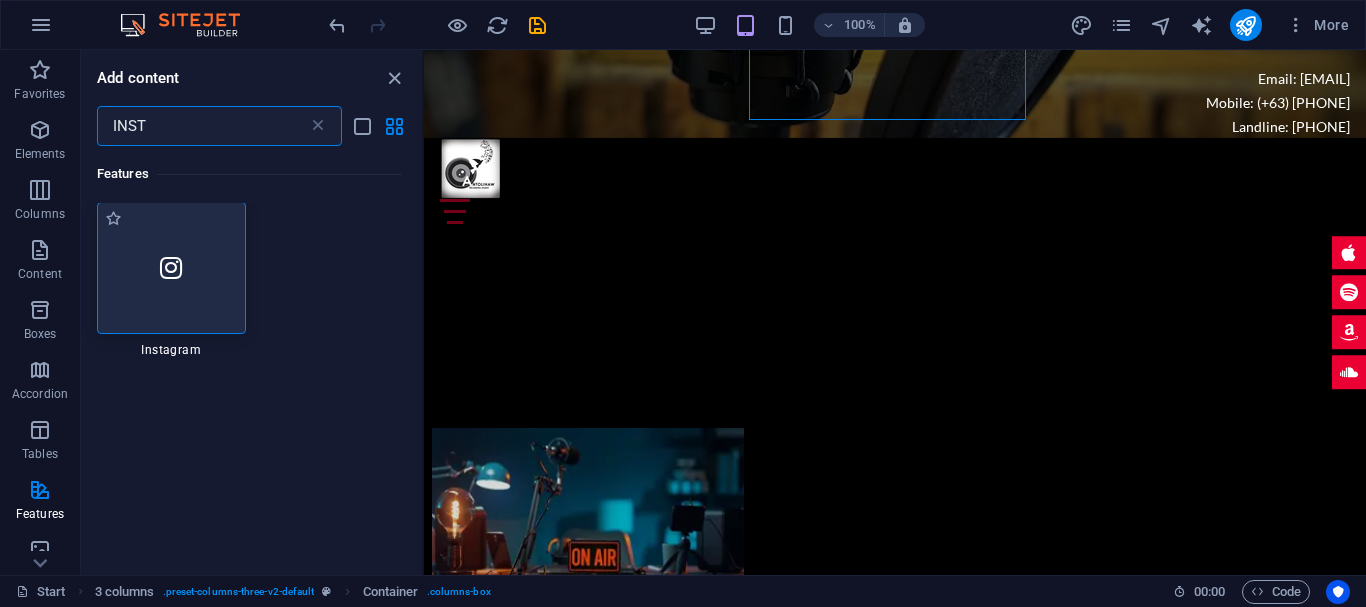 scroll, scrollTop: 0, scrollLeft: 0, axis: both 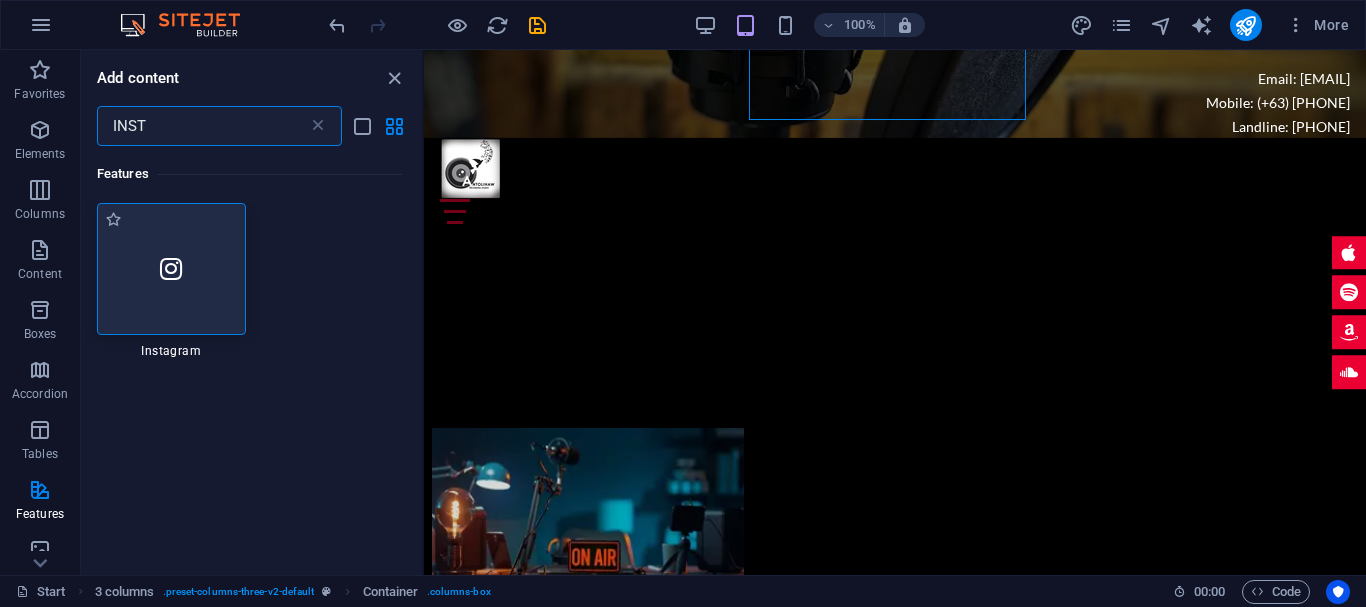 type on "INST" 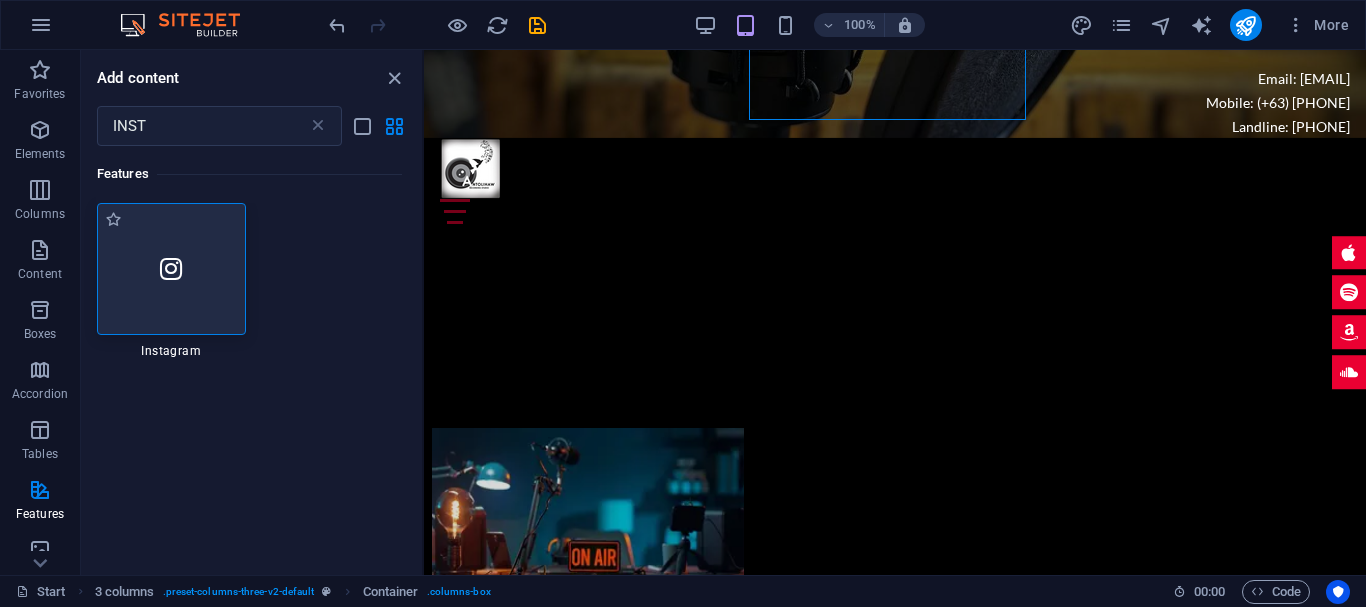 click at bounding box center [171, 269] 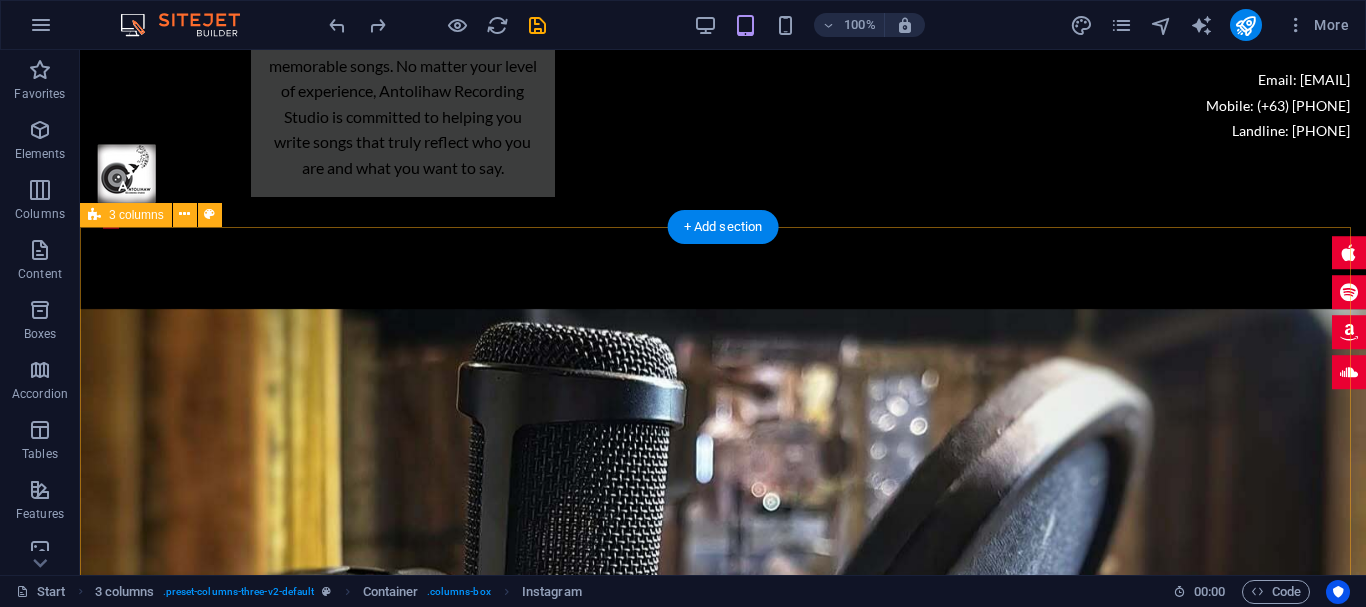 scroll, scrollTop: 8543, scrollLeft: 0, axis: vertical 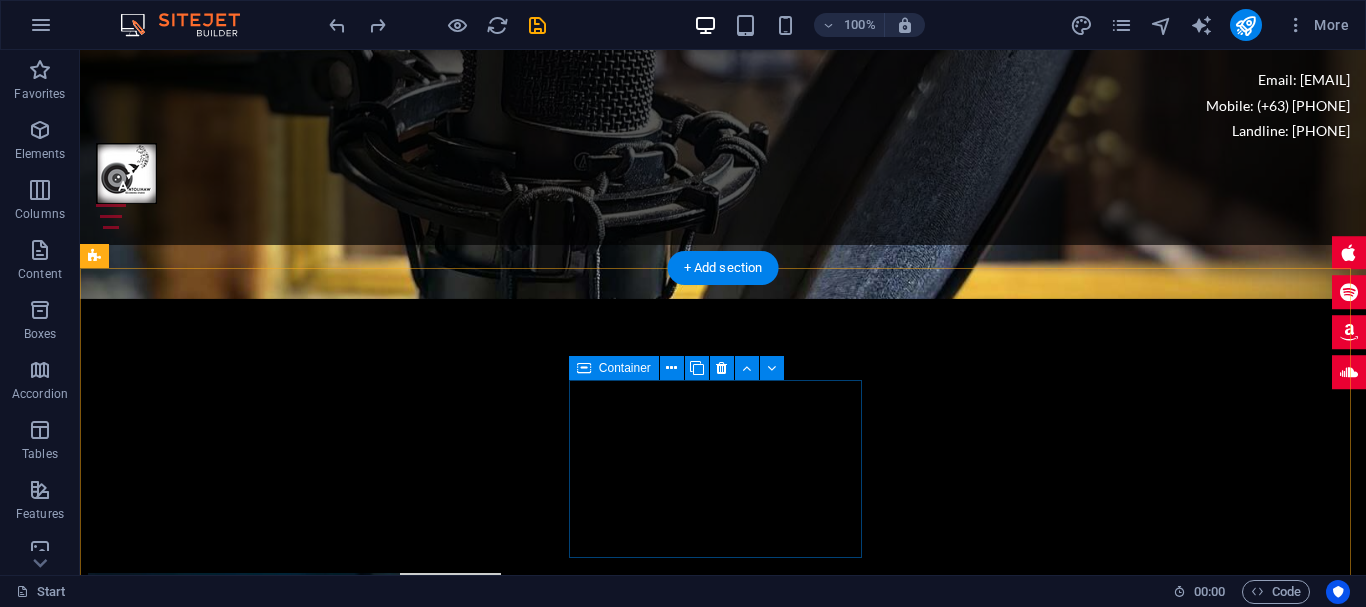 click on "Add elements" at bounding box center (183, 11792) 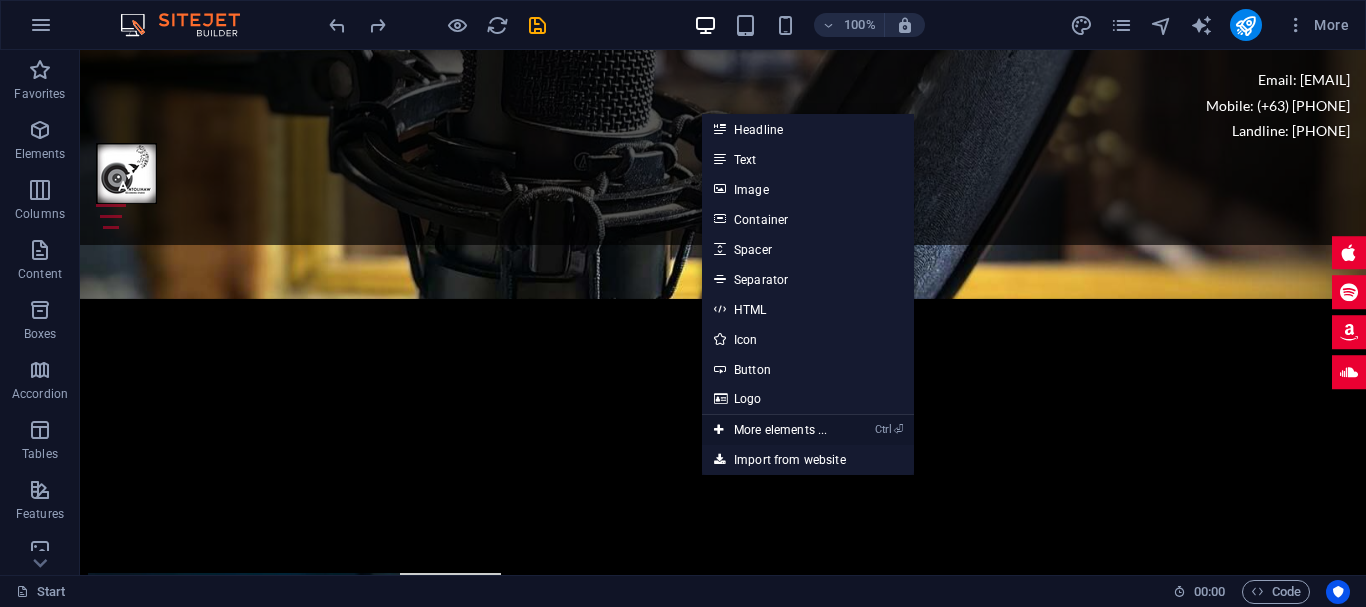 click on "Ctrl ⏎  More elements ..." at bounding box center [770, 430] 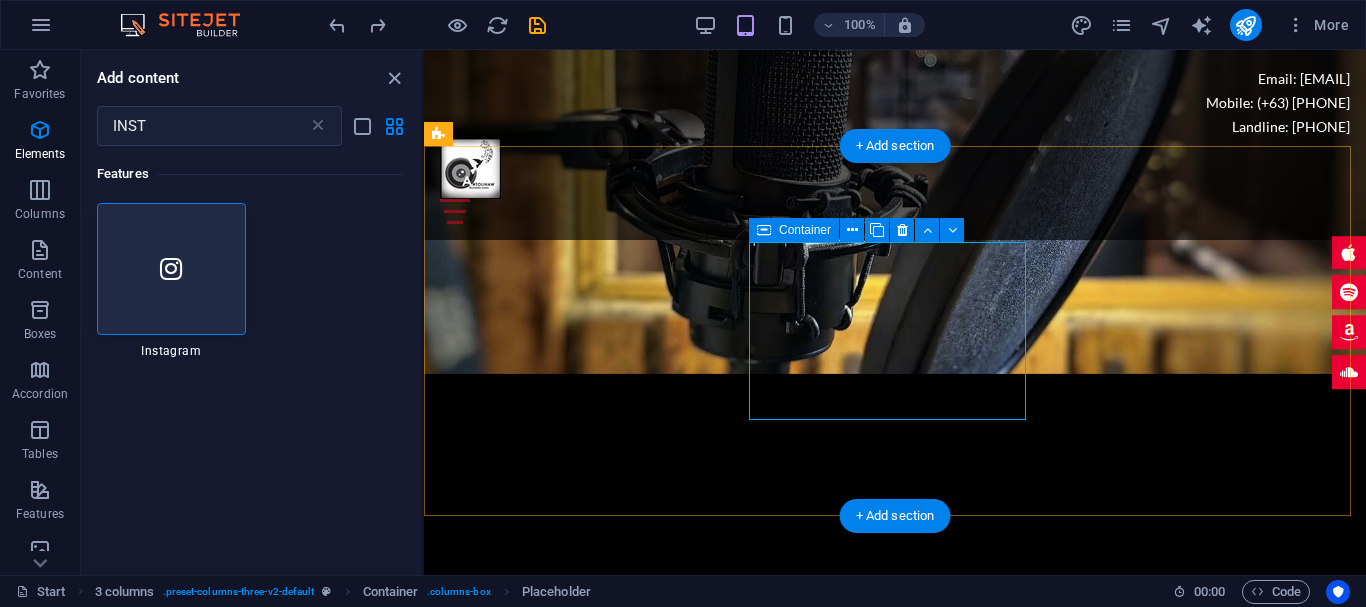 scroll, scrollTop: 8085, scrollLeft: 0, axis: vertical 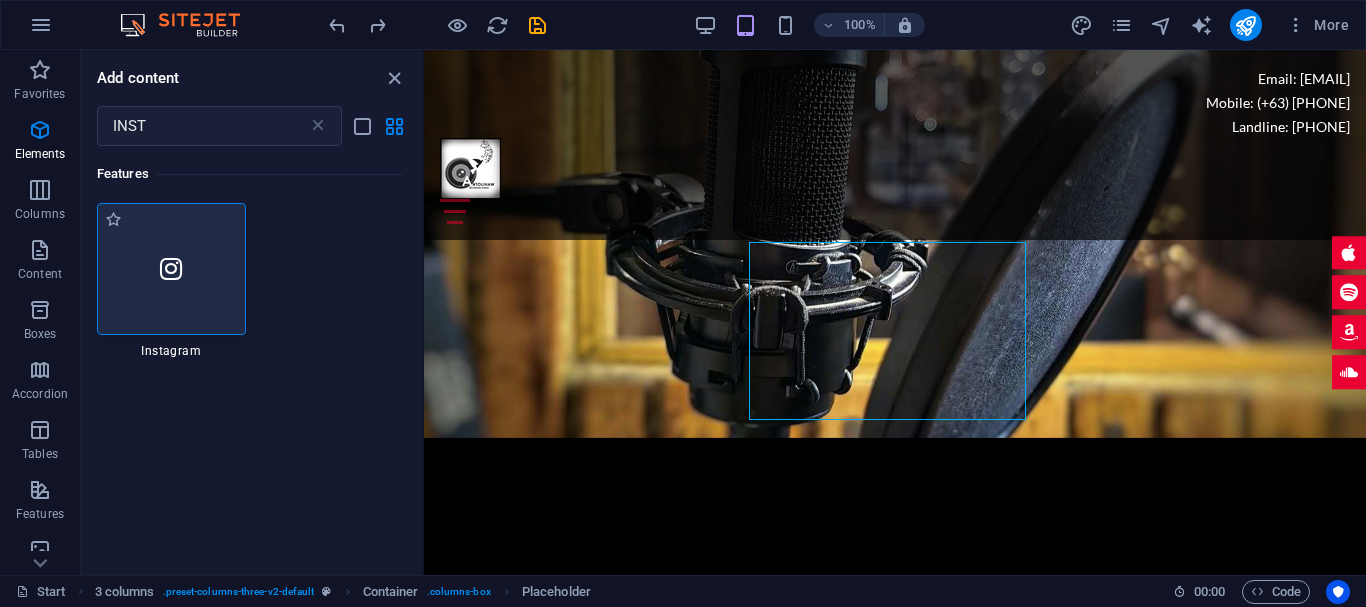 click at bounding box center [171, 269] 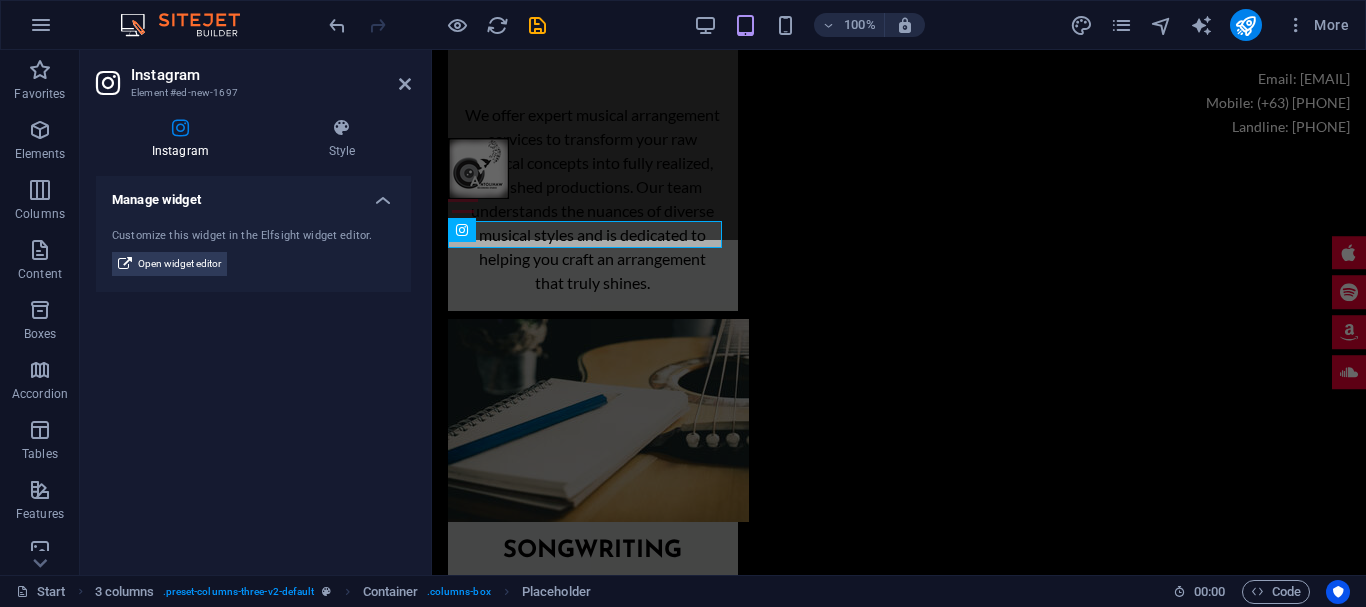 scroll, scrollTop: 8081, scrollLeft: 0, axis: vertical 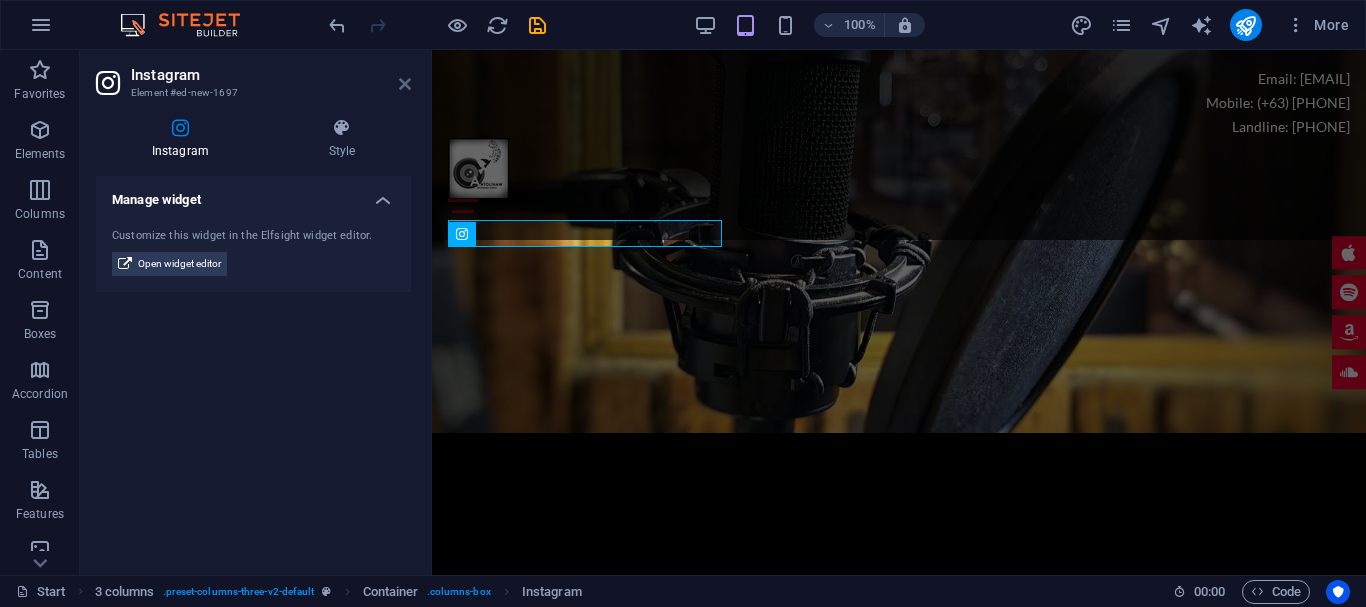click at bounding box center (405, 84) 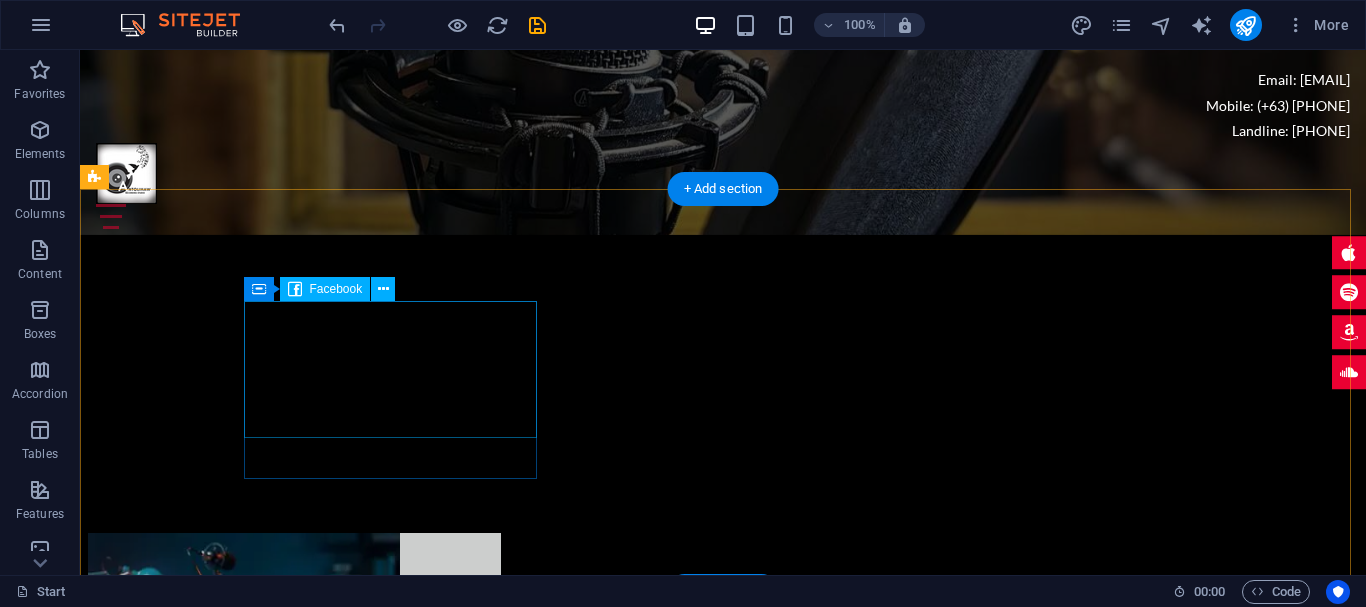 scroll, scrollTop: 8643, scrollLeft: 0, axis: vertical 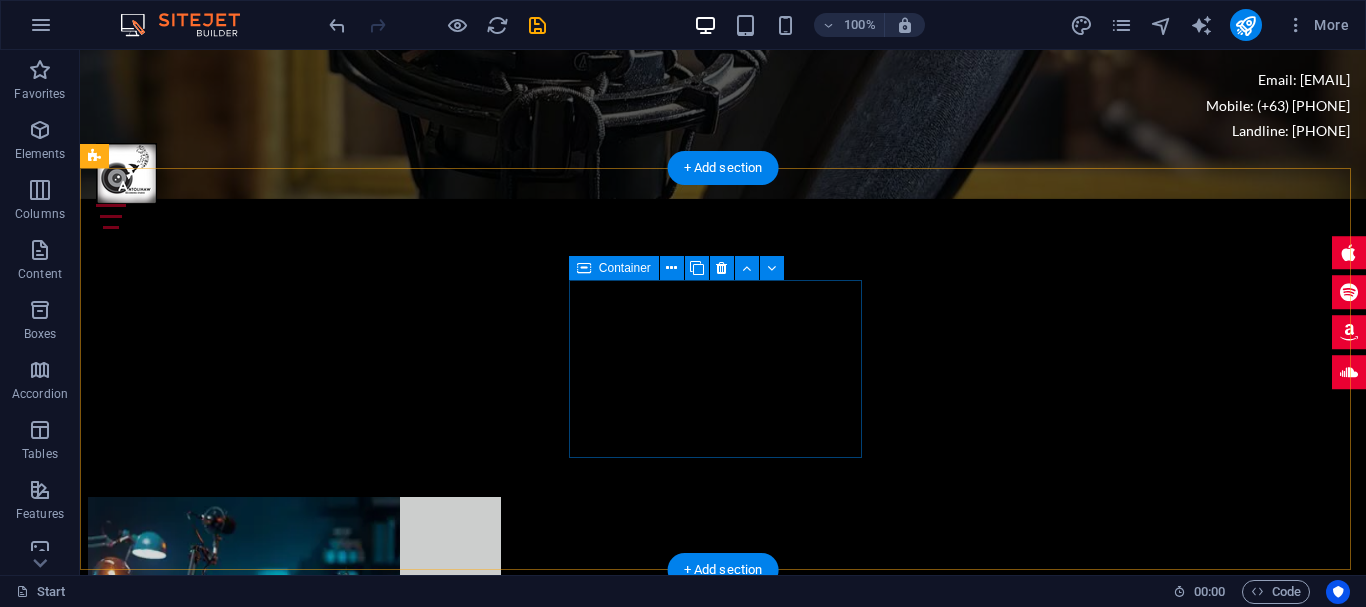 click on "Drop content here or  Add elements  Paste clipboard" at bounding box center (242, 11686) 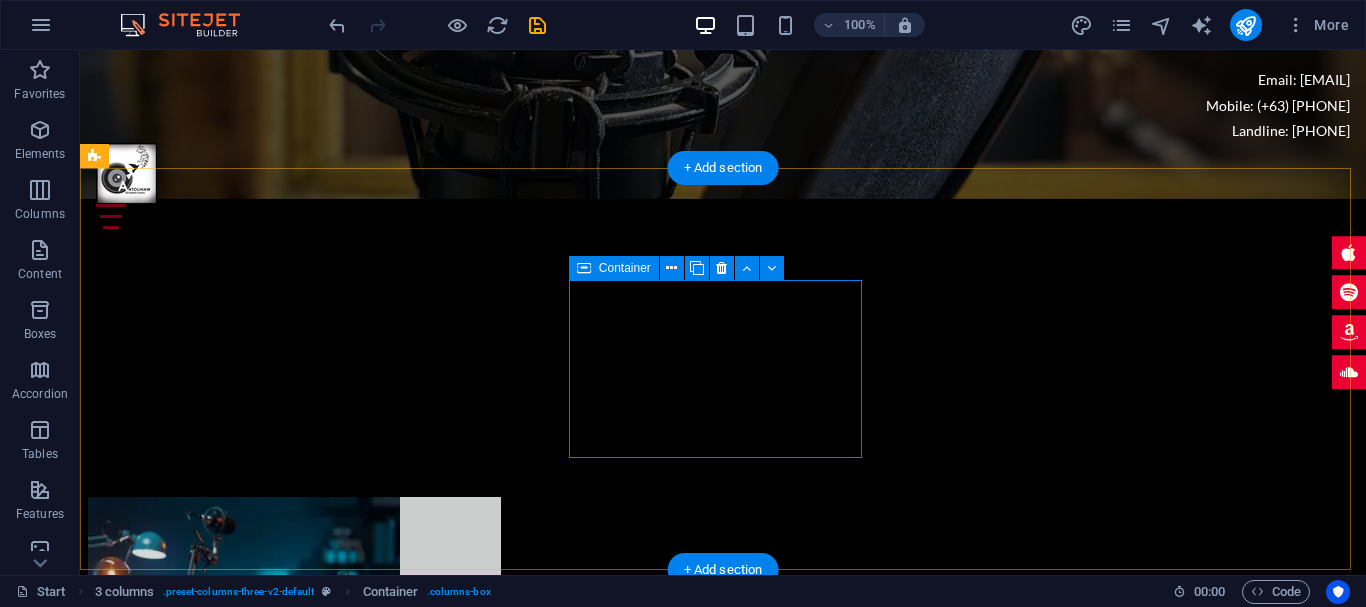 click on "Add elements" at bounding box center [183, 11716] 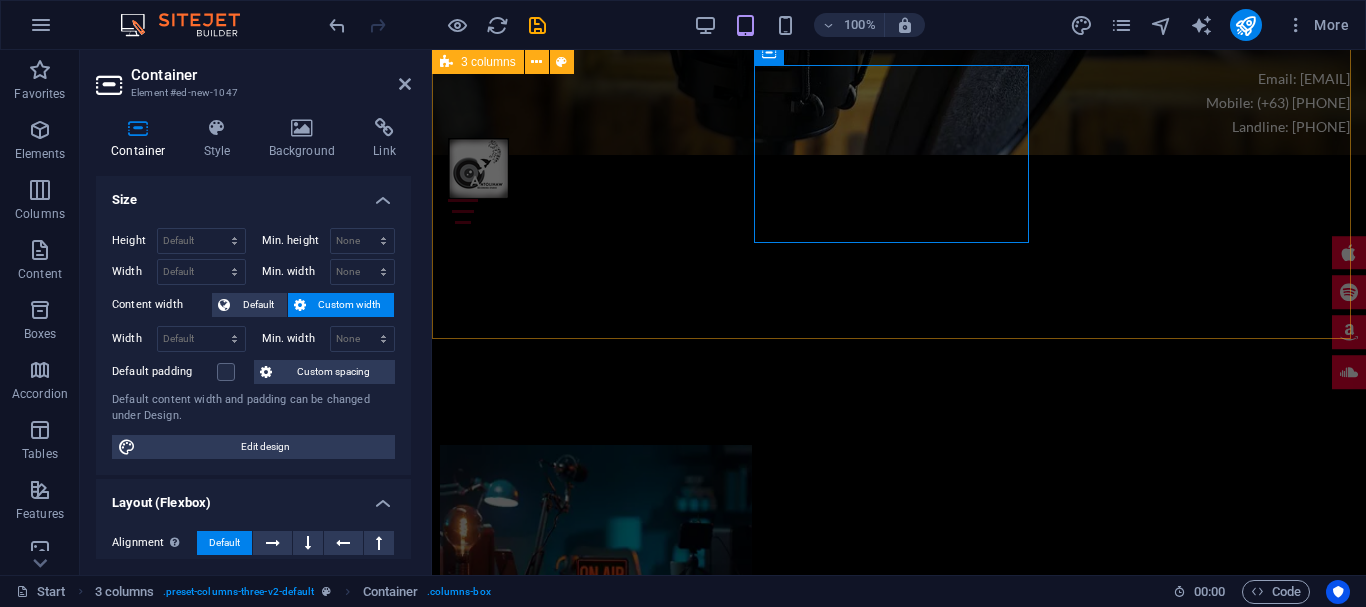 scroll, scrollTop: 8159, scrollLeft: 0, axis: vertical 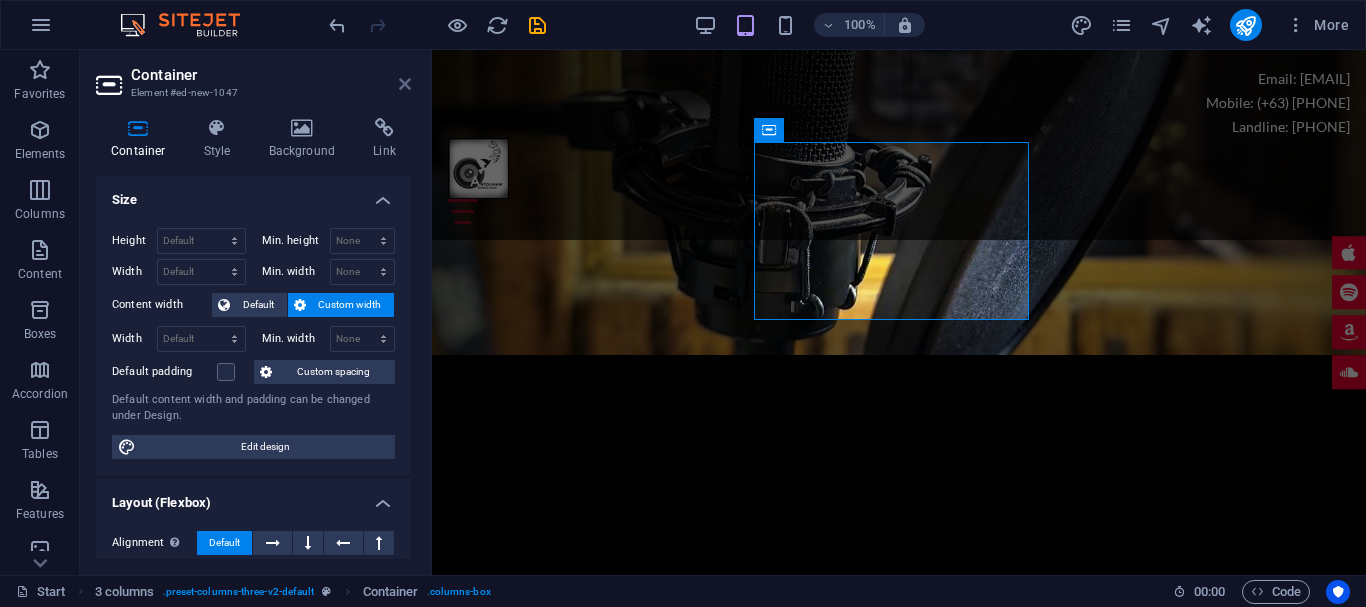 click at bounding box center [405, 84] 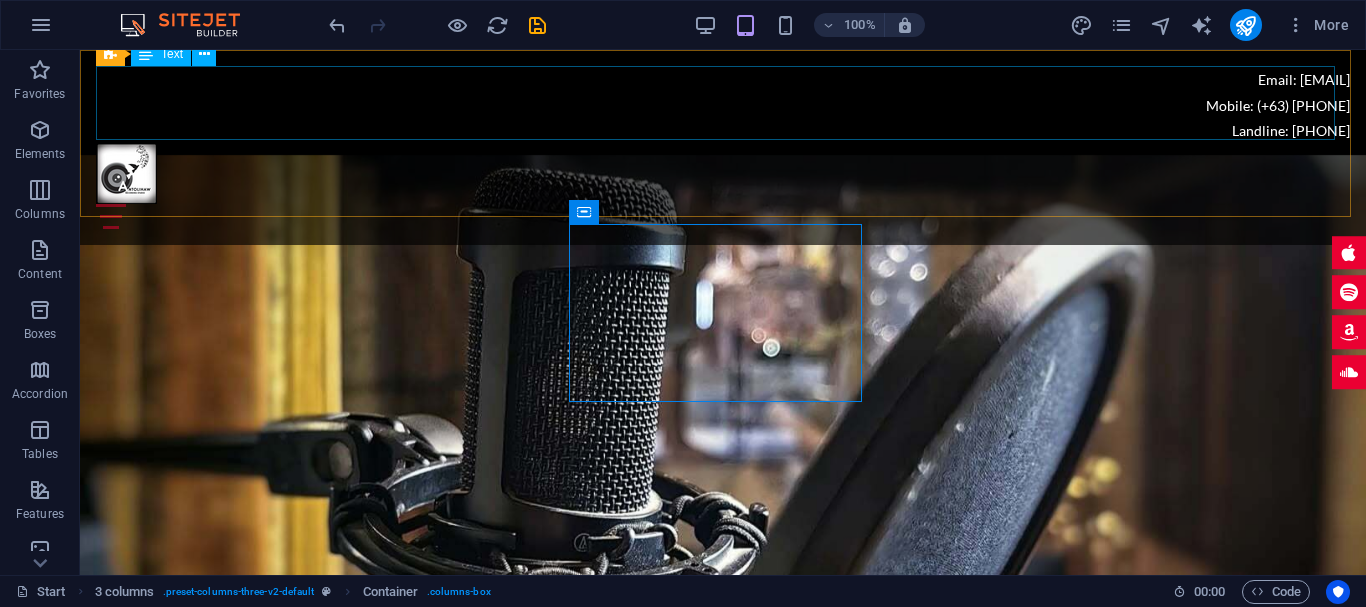 scroll, scrollTop: 8700, scrollLeft: 0, axis: vertical 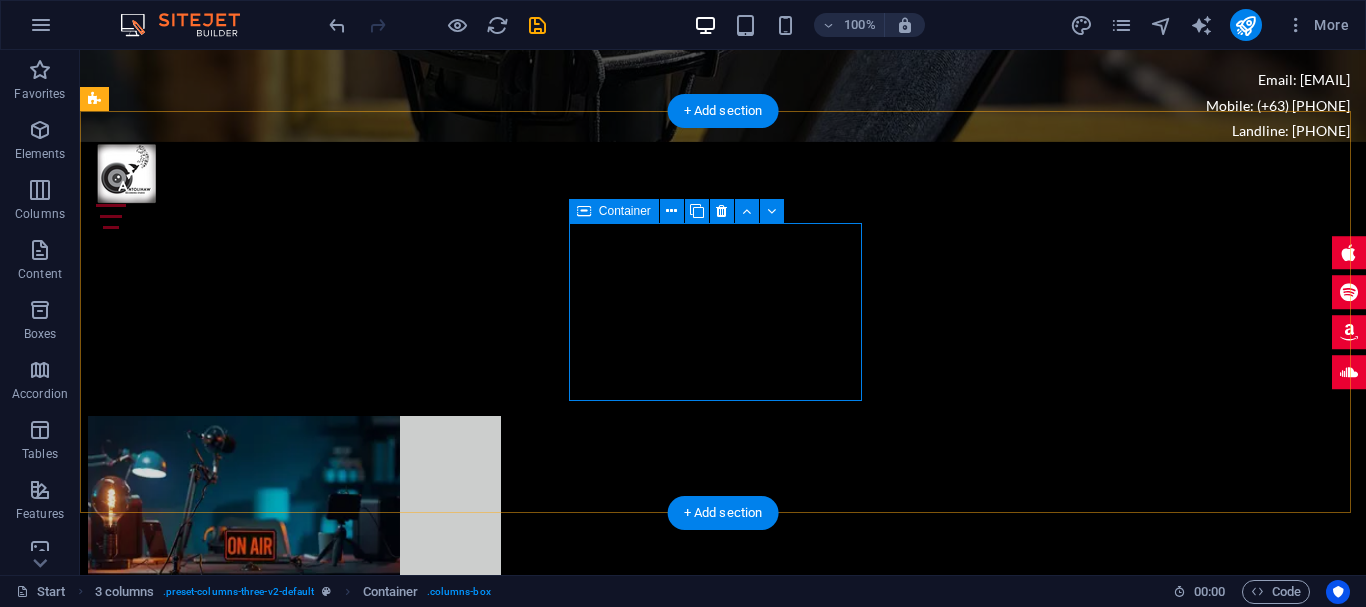 click on "Add elements" at bounding box center (183, 11635) 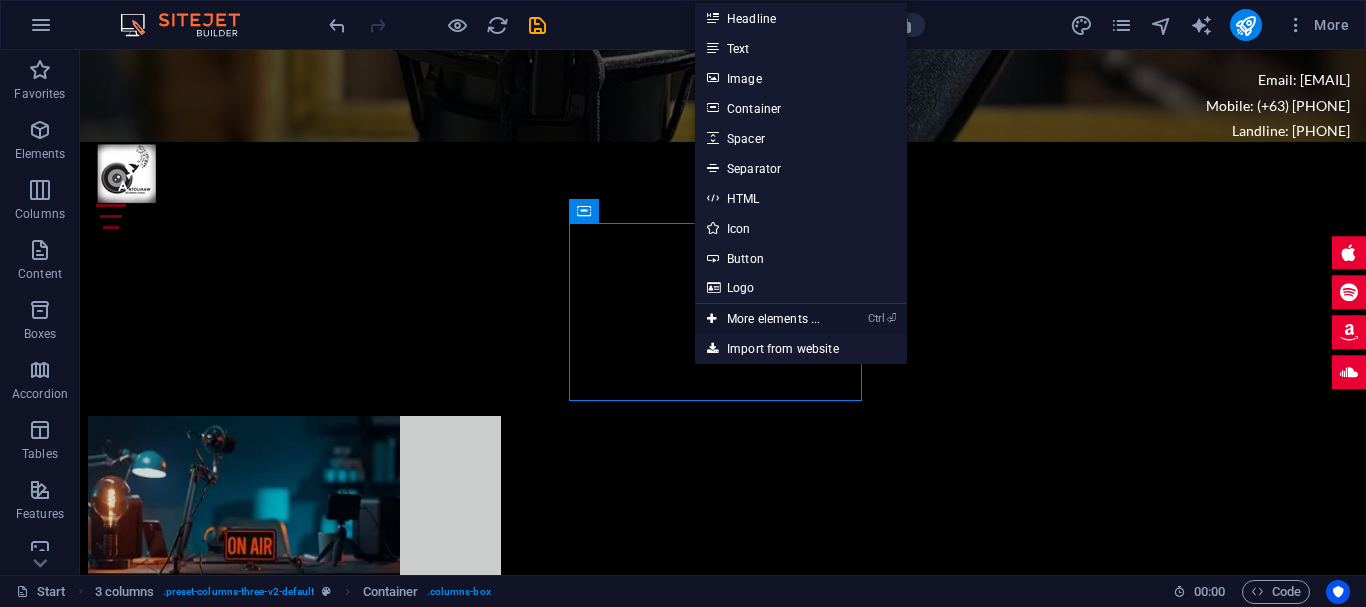 click on "Ctrl ⏎  More elements ..." at bounding box center (763, 319) 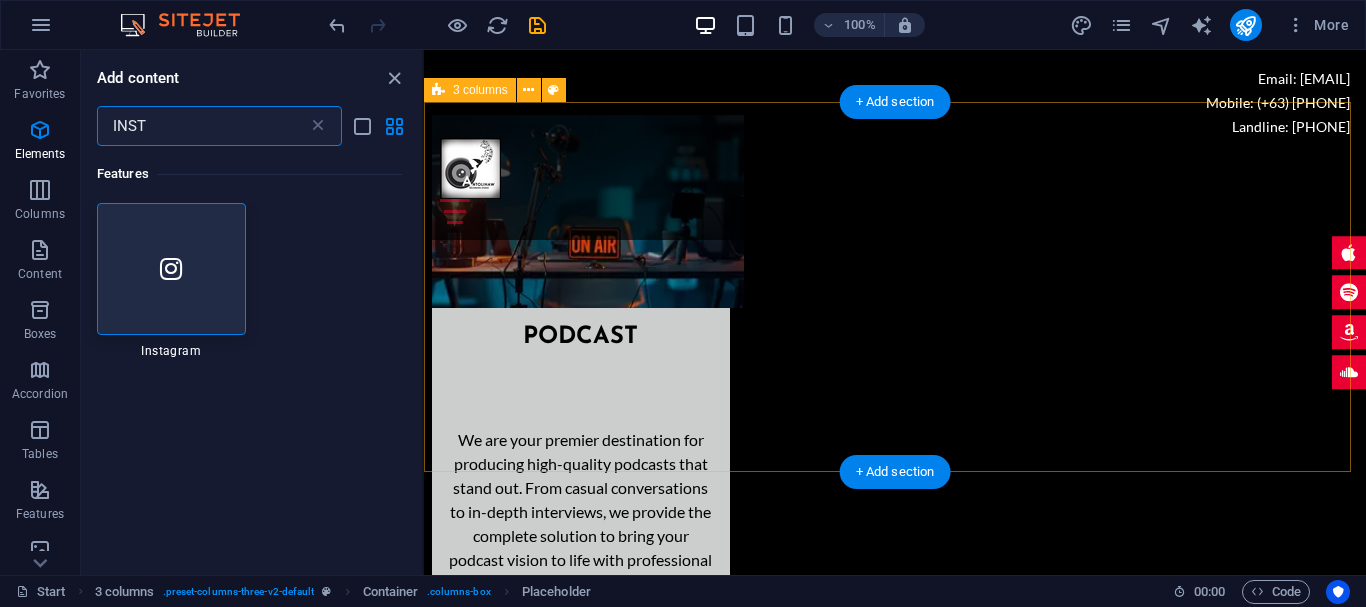 scroll, scrollTop: 8129, scrollLeft: 0, axis: vertical 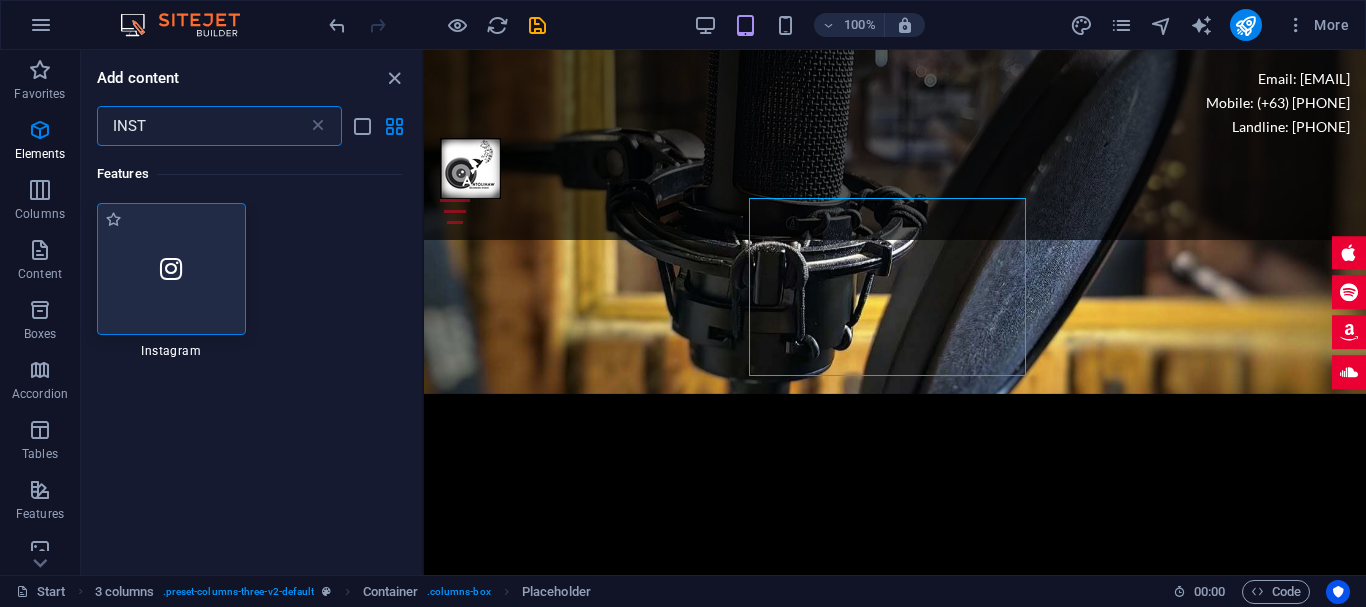 click at bounding box center (171, 269) 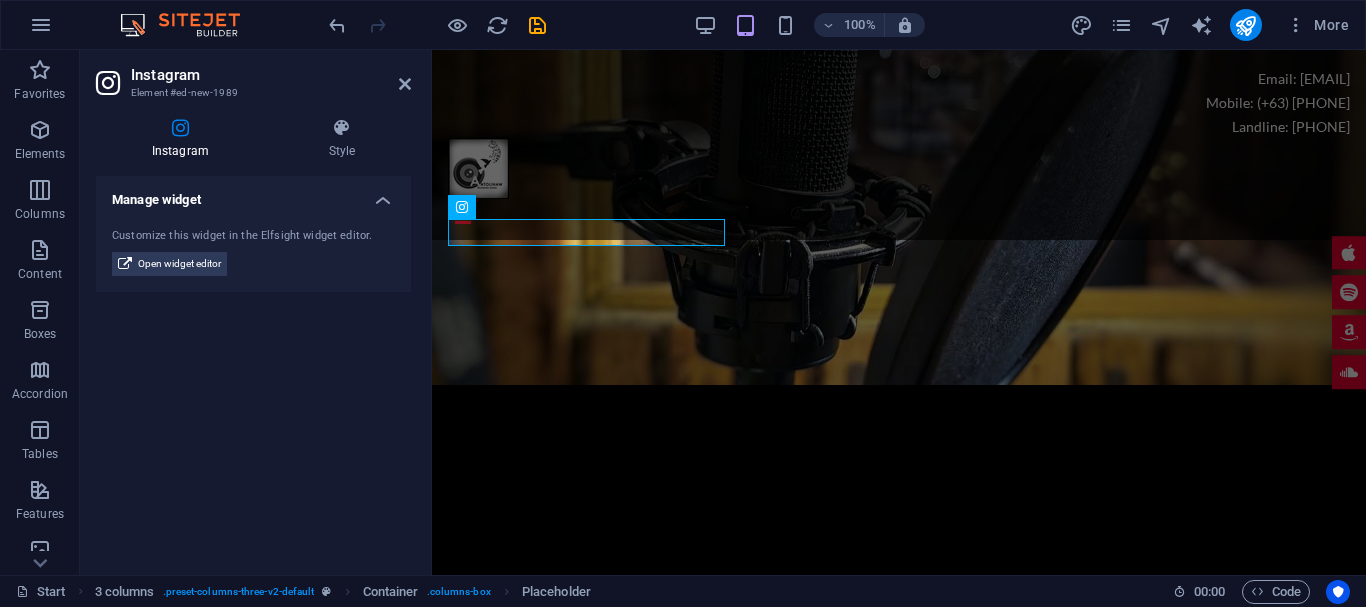 scroll, scrollTop: 8103, scrollLeft: 0, axis: vertical 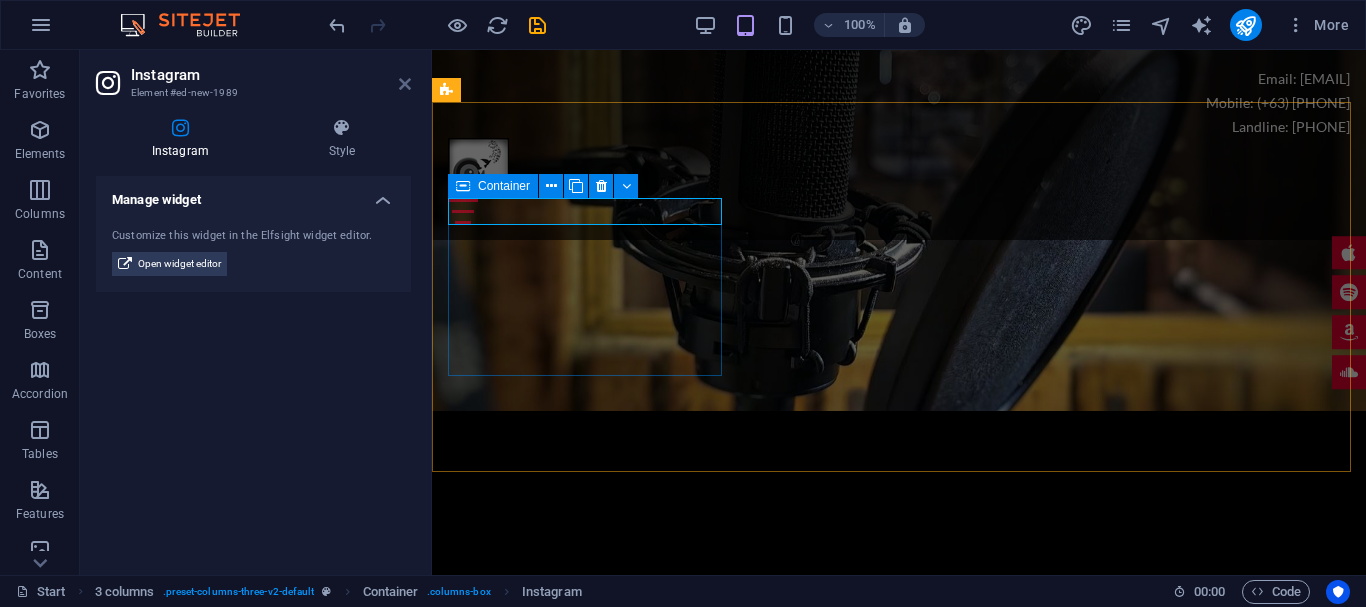 click at bounding box center (405, 84) 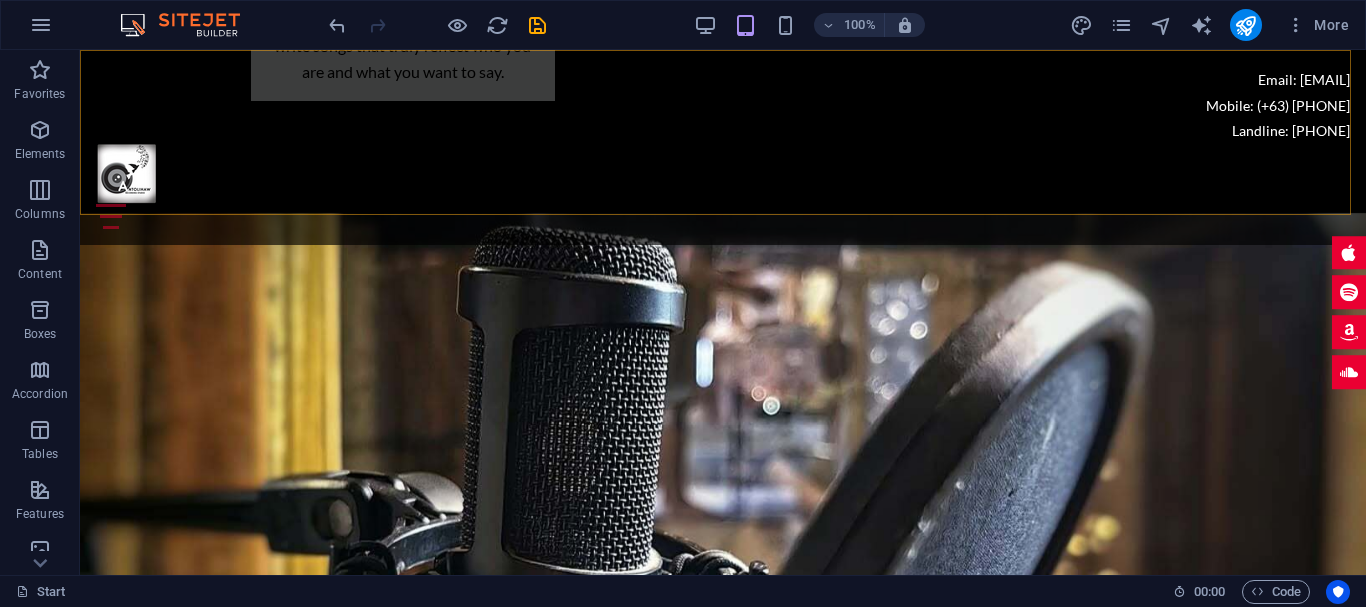scroll, scrollTop: 8700, scrollLeft: 0, axis: vertical 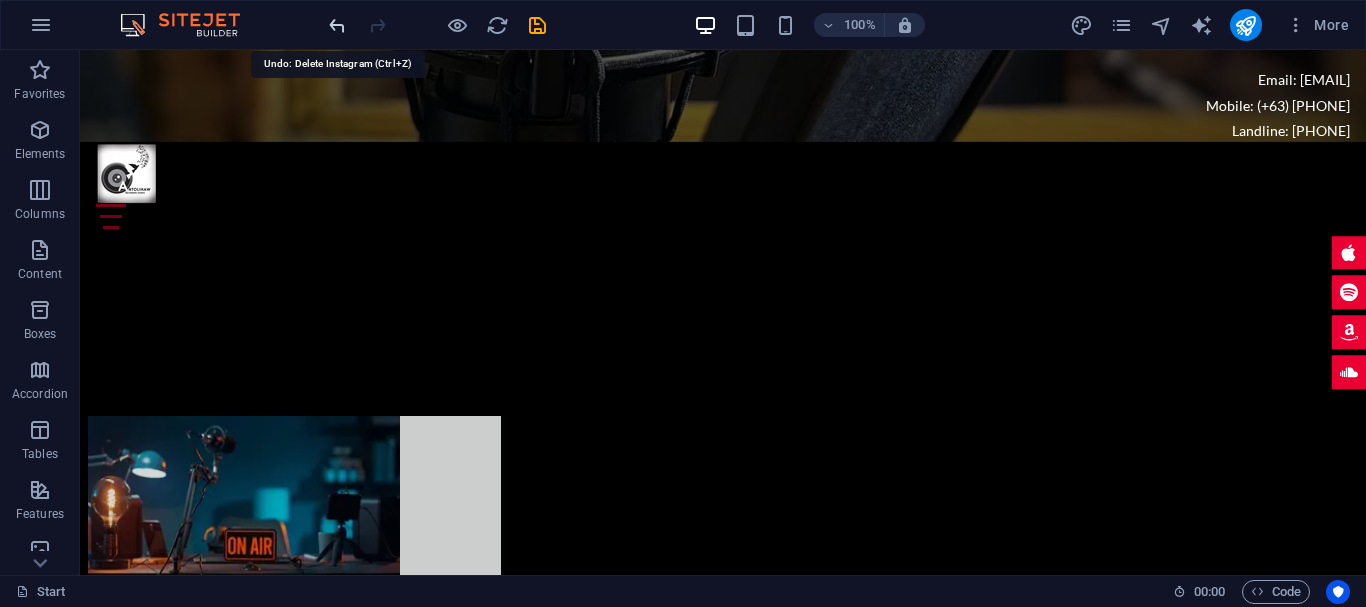click at bounding box center [337, 25] 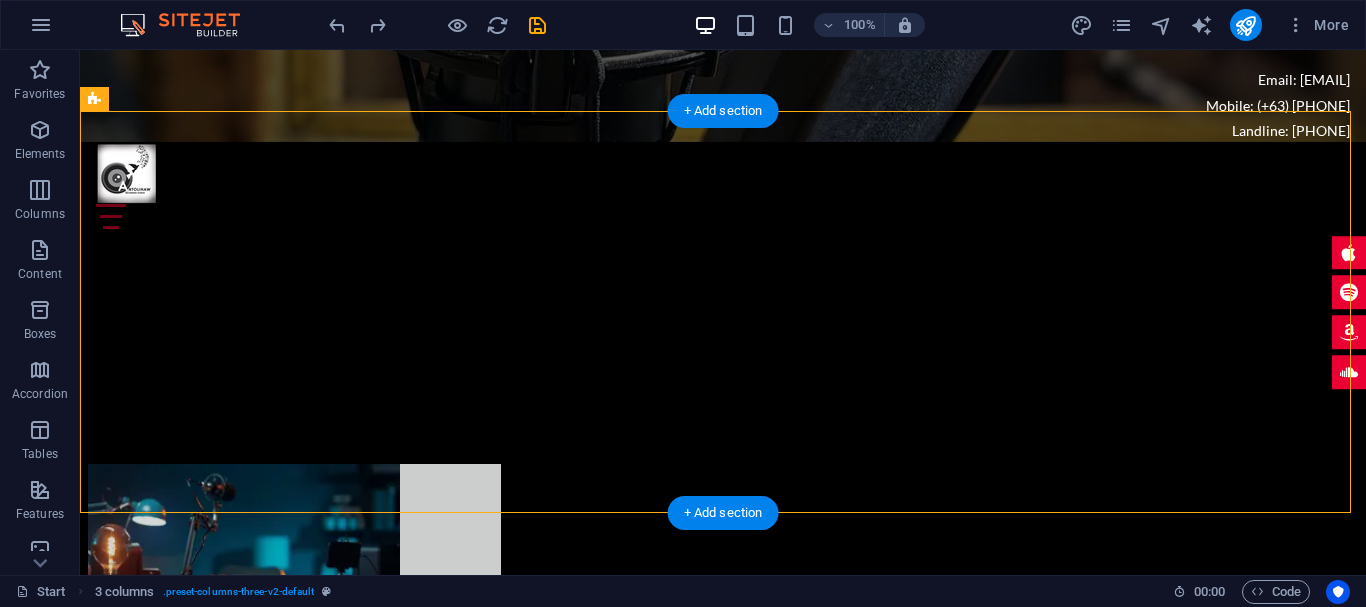 drag, startPoint x: 382, startPoint y: 259, endPoint x: 673, endPoint y: 270, distance: 291.20782 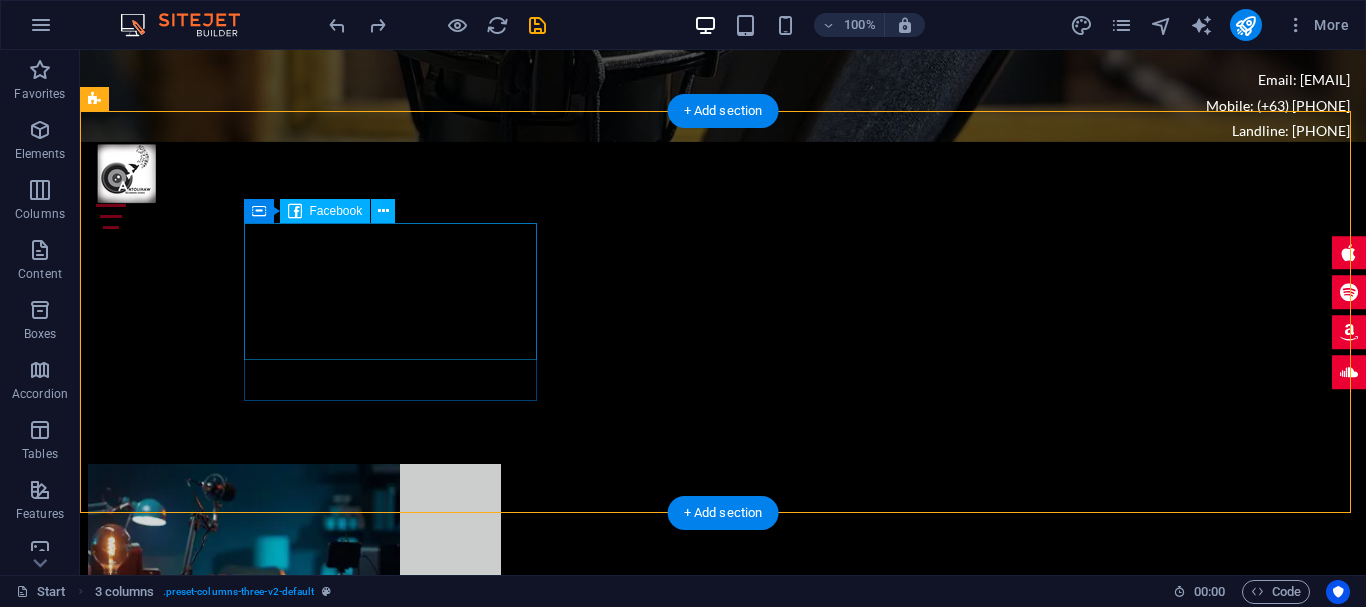 click at bounding box center [242, 11502] 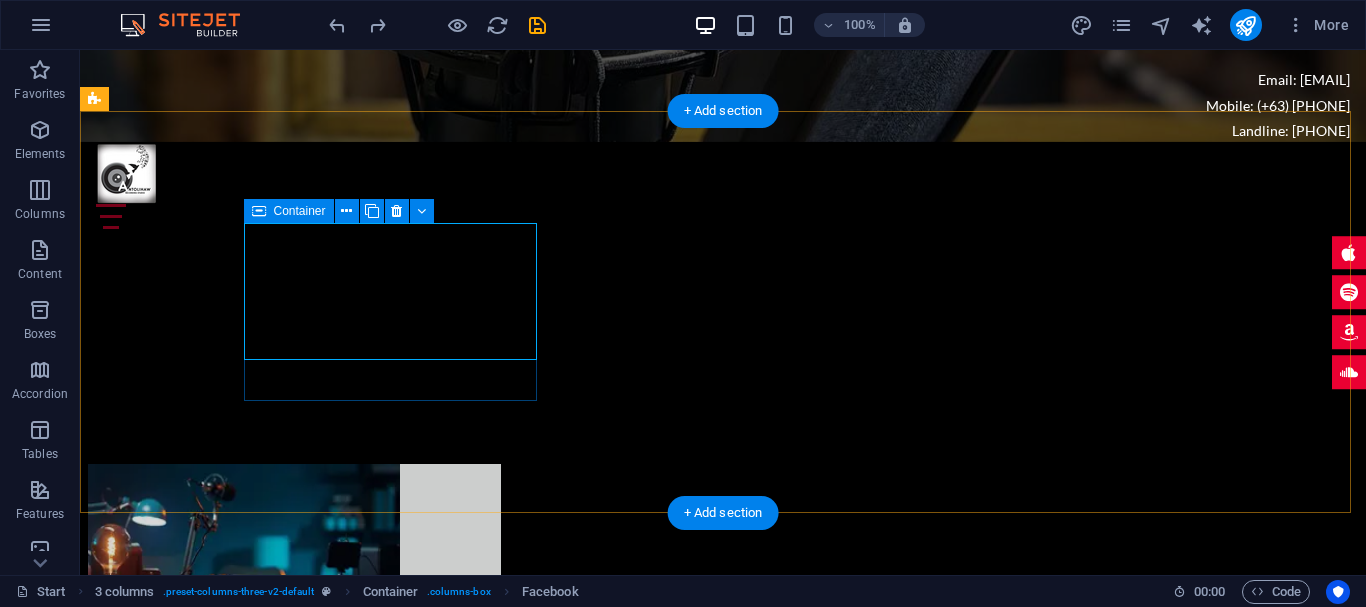 click at bounding box center (242, 11502) 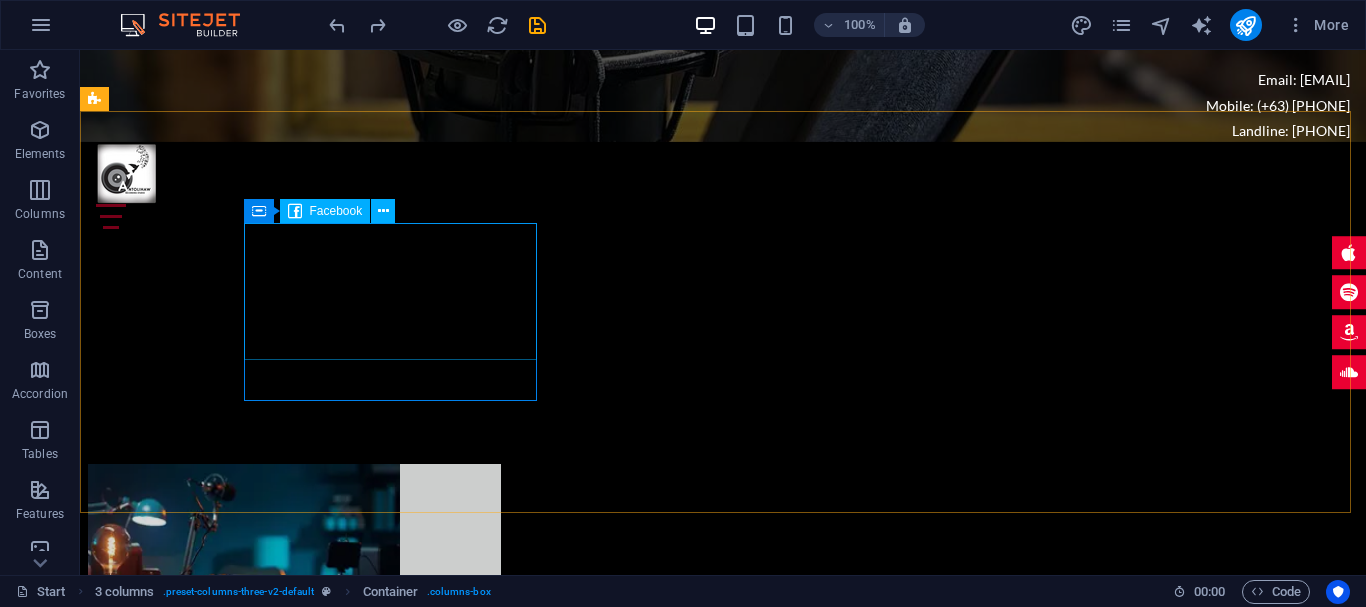 click on "Facebook" at bounding box center (336, 211) 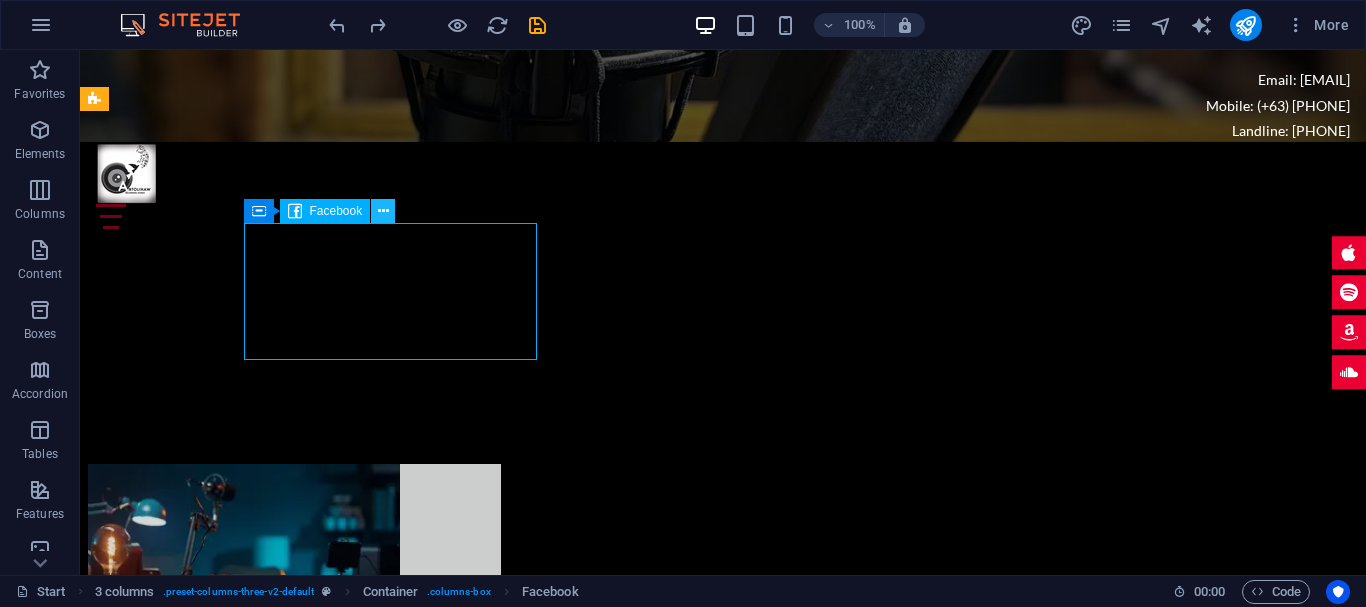 click at bounding box center (383, 211) 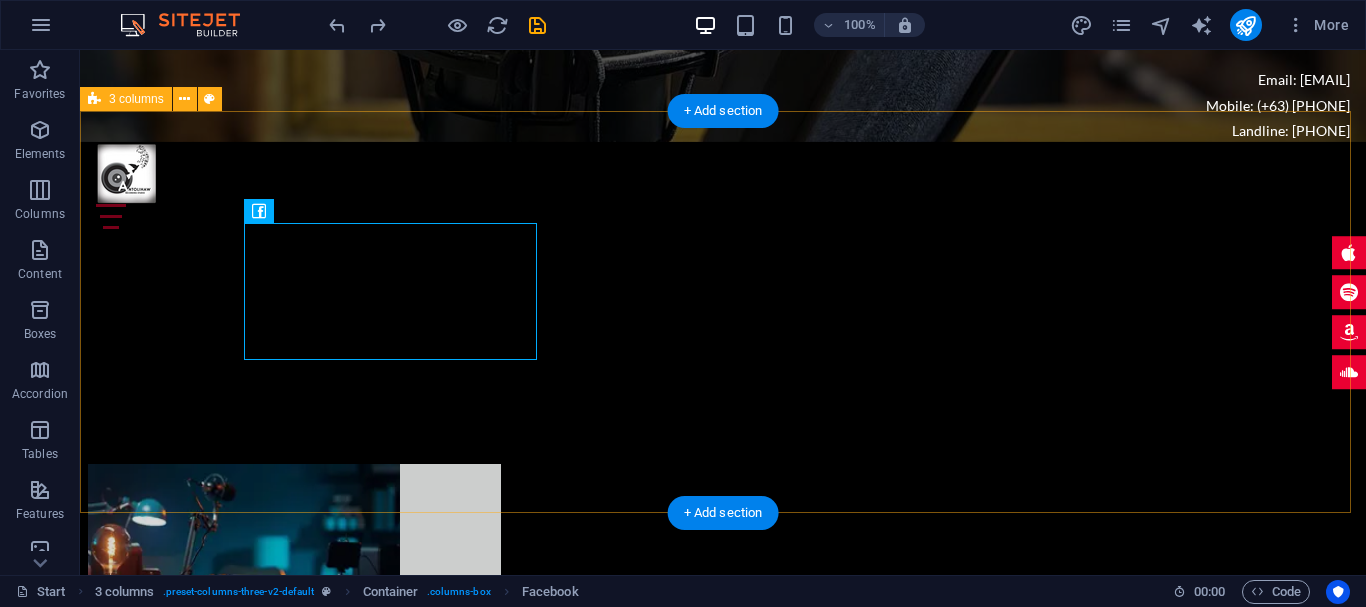 click on "Drop content here or  Add elements  Paste clipboard Drop content here or  Add elements  Paste clipboard" at bounding box center [723, 11660] 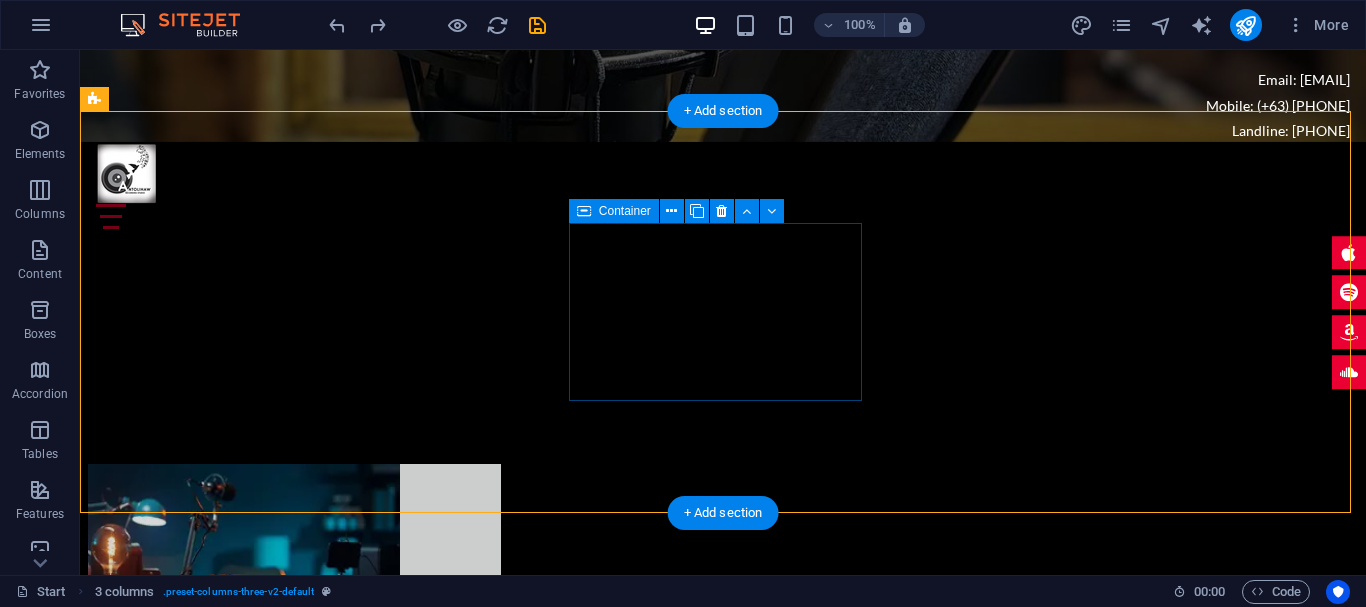 click on "Drop content here or  Add elements  Paste clipboard" at bounding box center (242, 11658) 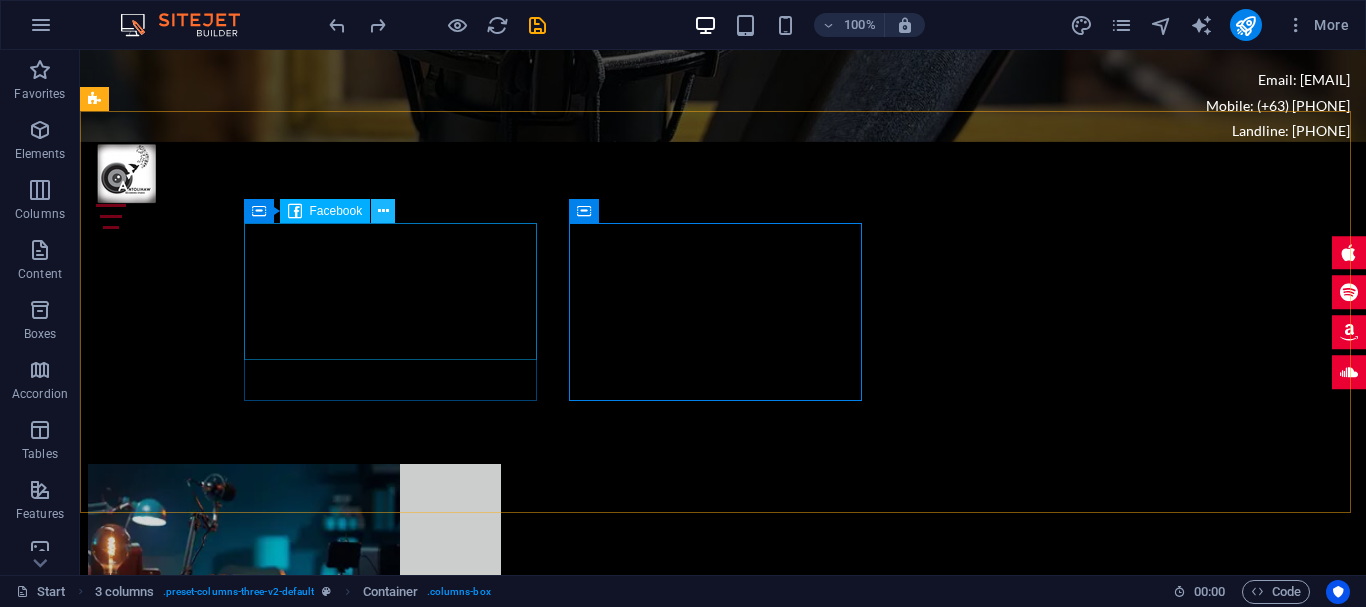 click at bounding box center [383, 211] 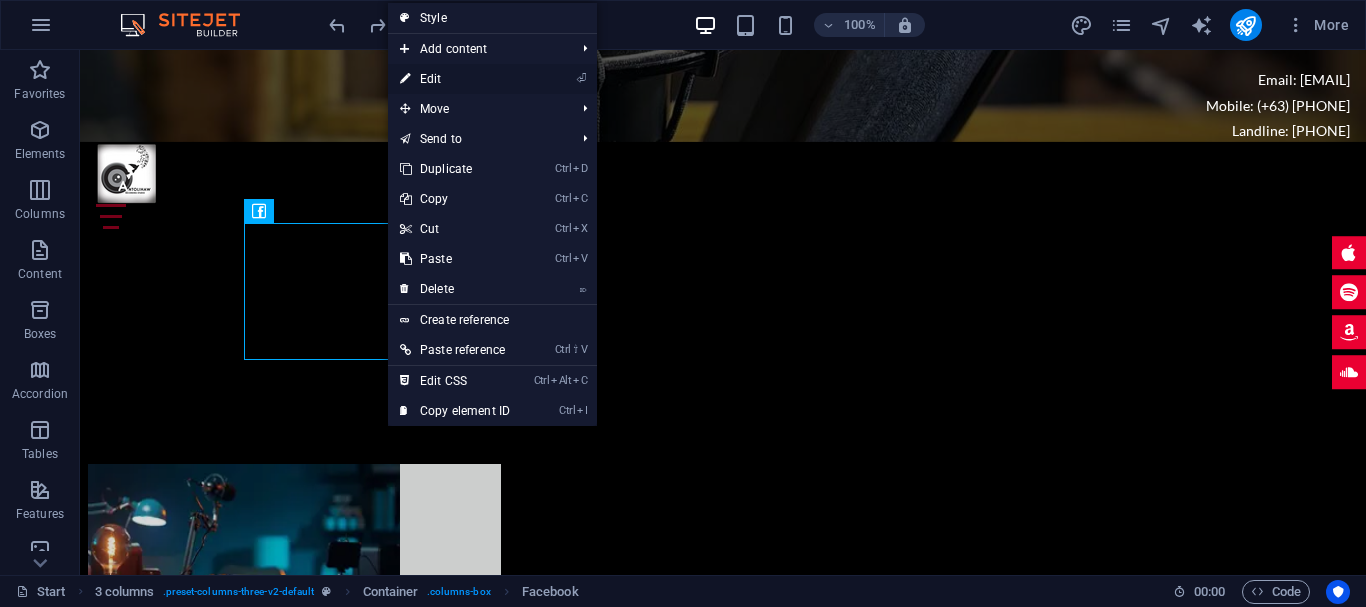 drag, startPoint x: 453, startPoint y: 83, endPoint x: 25, endPoint y: 76, distance: 428.05725 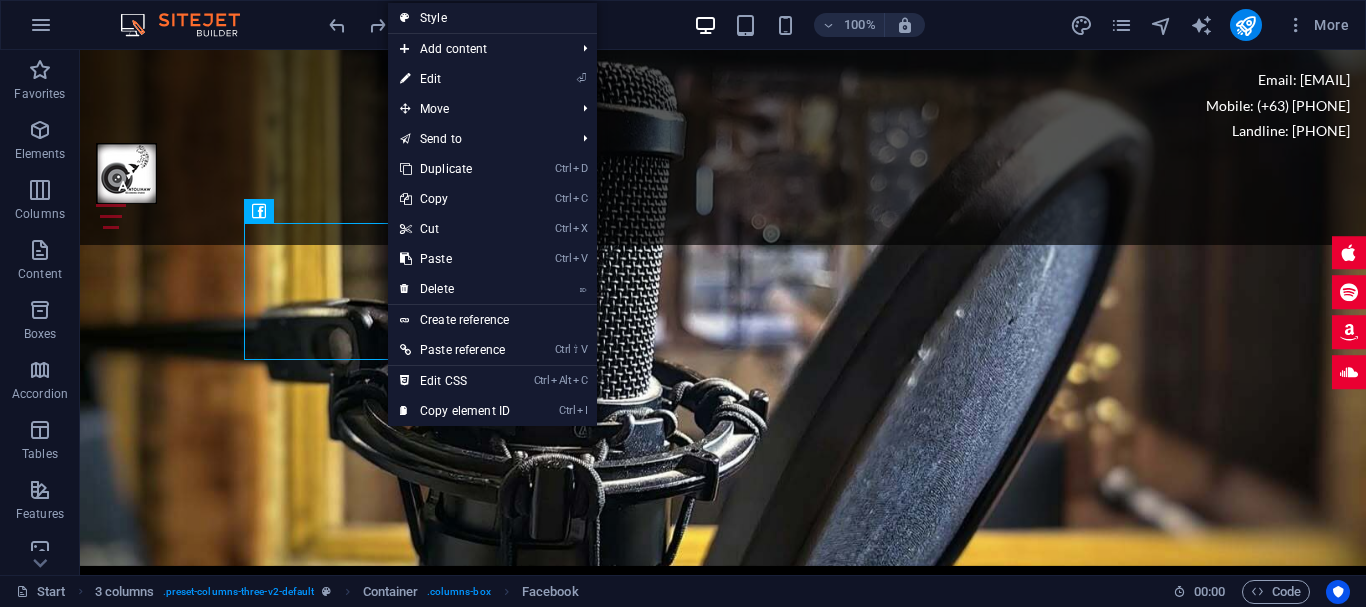 scroll, scrollTop: 8103, scrollLeft: 0, axis: vertical 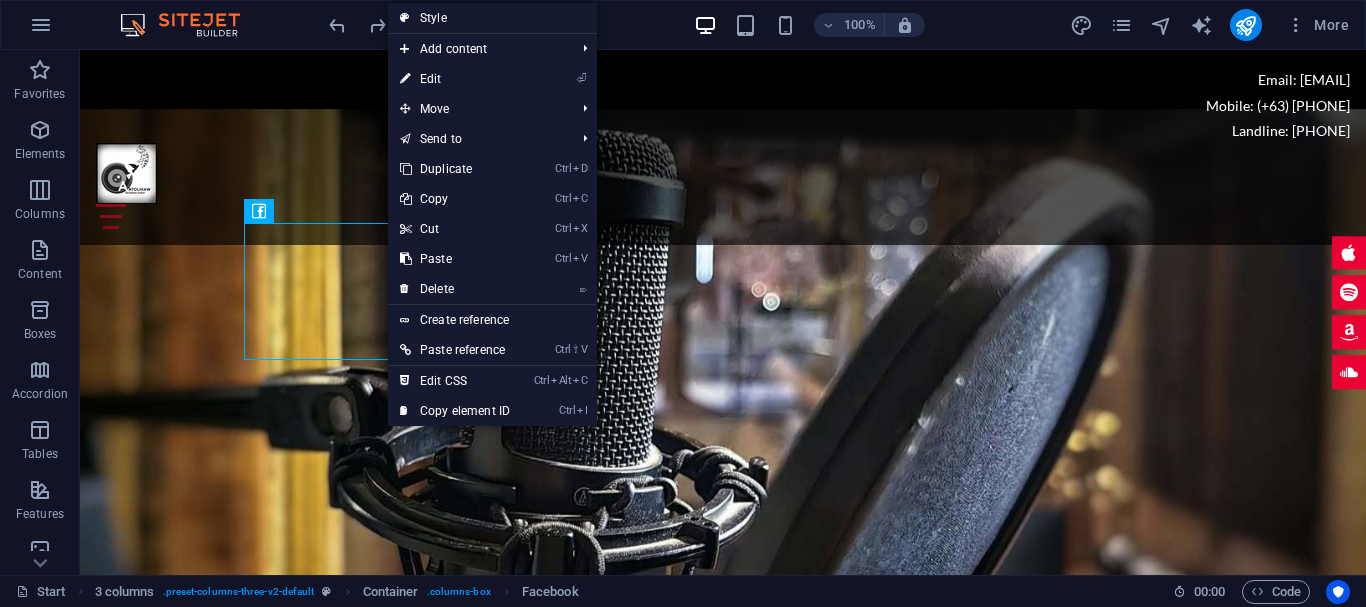 select on "%" 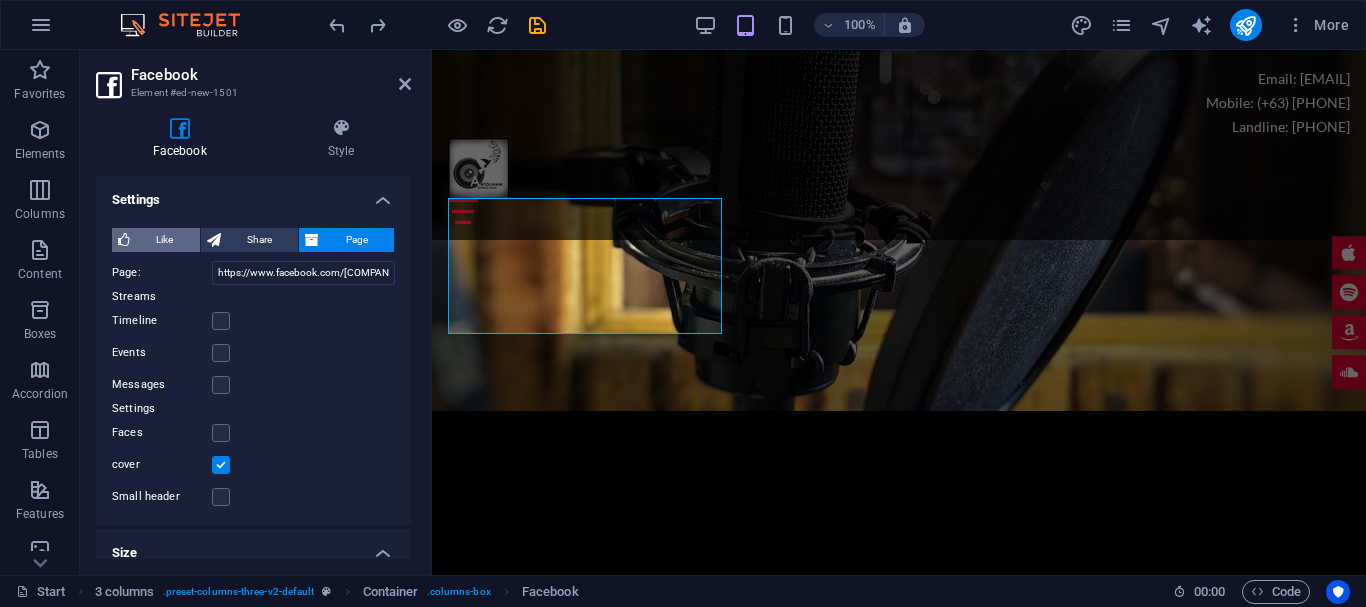 click on "Like" at bounding box center [165, 240] 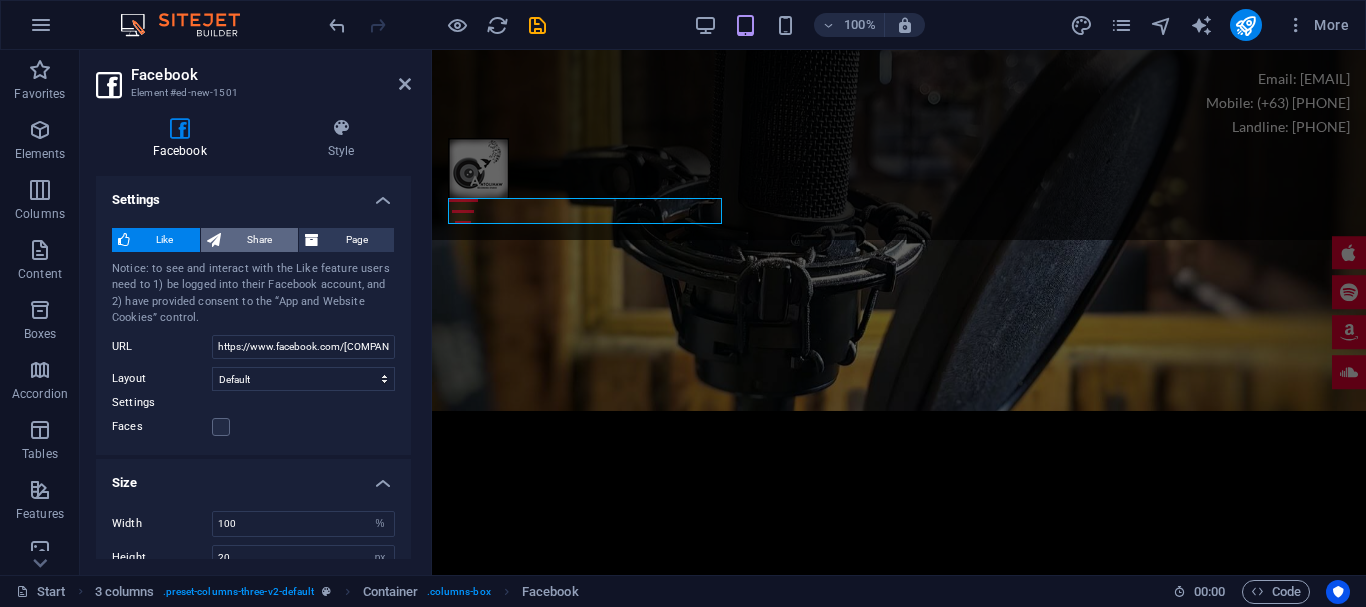 click on "Share" at bounding box center (250, 240) 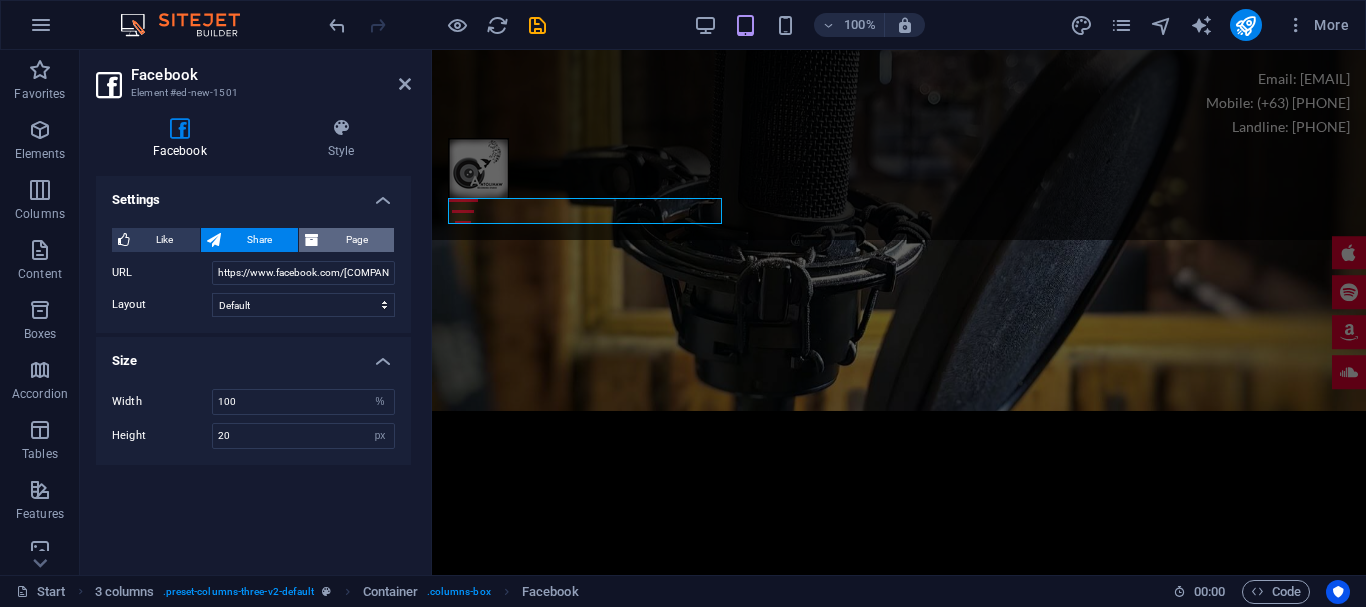 click on "Page" at bounding box center [356, 240] 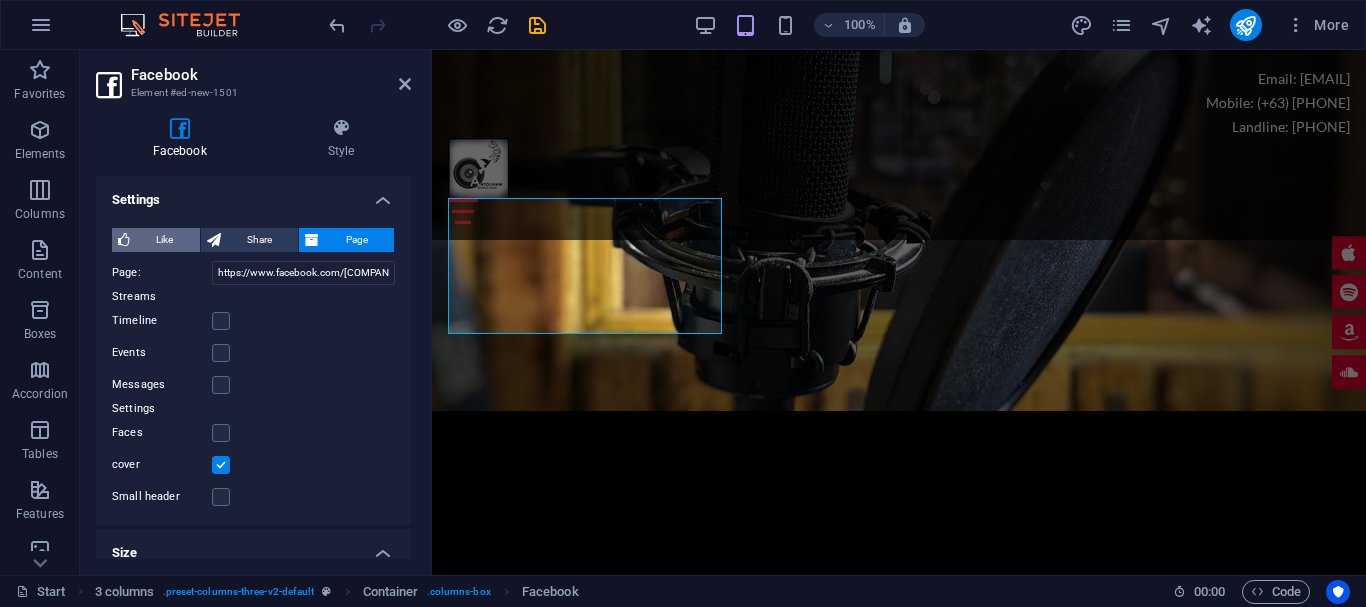 click on "Like" at bounding box center [156, 240] 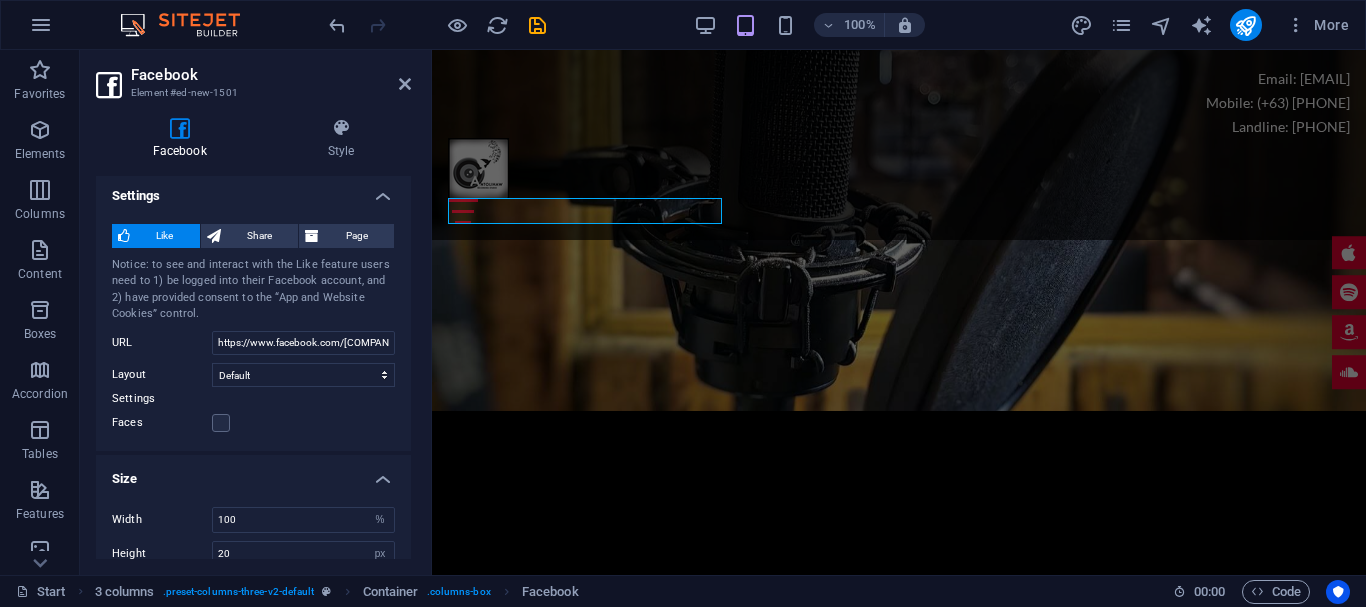 scroll, scrollTop: 0, scrollLeft: 0, axis: both 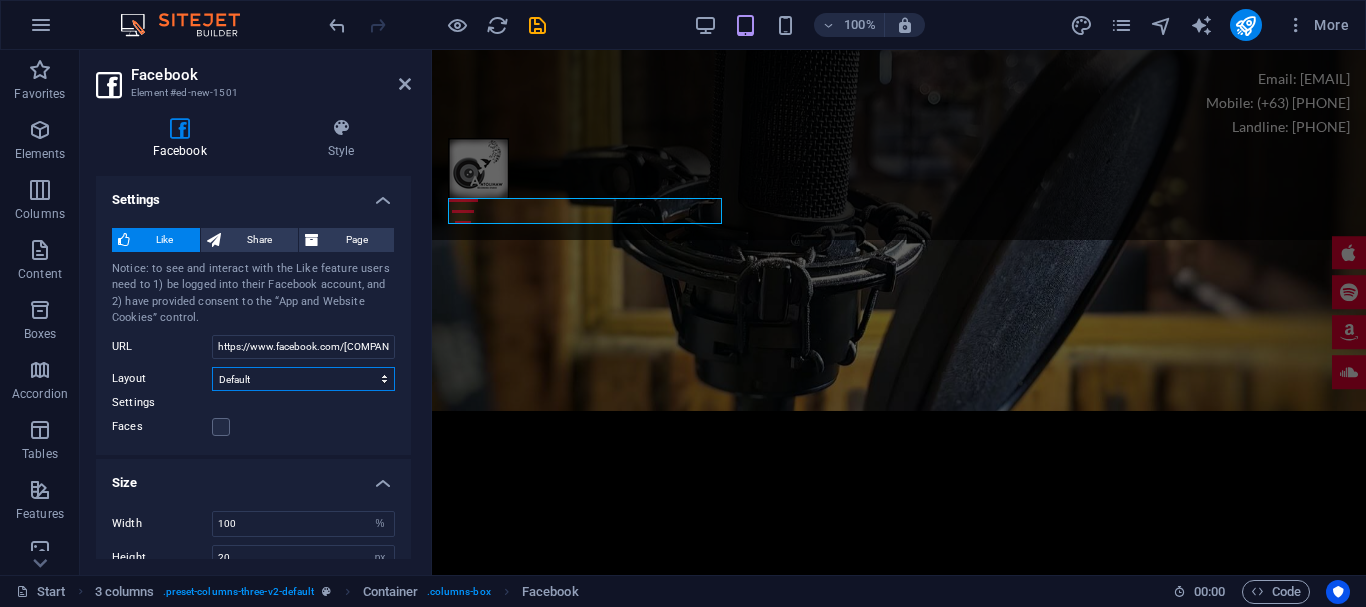 click on "Default Button Box counter Button counter" at bounding box center (303, 379) 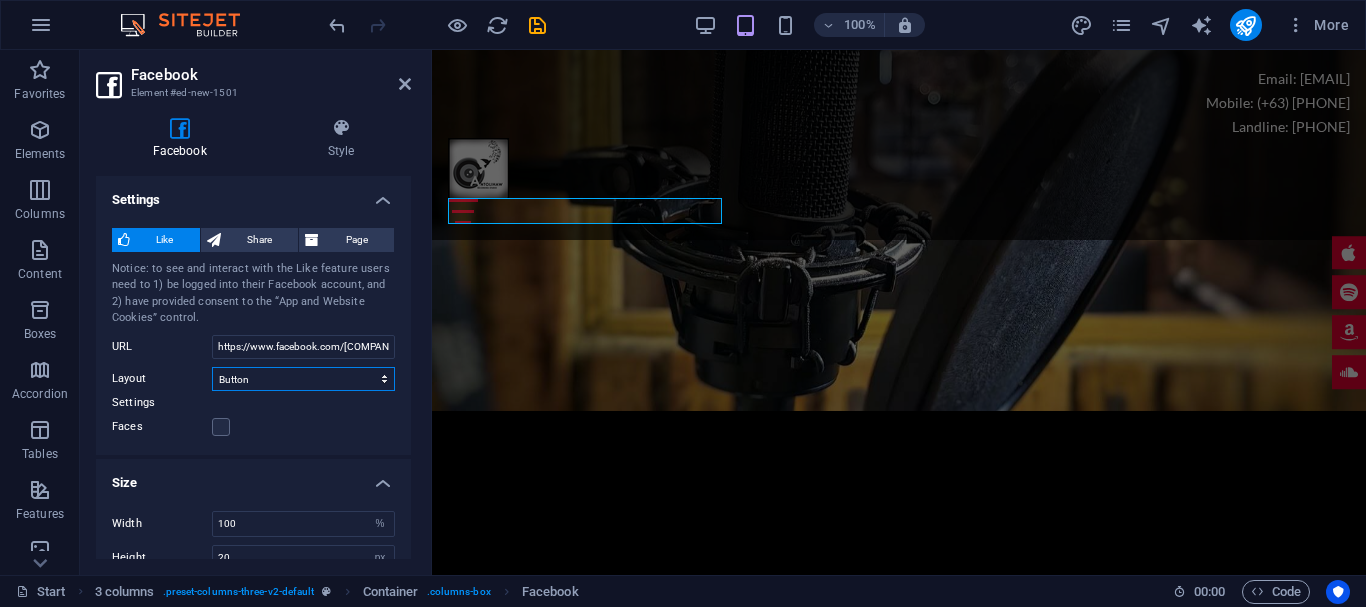 click on "Default Button Box counter Button counter" at bounding box center [303, 379] 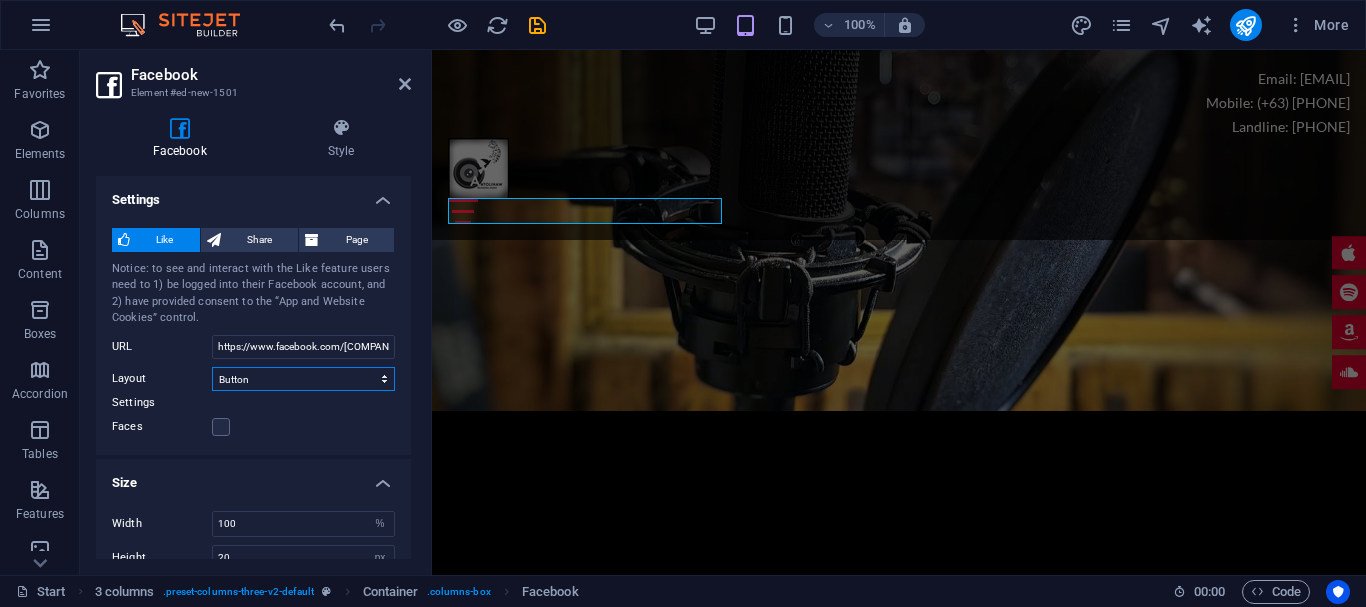select on "standard" 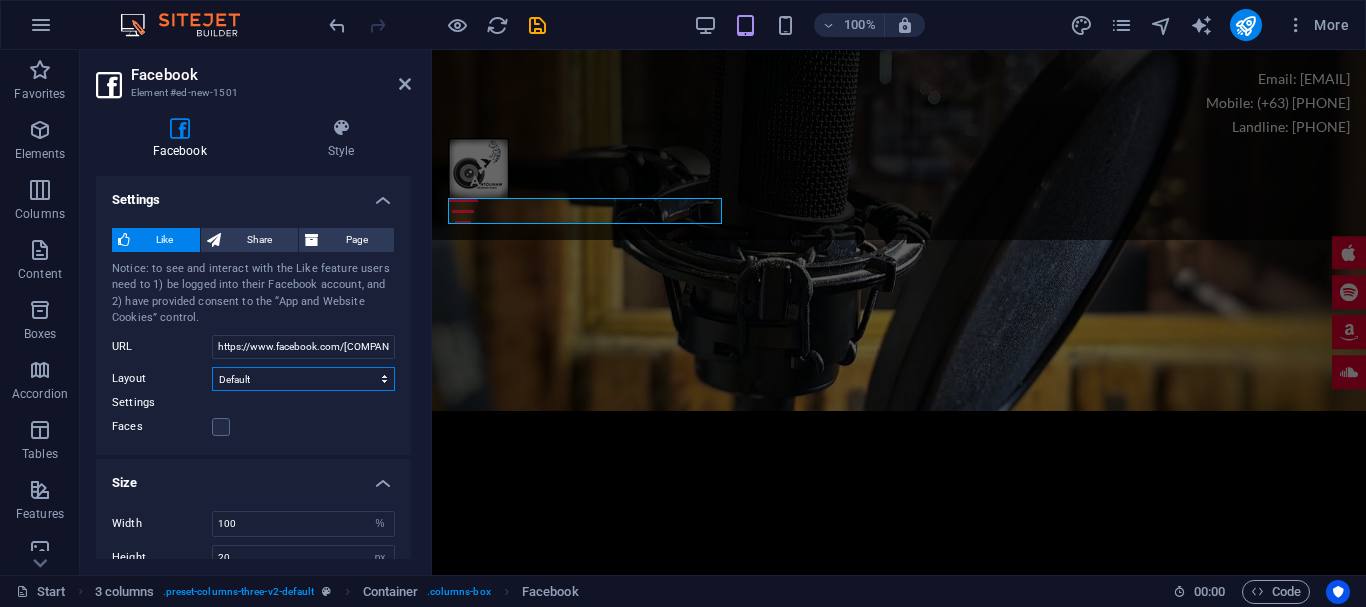 click on "Default Button Box counter Button counter" at bounding box center [303, 379] 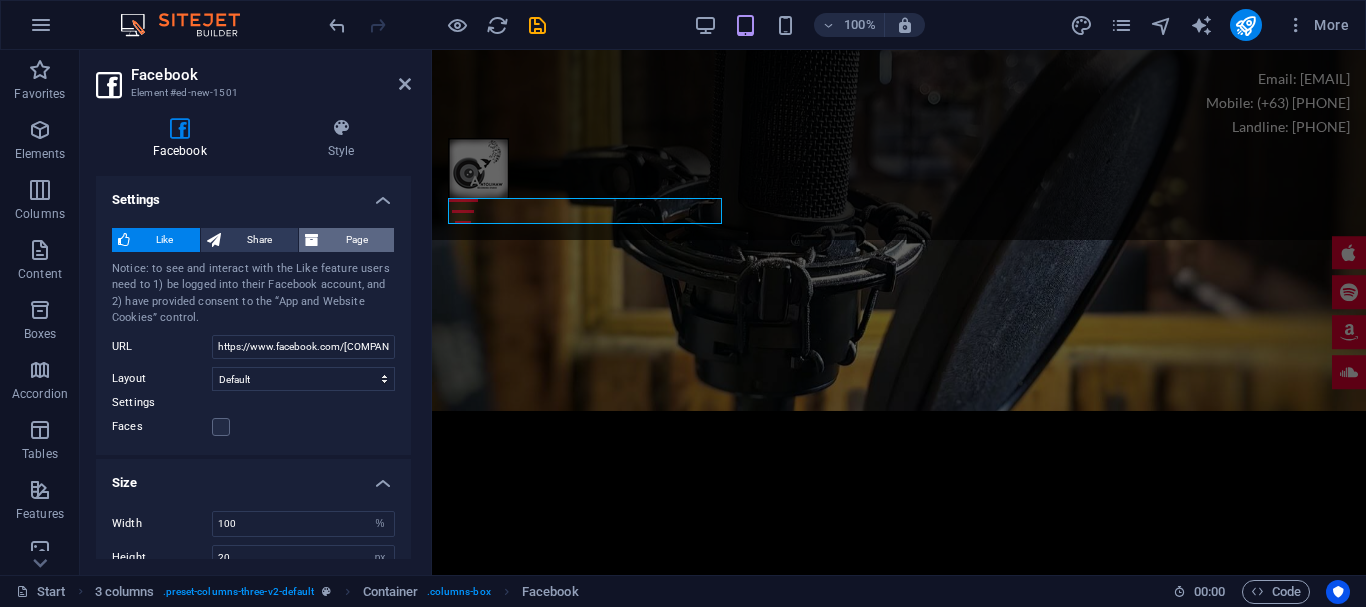 click on "Page" at bounding box center [356, 240] 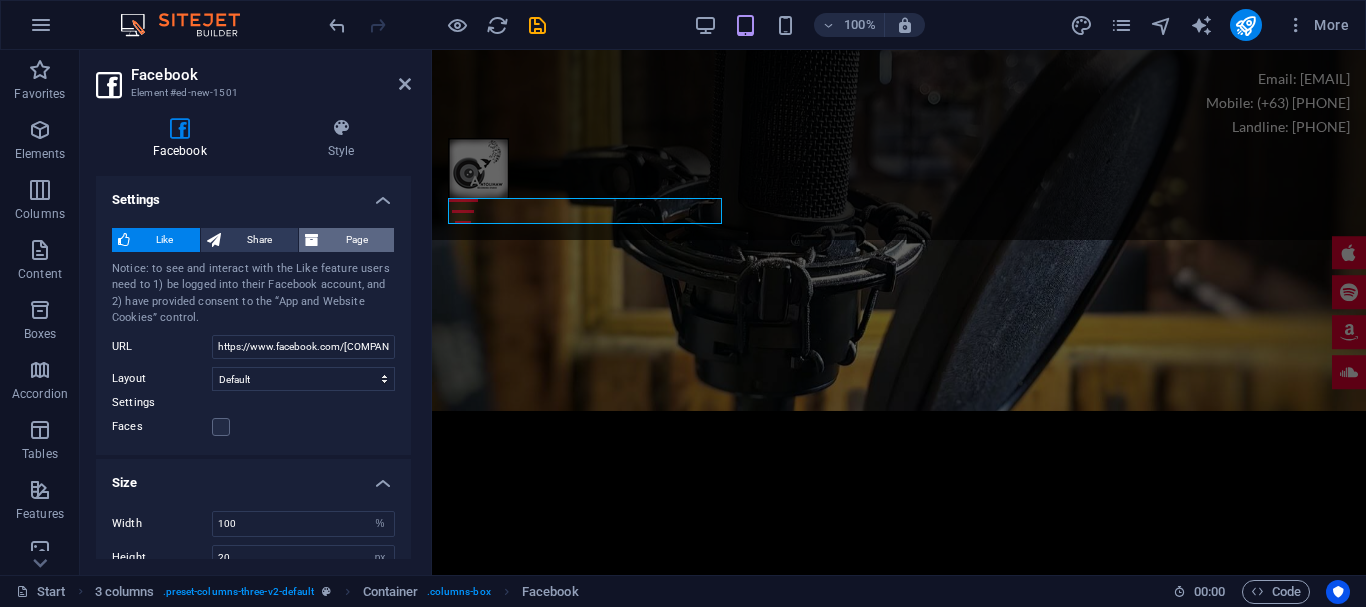 type on "130" 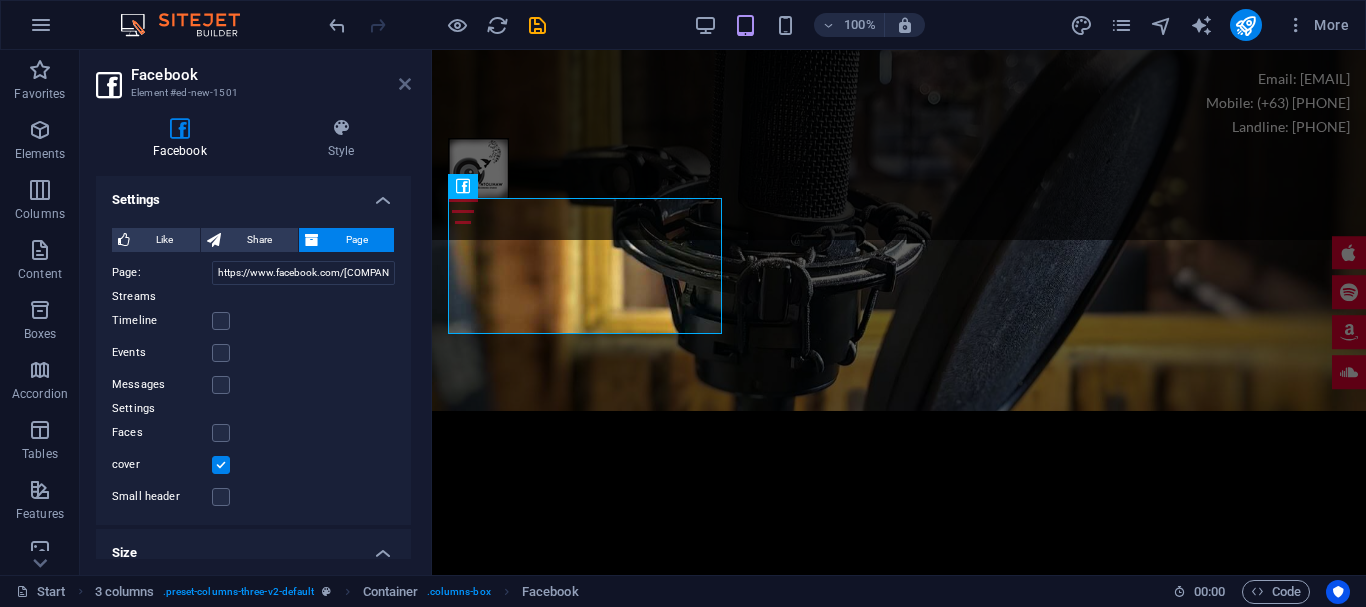 click at bounding box center [405, 84] 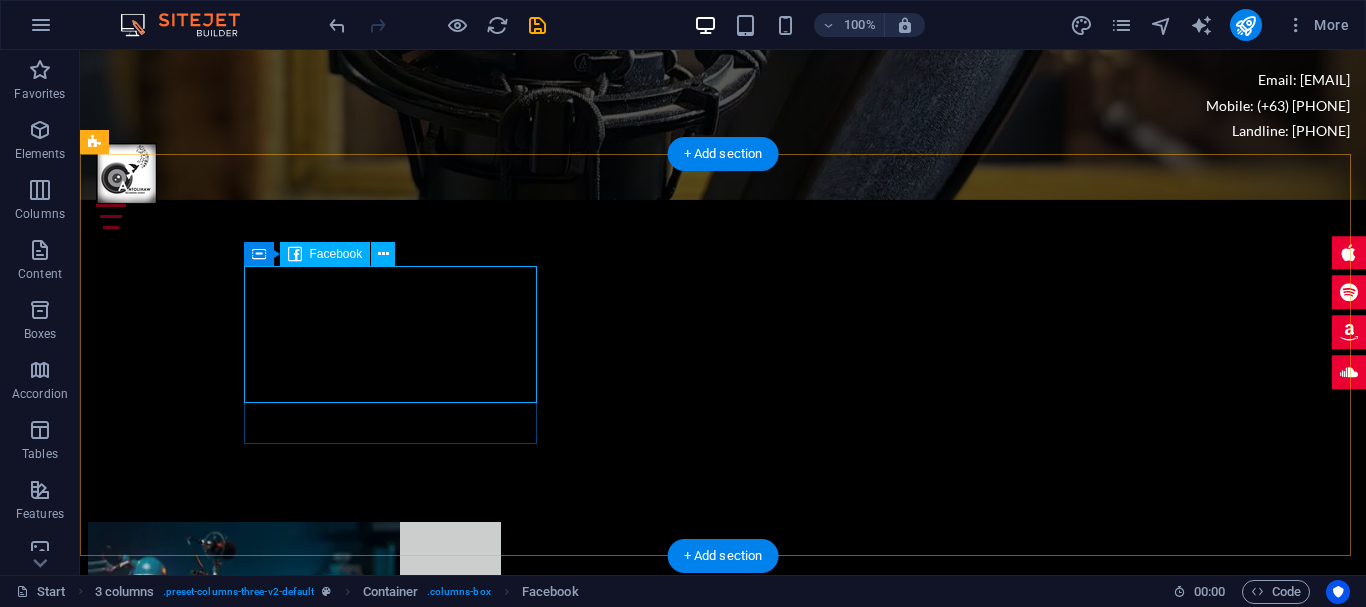 scroll, scrollTop: 8600, scrollLeft: 0, axis: vertical 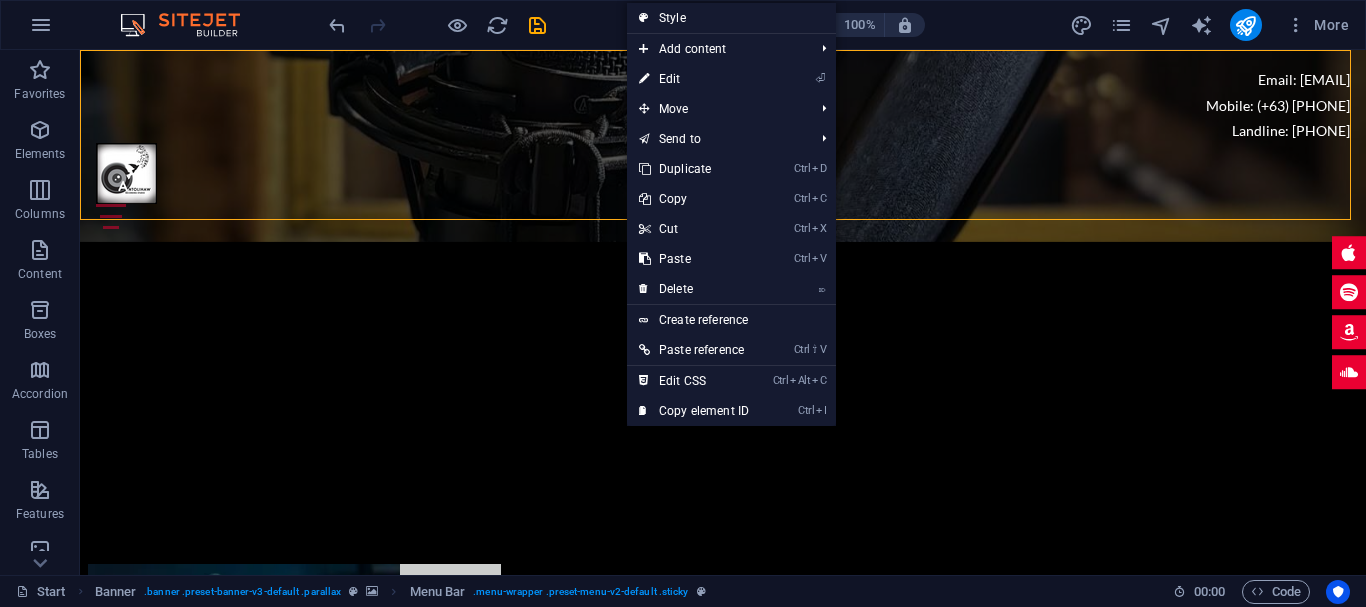 click on "Email: [EMAIL] Mobile: (+63) [PHONE] Landline: [PHONE] Home About Us Our Works Services Studio Stories Press Contact Us" at bounding box center (723, 147) 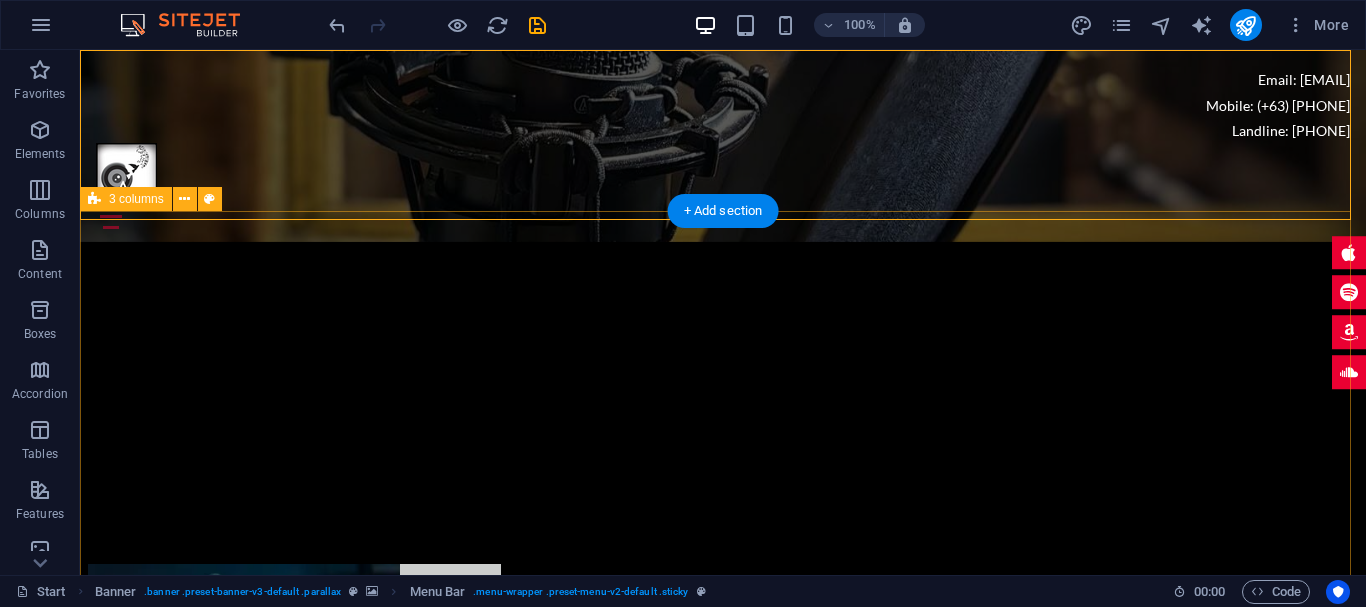 click on "Drop content here or  Add elements  Paste clipboard Drop content here or  Add elements  Paste clipboard" at bounding box center (723, 11760) 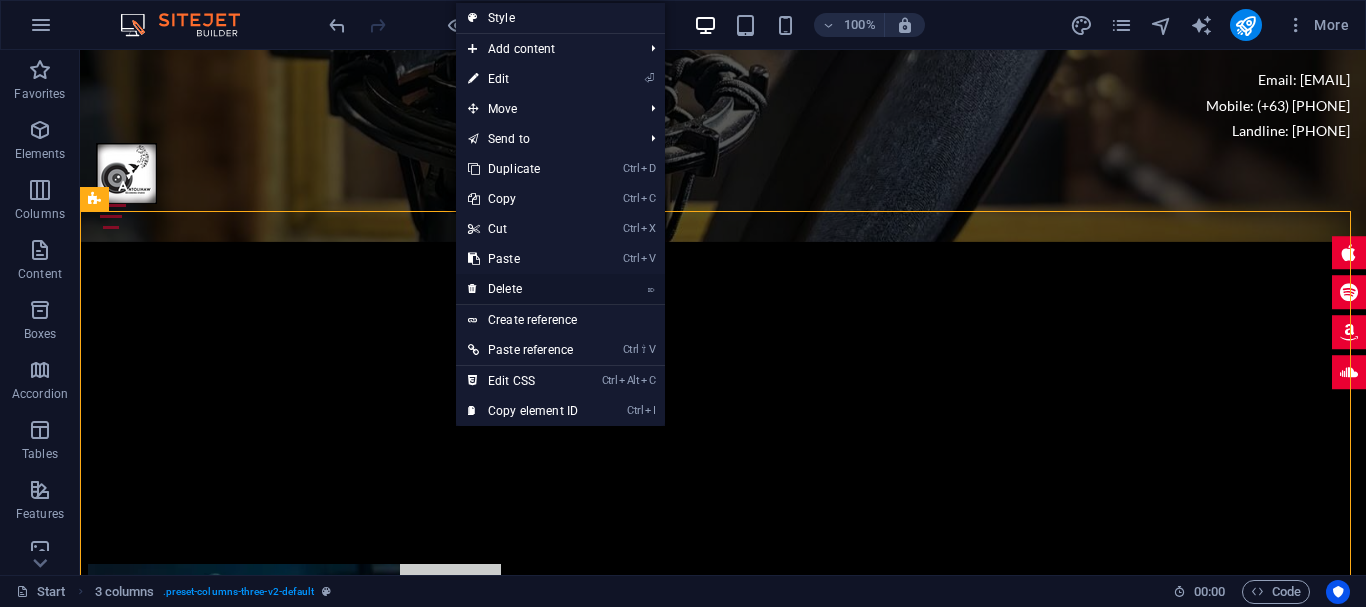 click on "⌦  Delete" at bounding box center [523, 289] 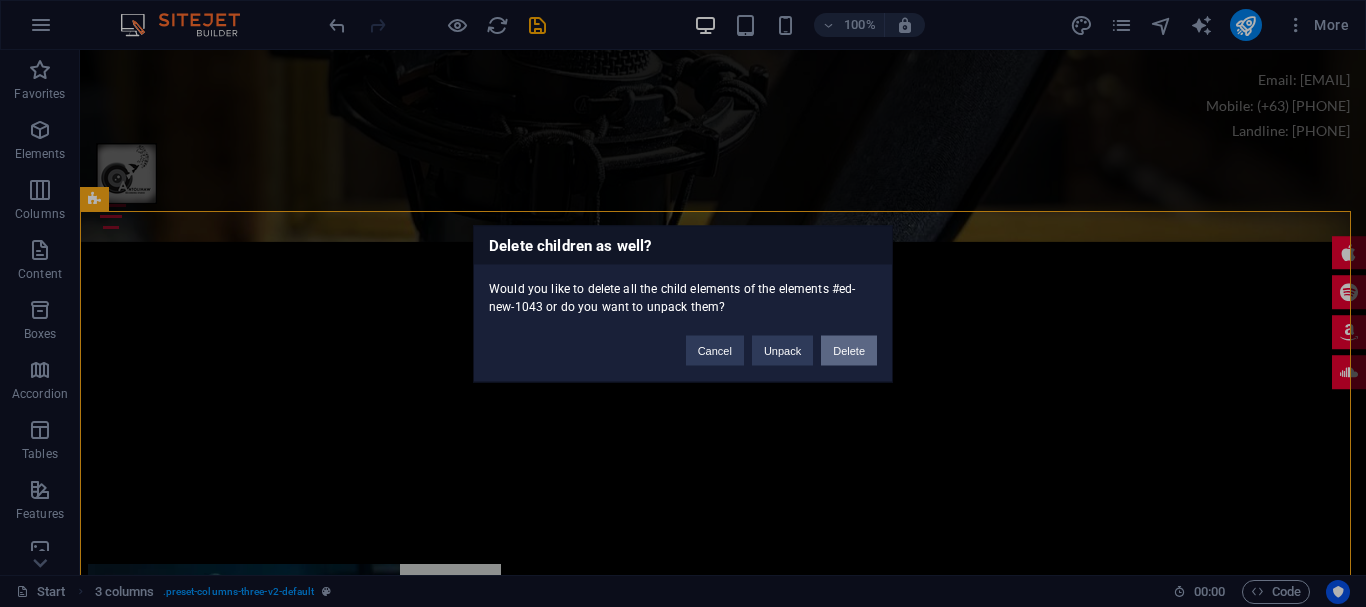 click on "Delete" at bounding box center [849, 350] 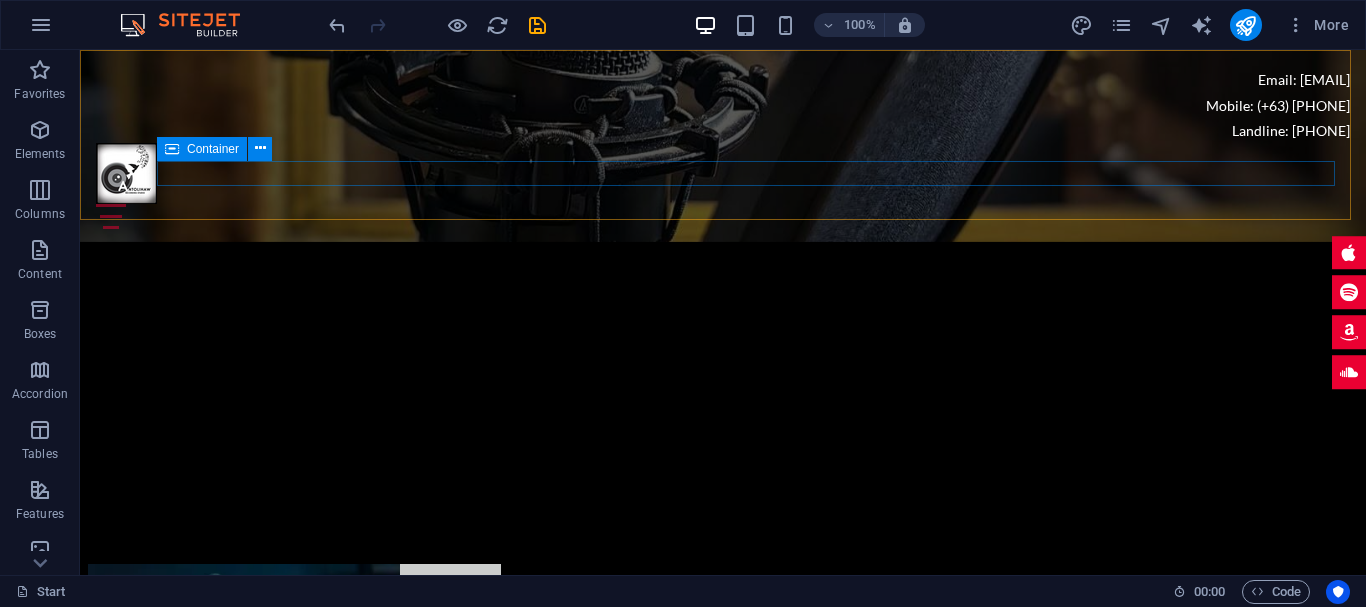 click at bounding box center [723, 216] 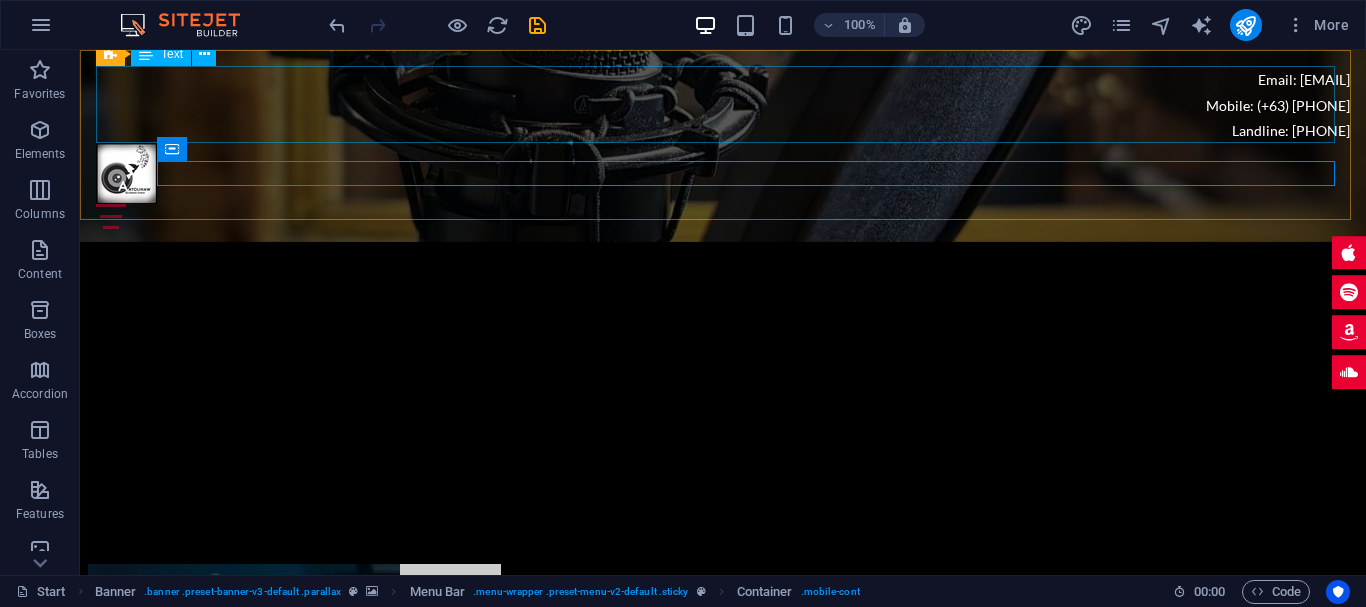 click on "Email: [EMAIL] Mobile: (+63) [PHONE] Landline: [PHONE]" at bounding box center [723, 104] 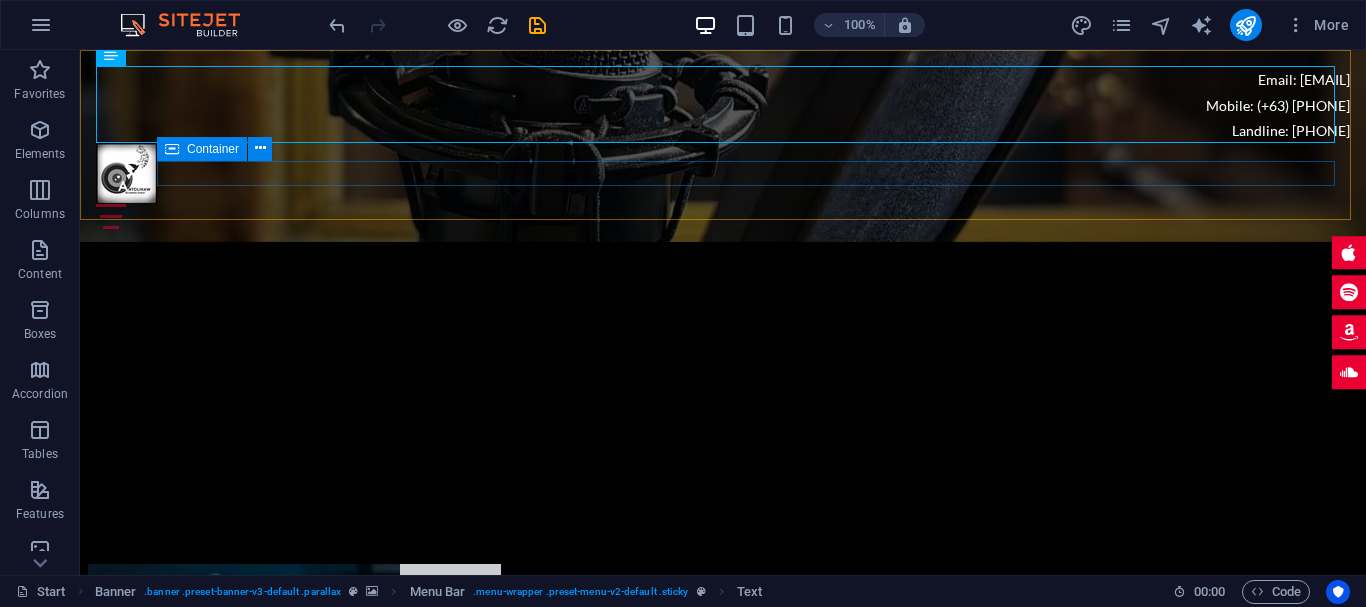 click at bounding box center (723, 216) 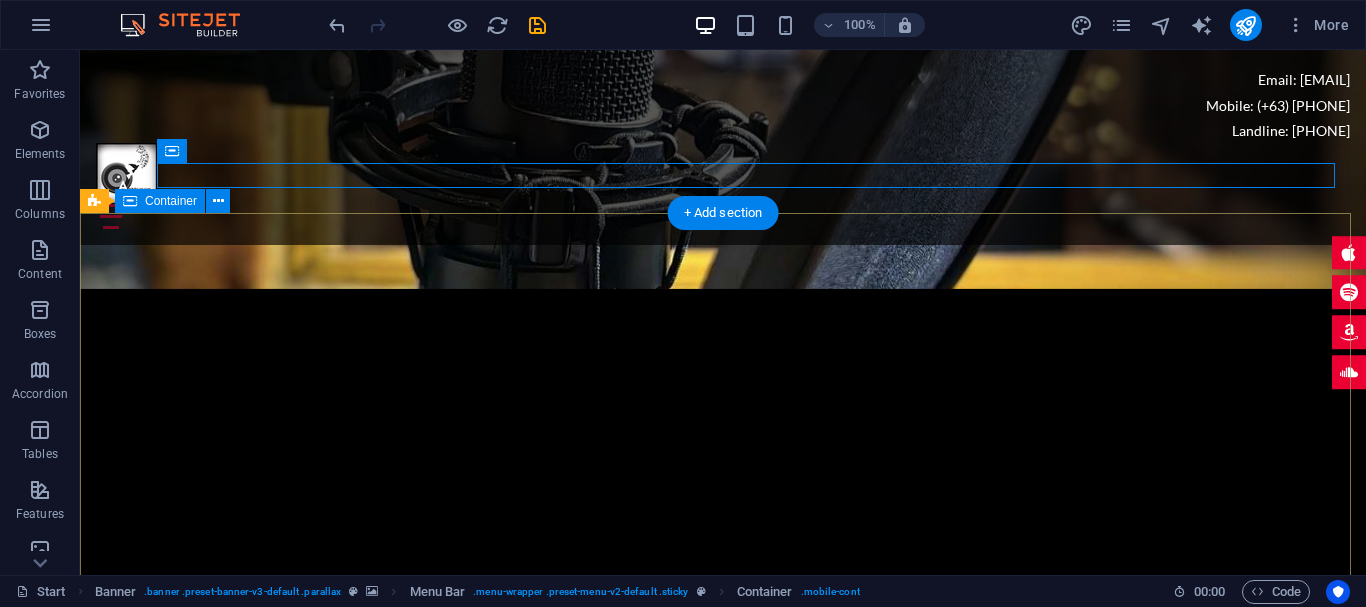 scroll, scrollTop: 8500, scrollLeft: 0, axis: vertical 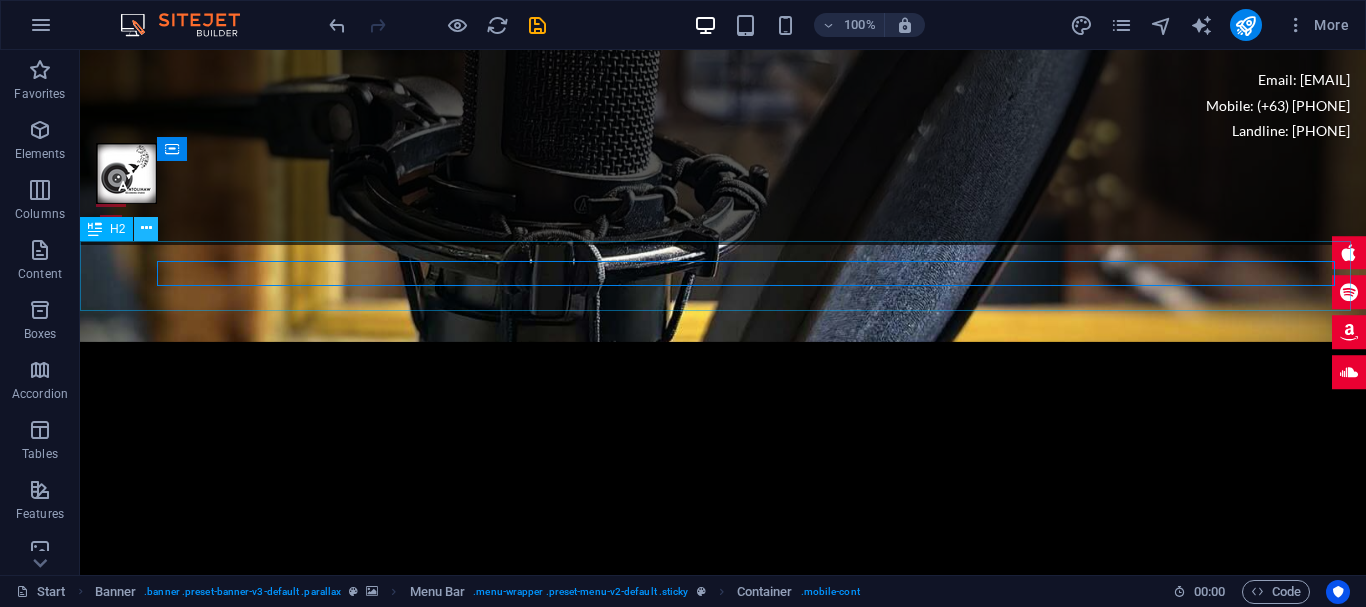 click at bounding box center [146, 228] 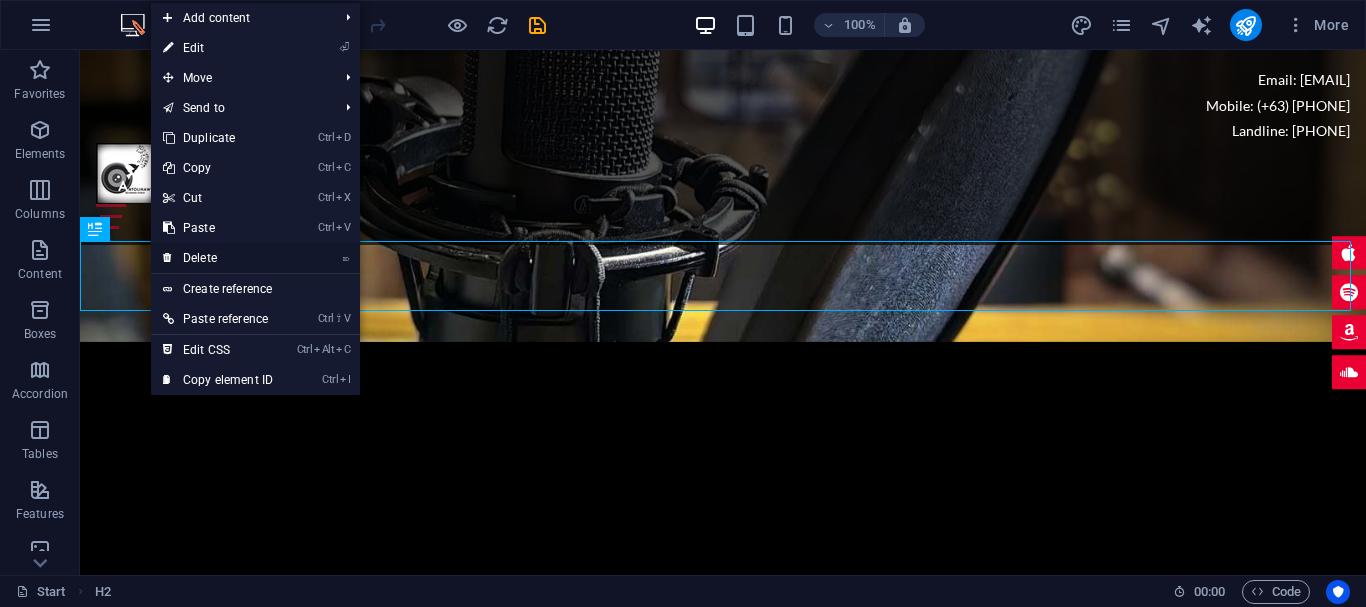 drag, startPoint x: 218, startPoint y: 253, endPoint x: 238, endPoint y: 214, distance: 43.829212 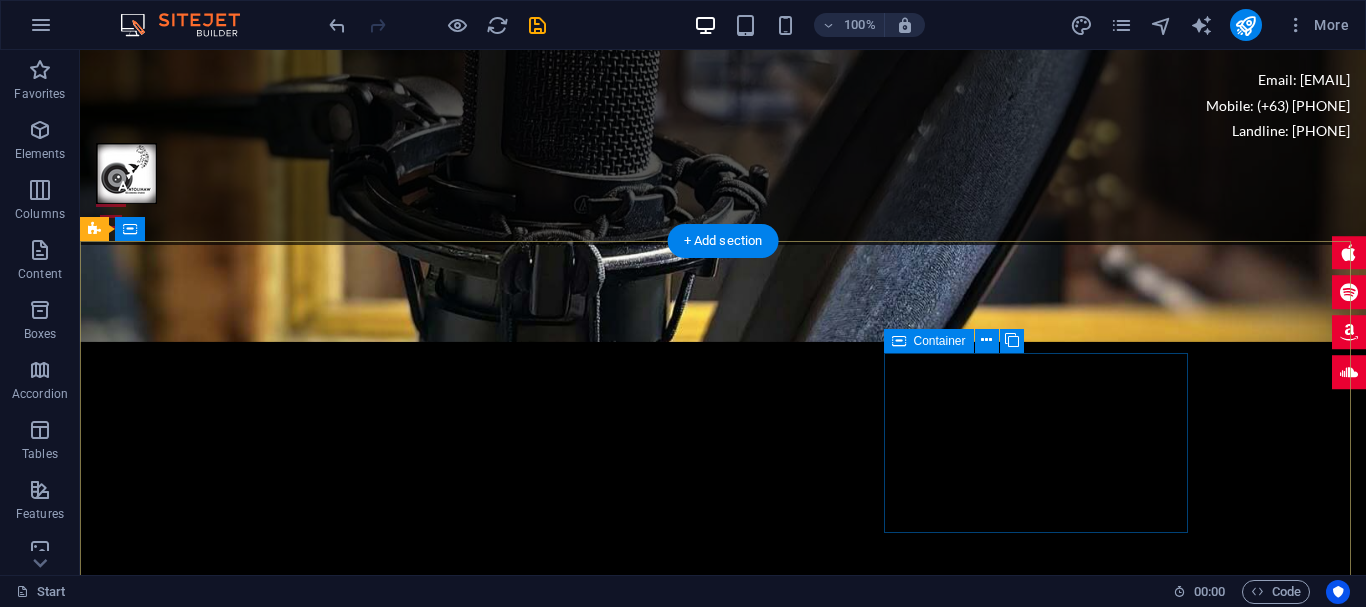 click on "email      [EMAIL]" at bounding box center [568, 17636] 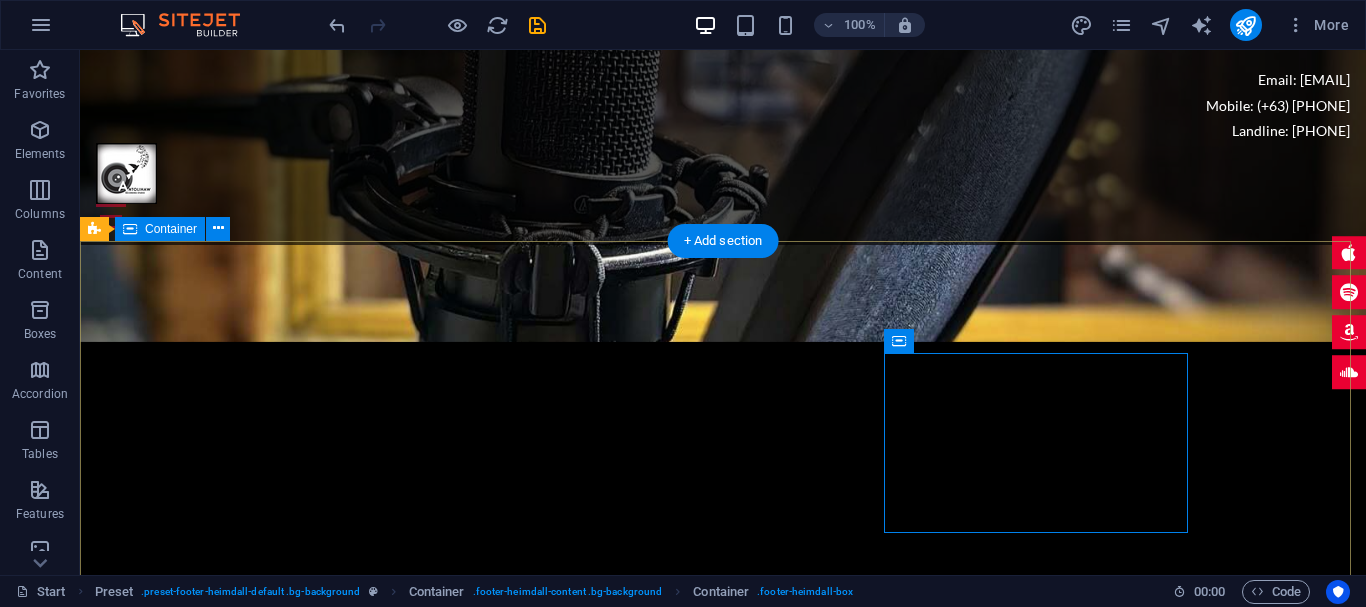 click on "Address      [NUMBER] [STREET] [HOUSES], [CITY], [COUNTRY] CONTACT NUMBER     Mobile: (+63) [PHONE]      Landline: [PHONE] email      [EMAIL]" at bounding box center [723, 14624] 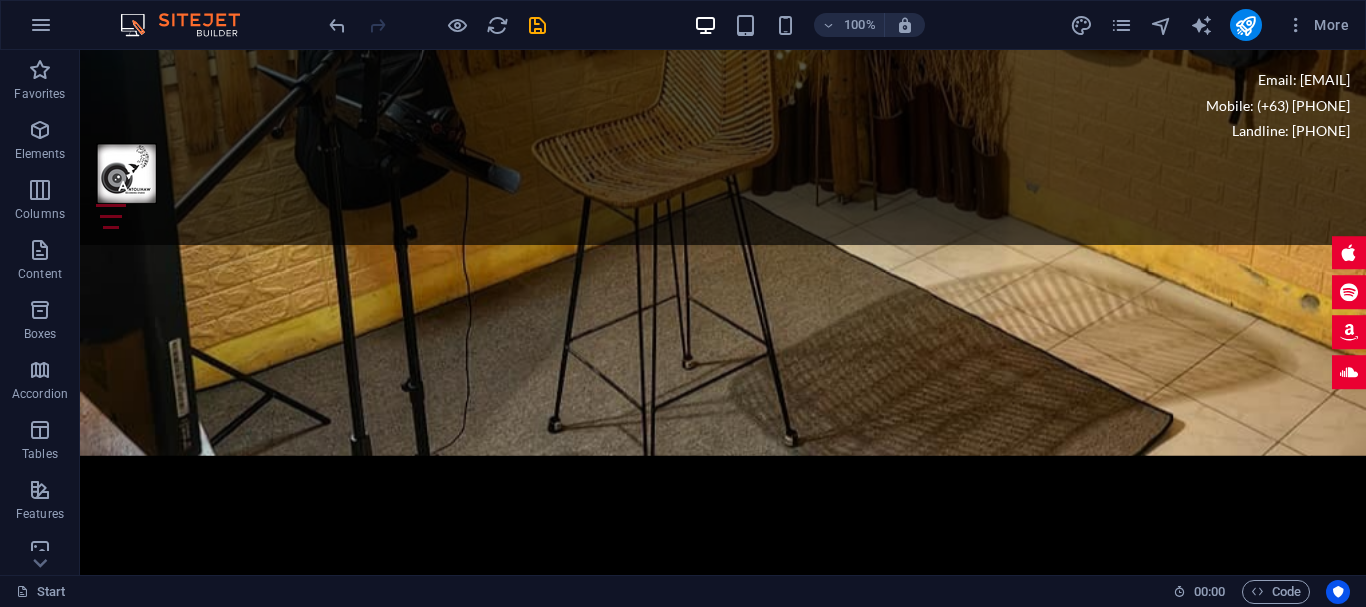 scroll, scrollTop: 5600, scrollLeft: 0, axis: vertical 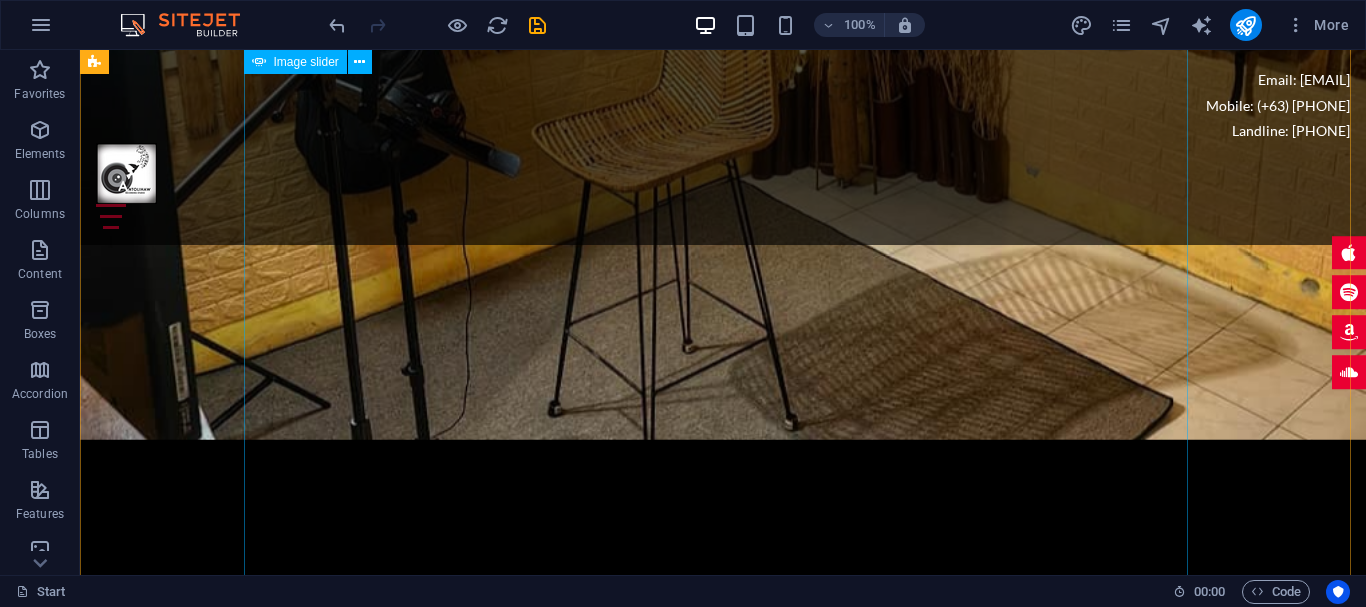 click 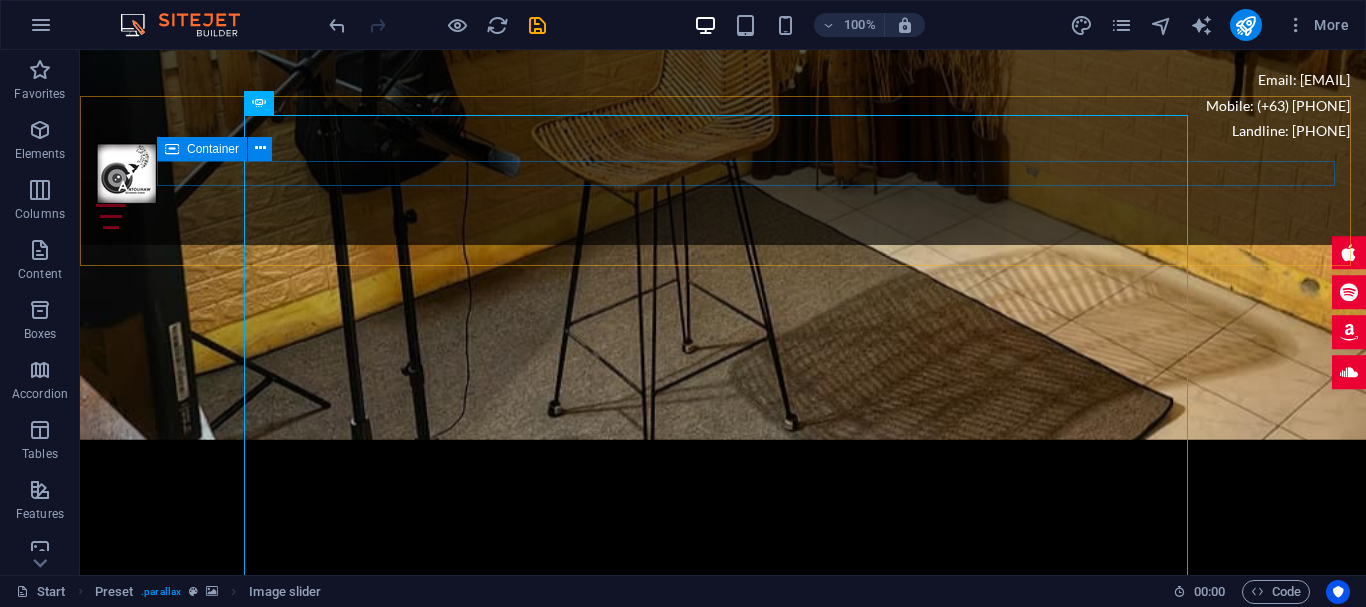 scroll, scrollTop: 5500, scrollLeft: 0, axis: vertical 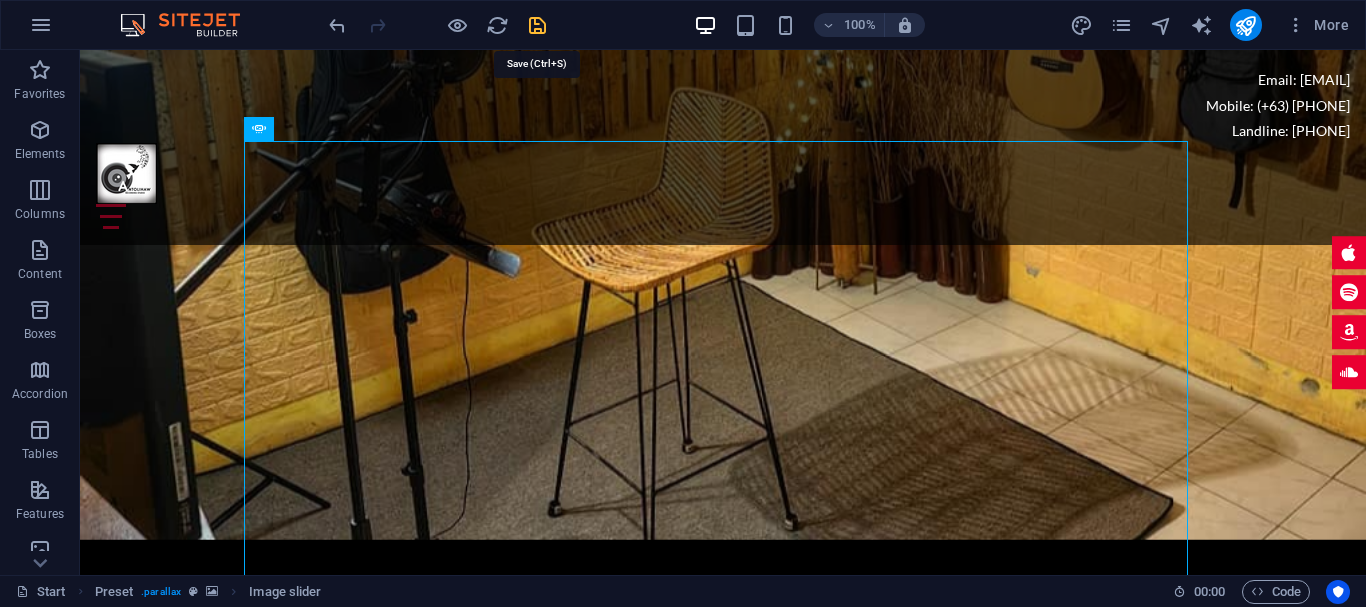 click at bounding box center [537, 25] 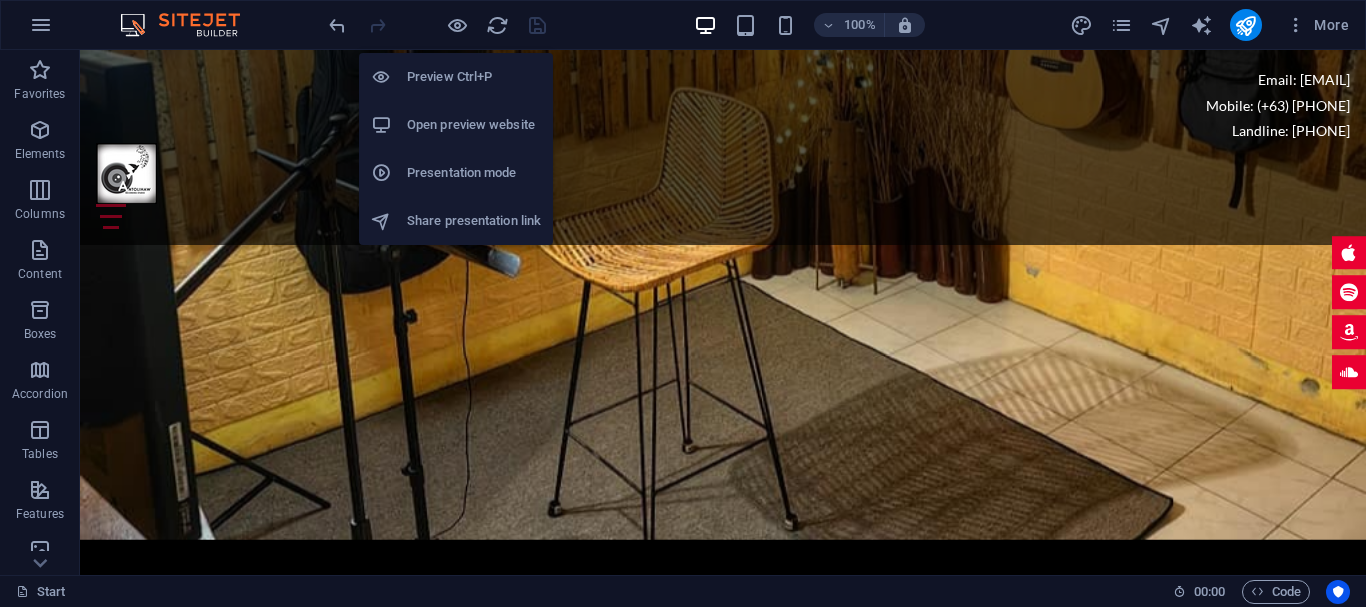 click on "Open preview website" at bounding box center (474, 125) 